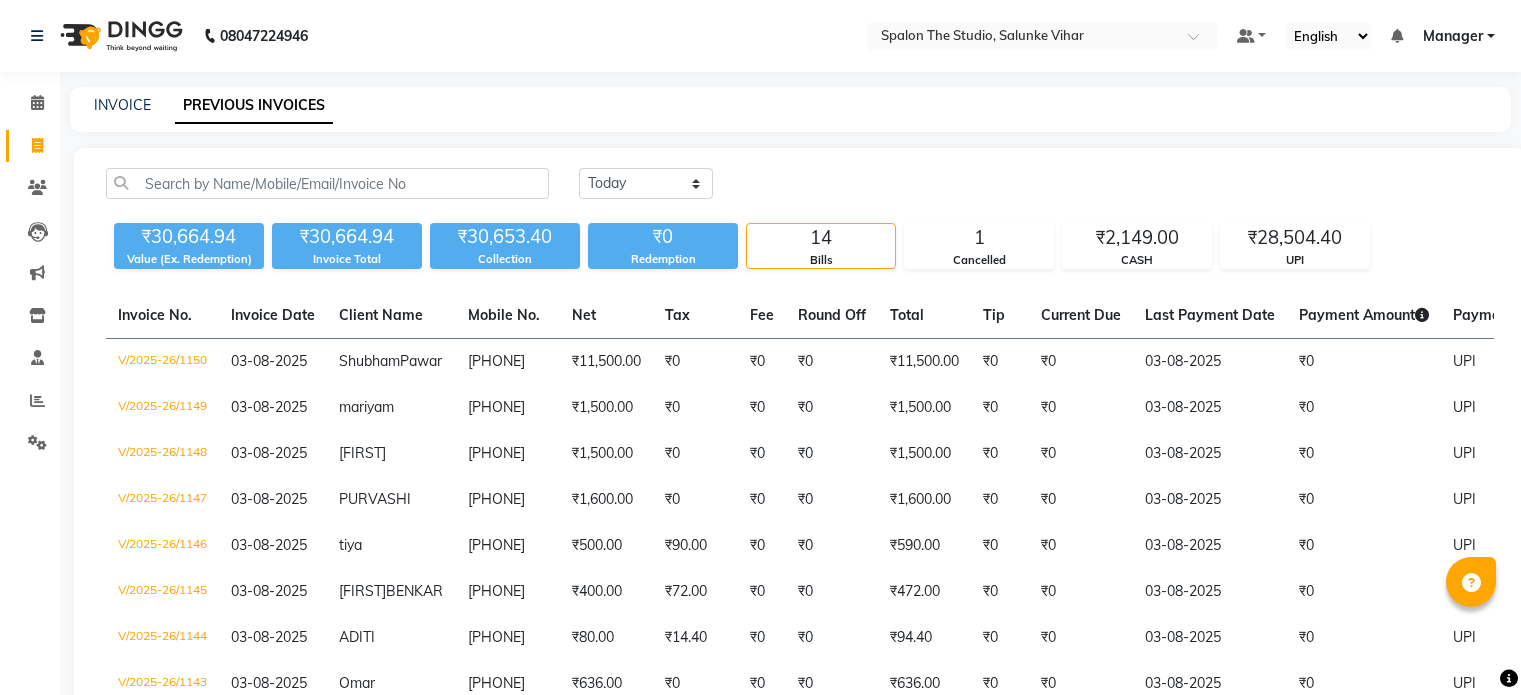 scroll, scrollTop: 0, scrollLeft: 0, axis: both 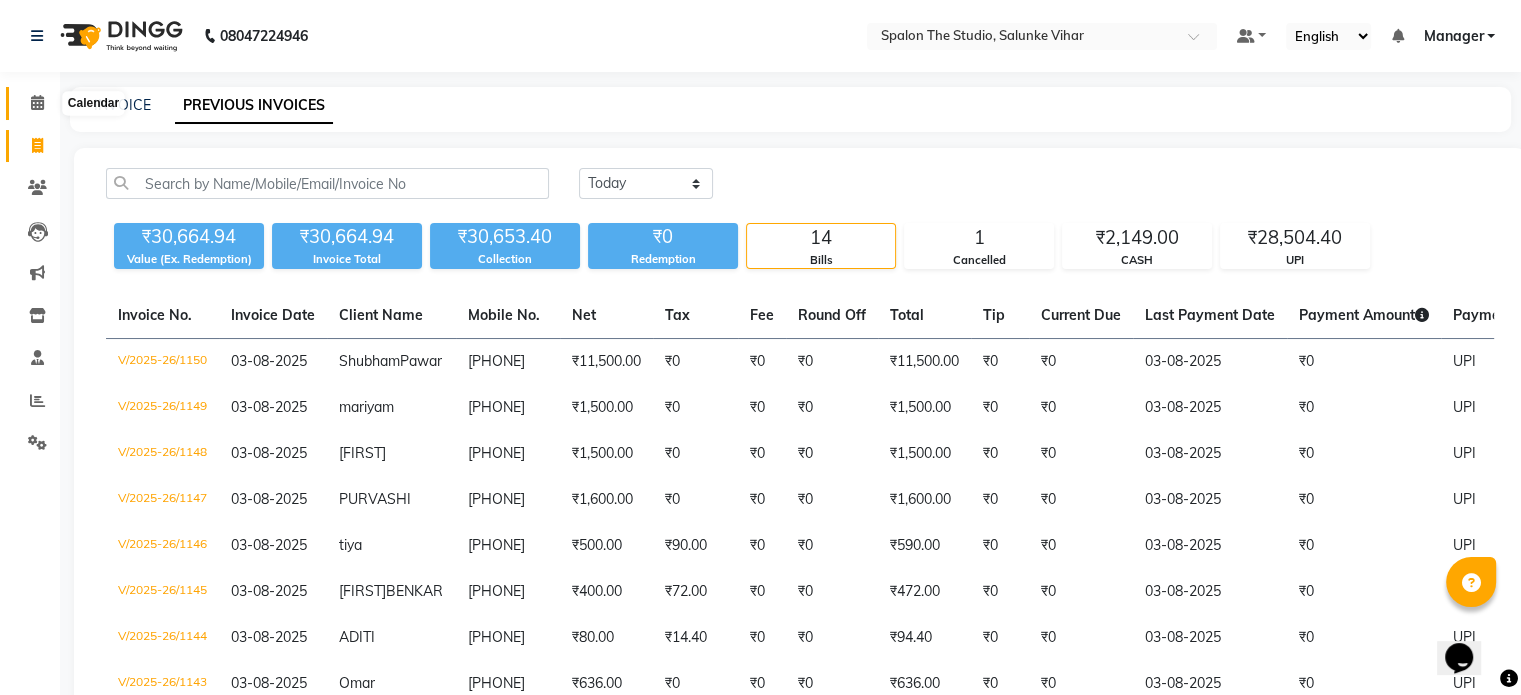 click 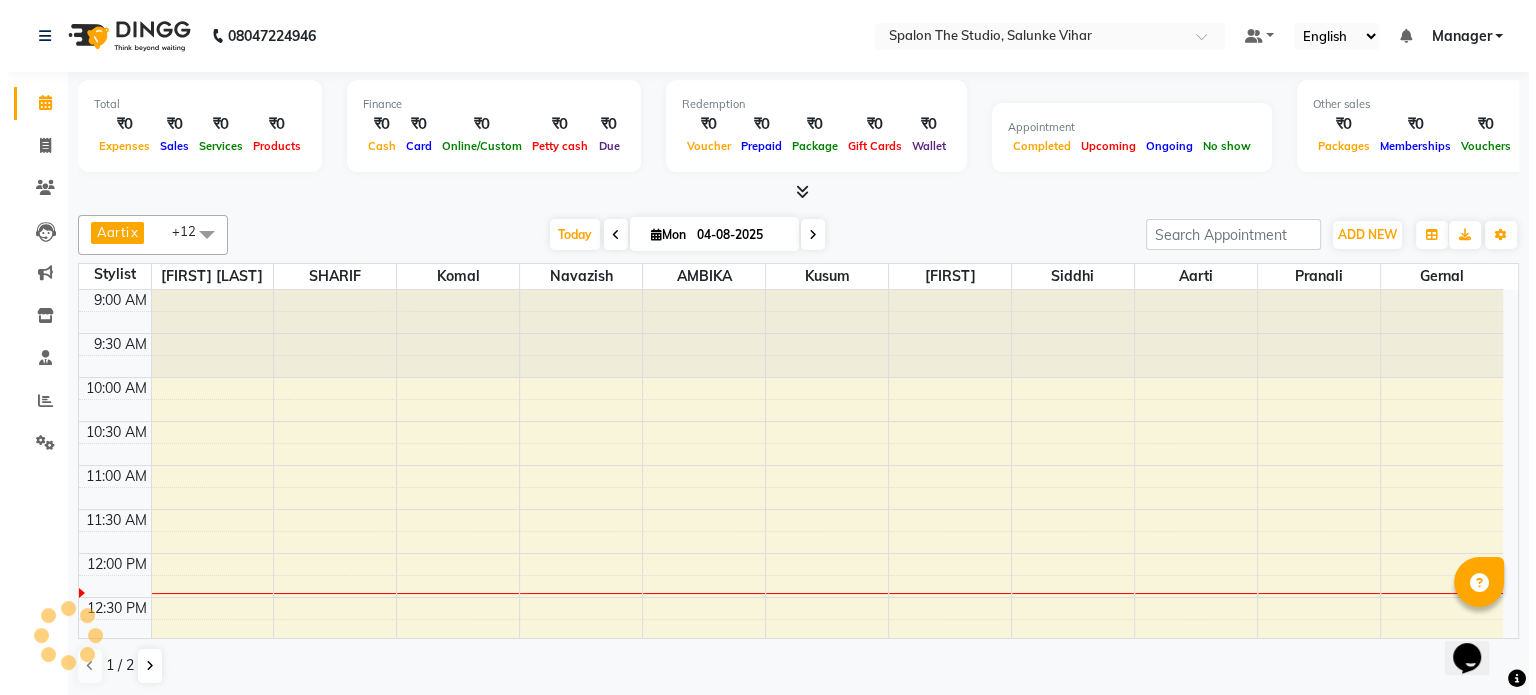scroll, scrollTop: 263, scrollLeft: 0, axis: vertical 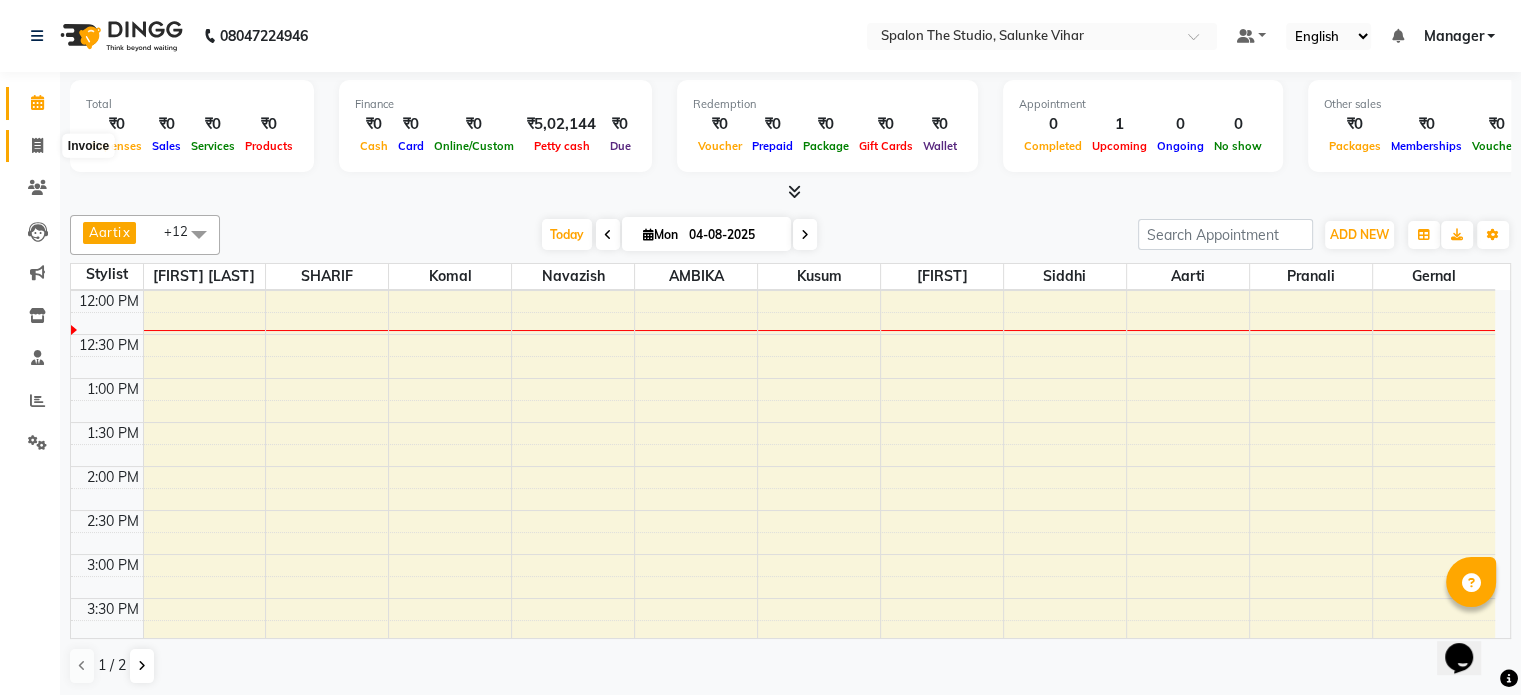 click 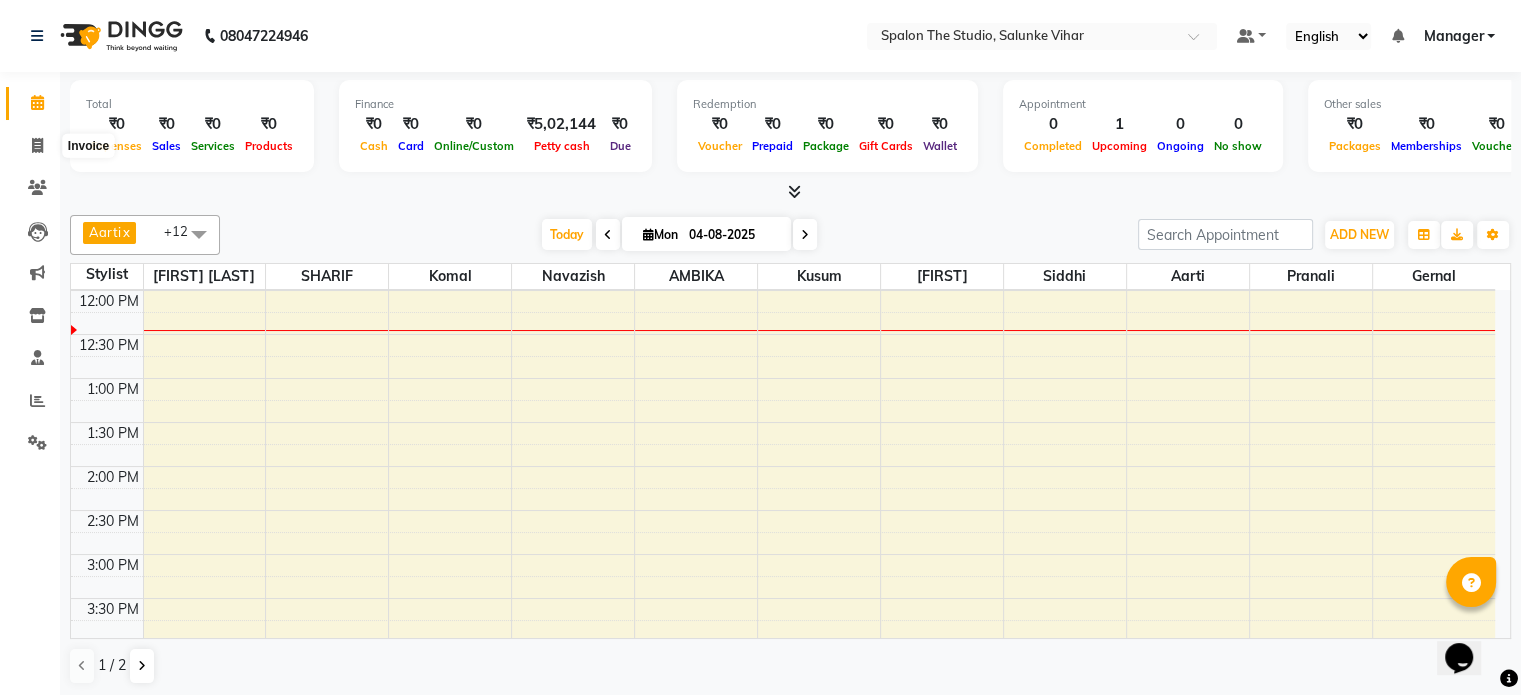select on "service" 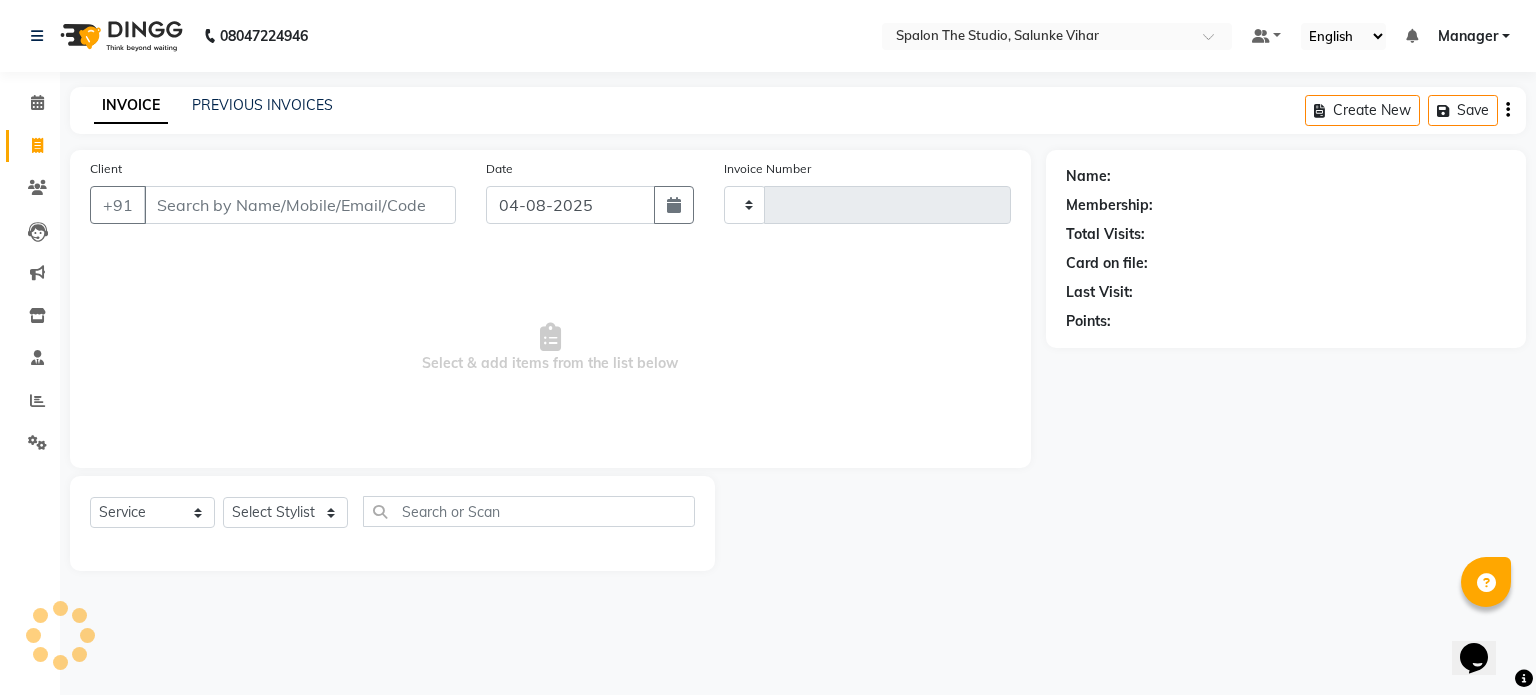 type on "1151" 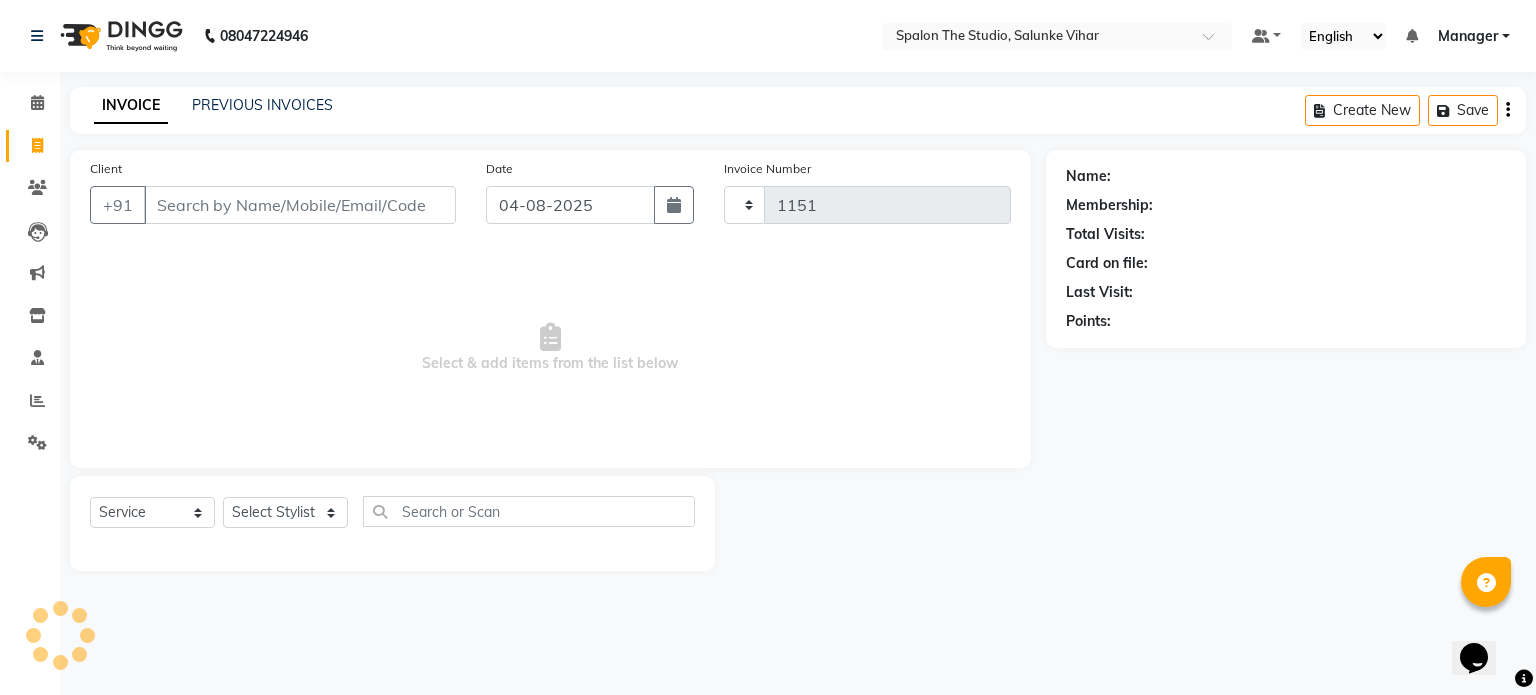 select on "903" 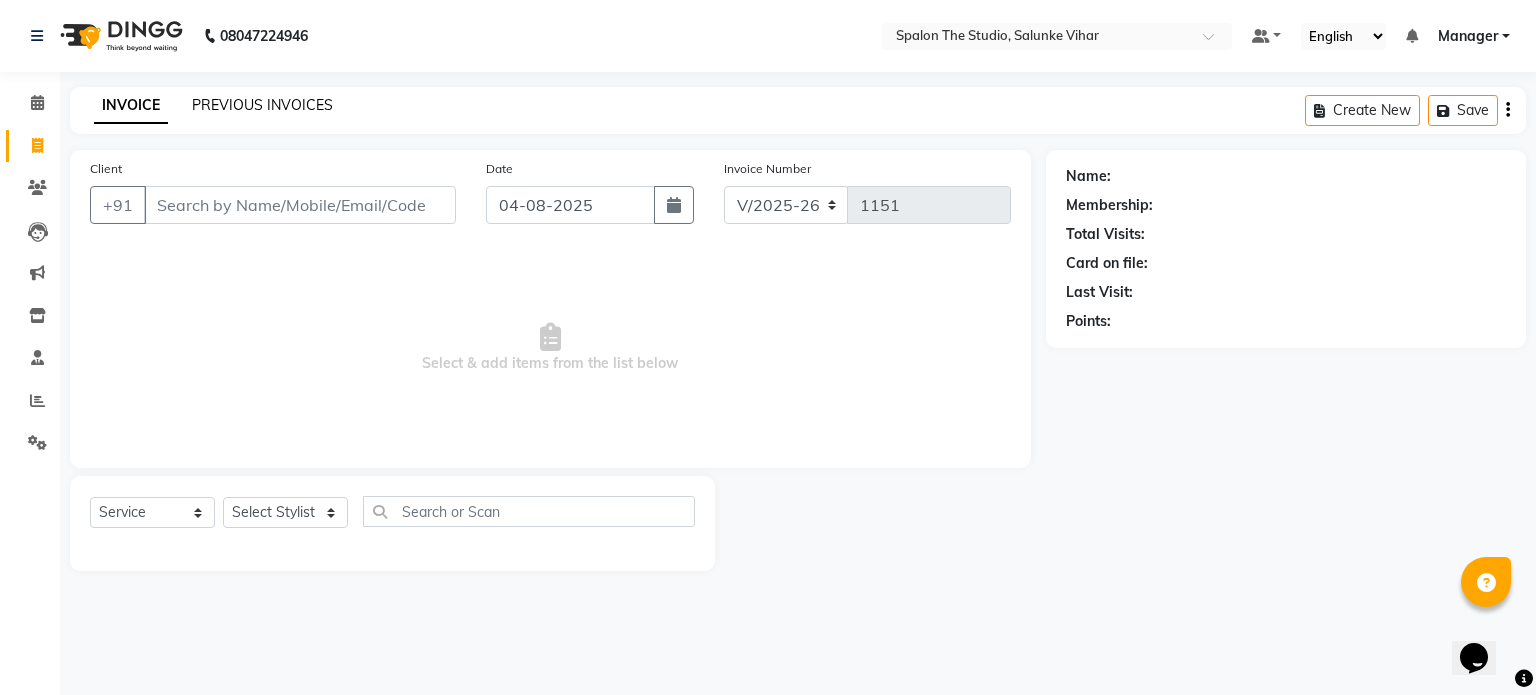 click on "PREVIOUS INVOICES" 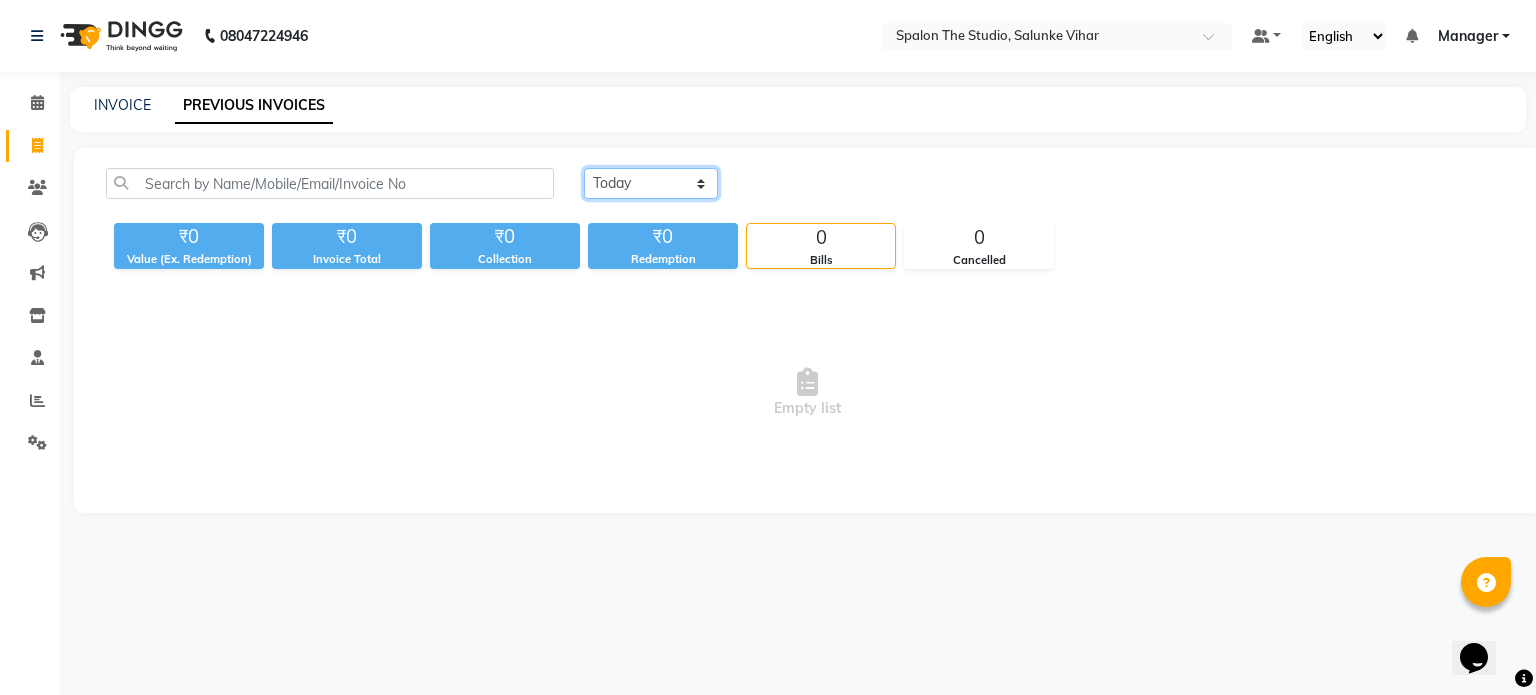click on "Today Yesterday Custom Range" 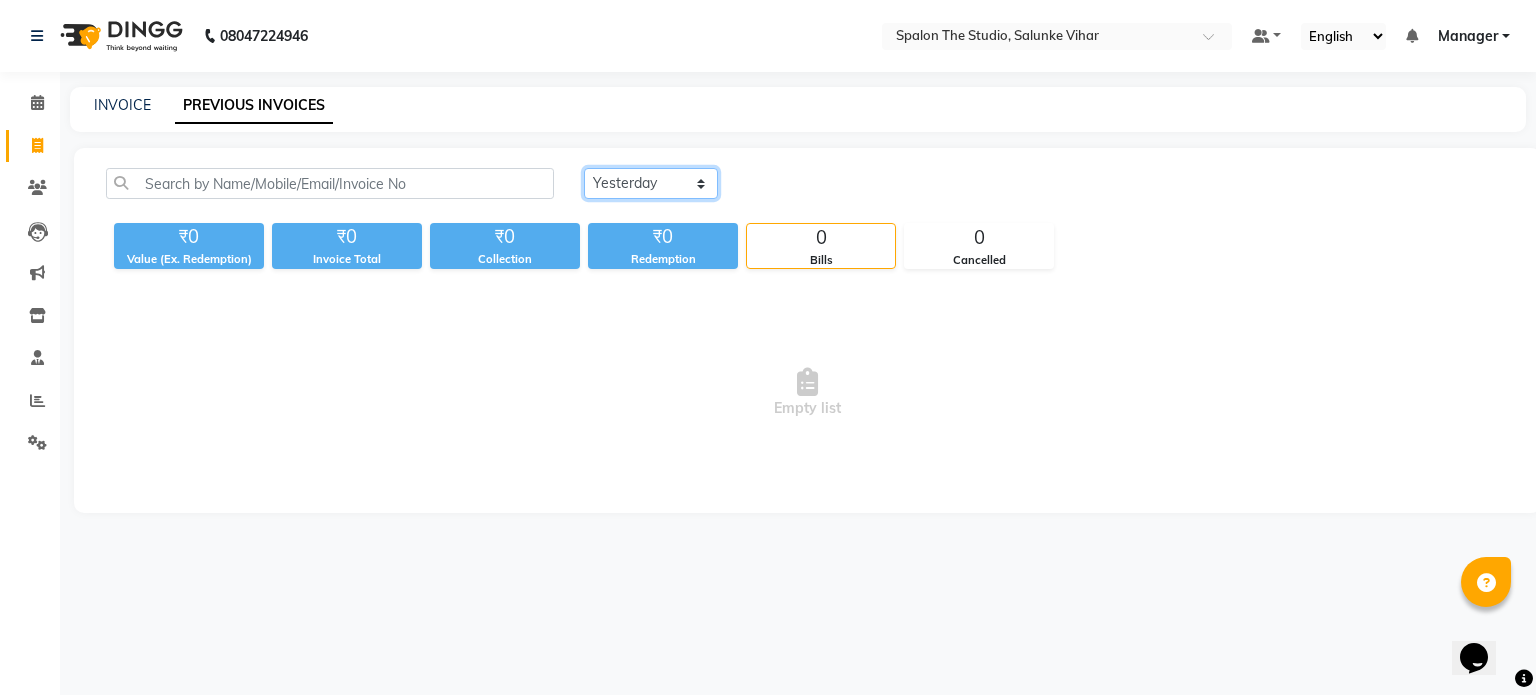 click on "Today Yesterday Custom Range" 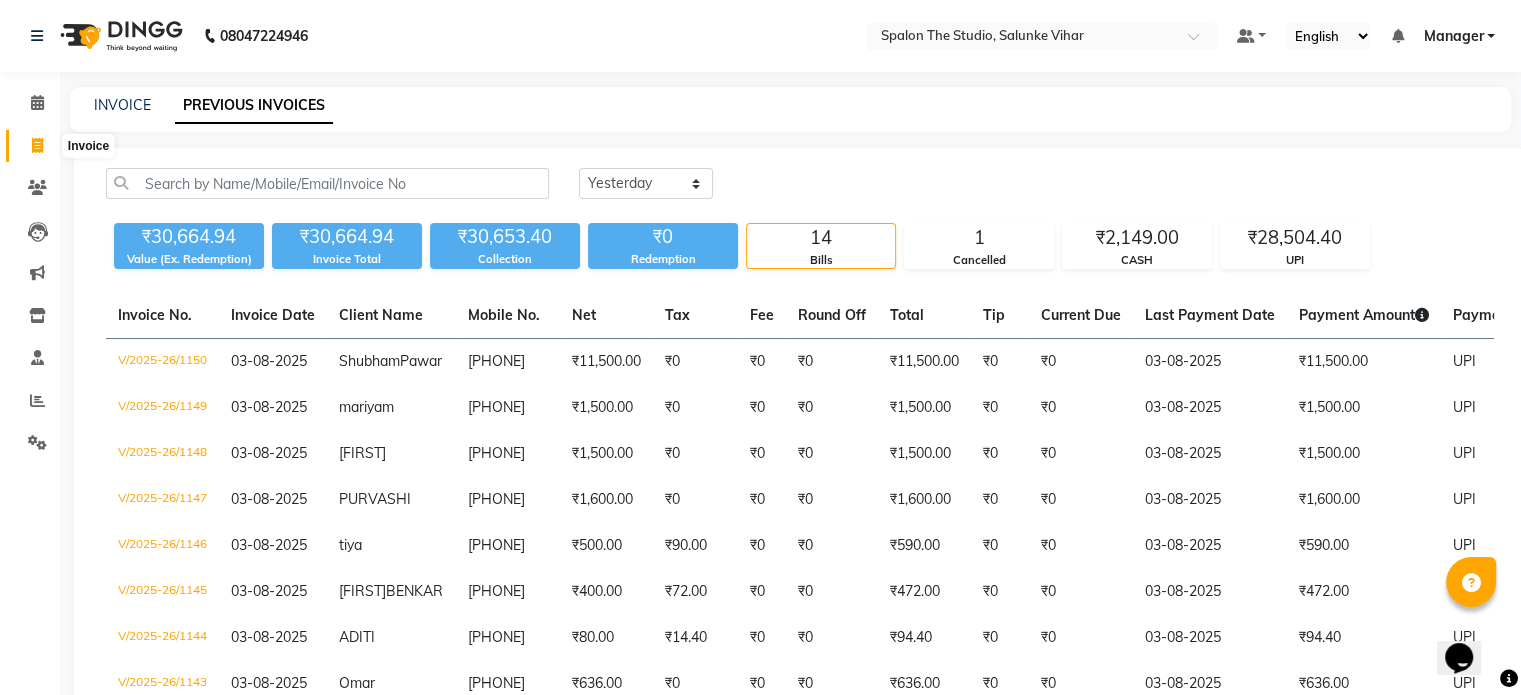 click 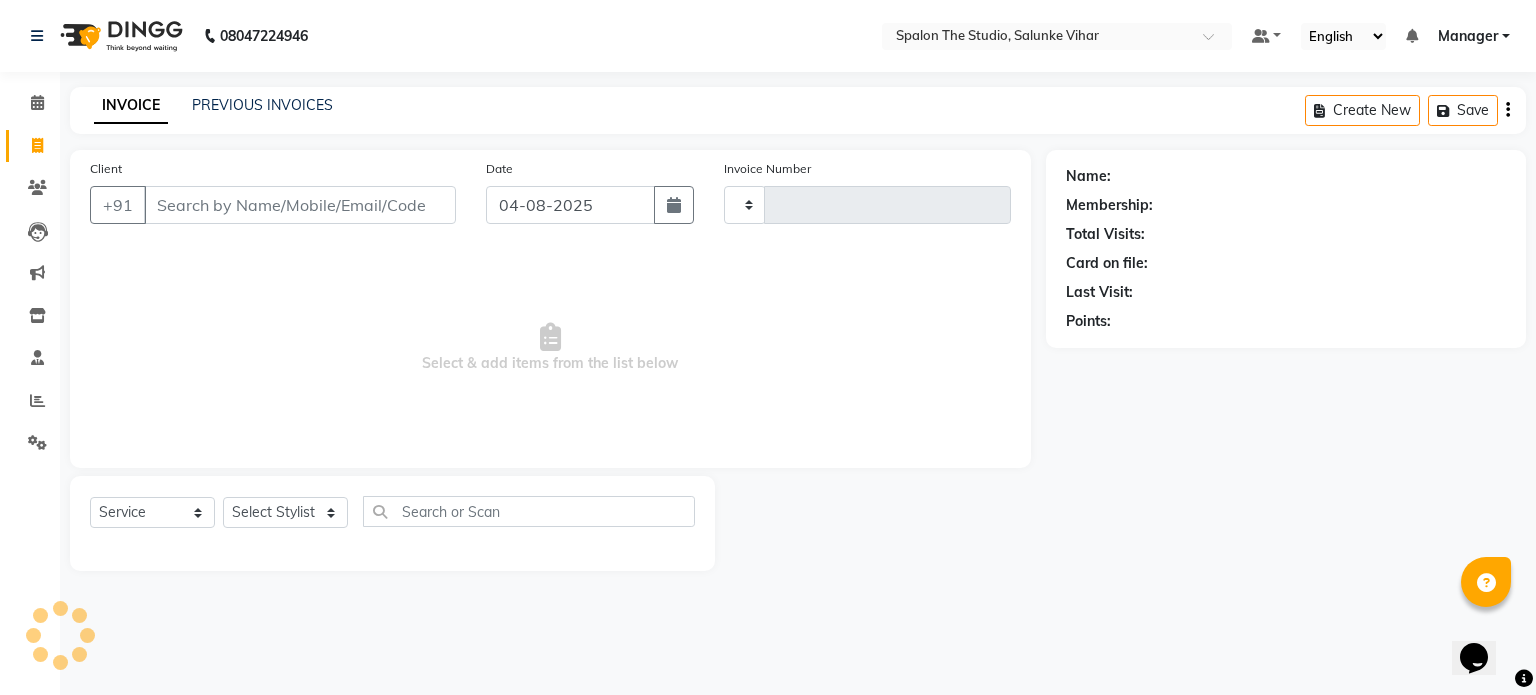 type on "1151" 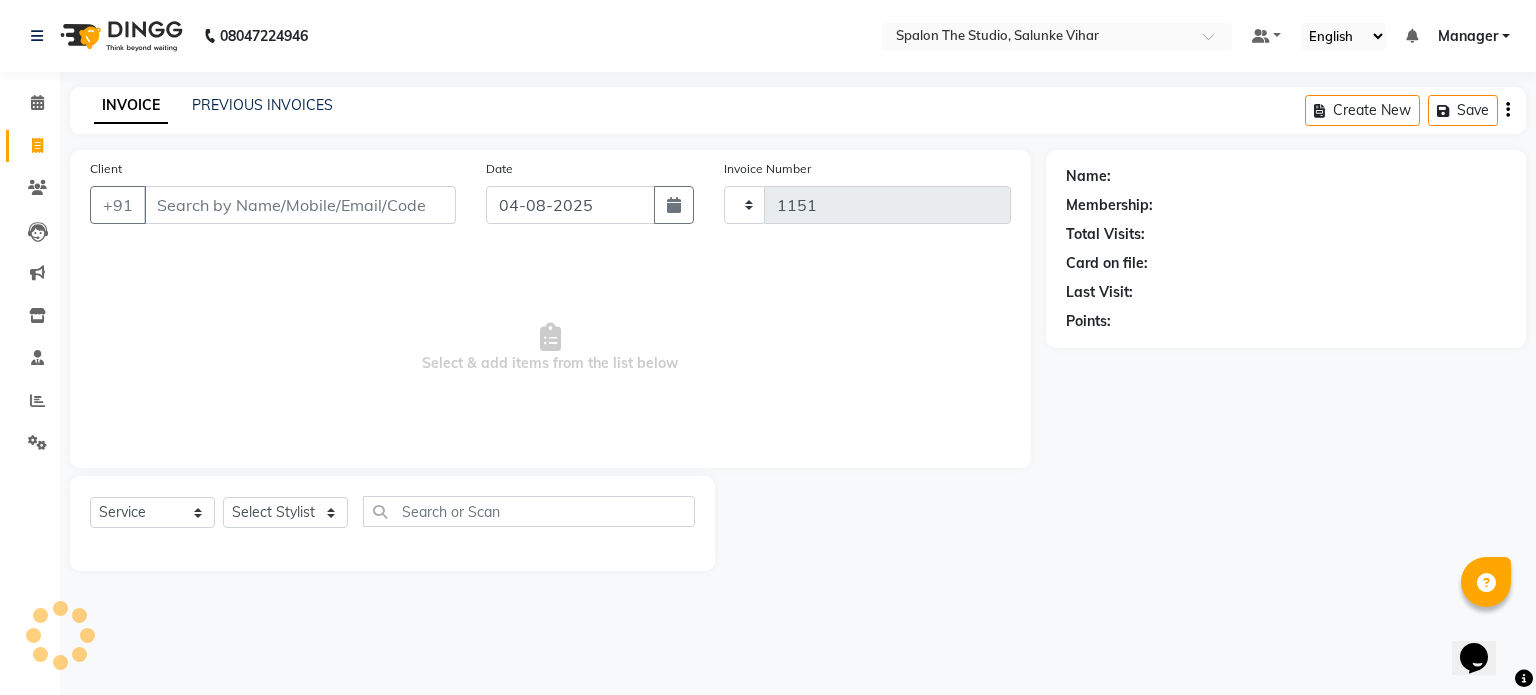 select on "903" 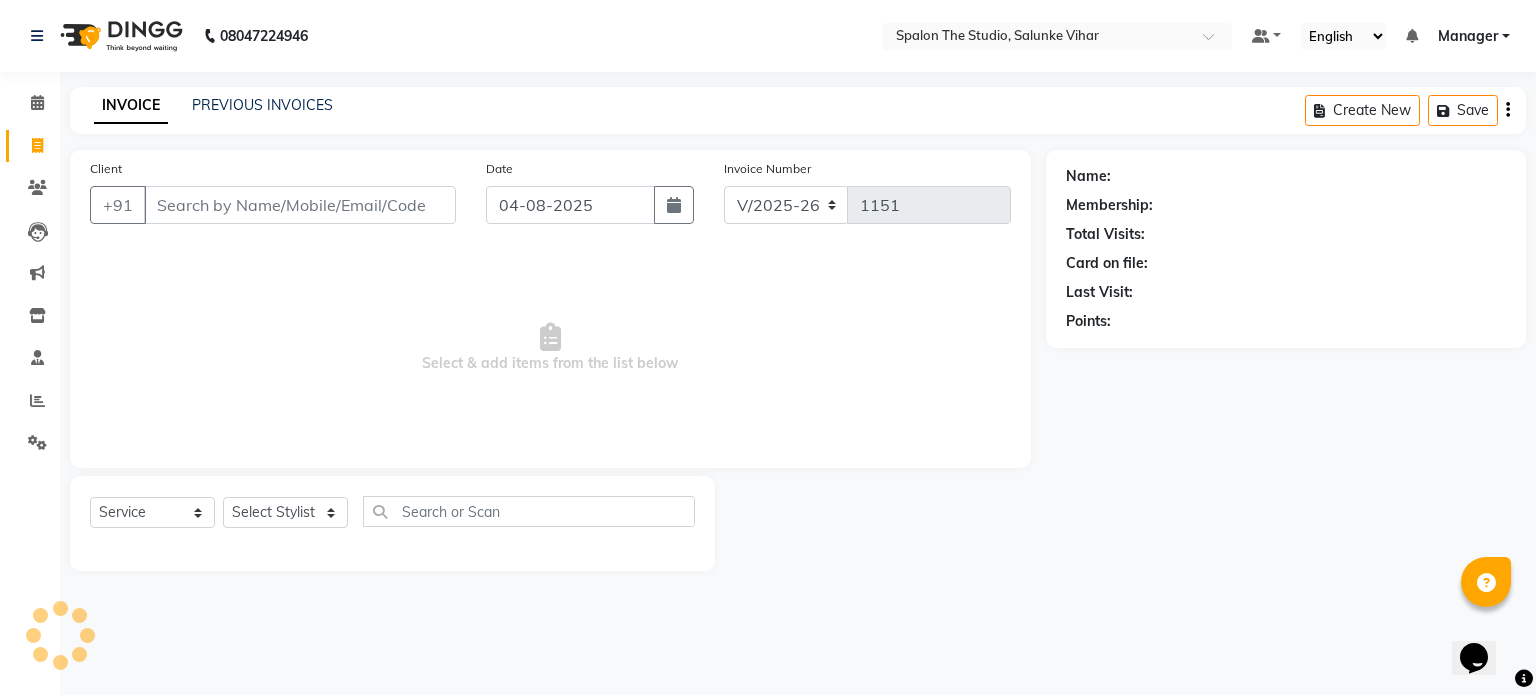 click on "Client" at bounding box center (300, 205) 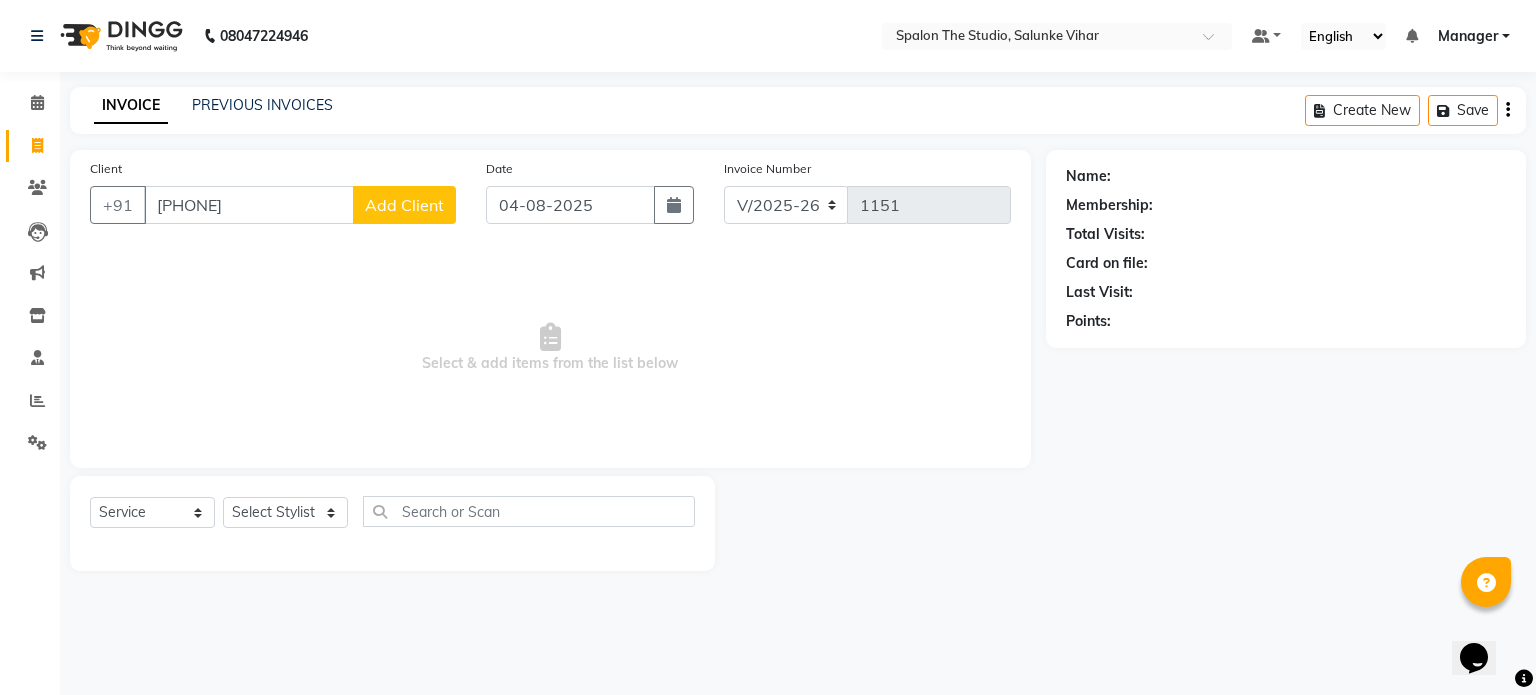 type on "[PHONE]" 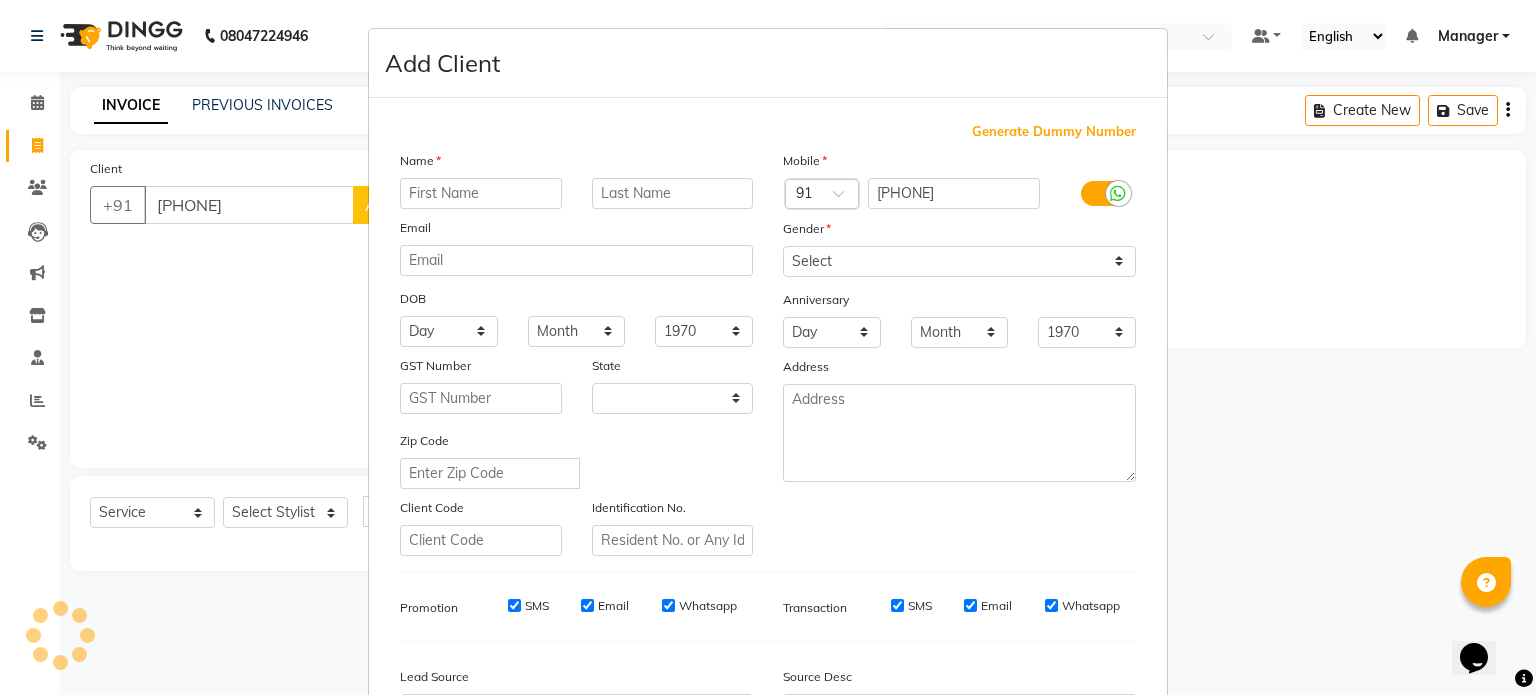 select on "22" 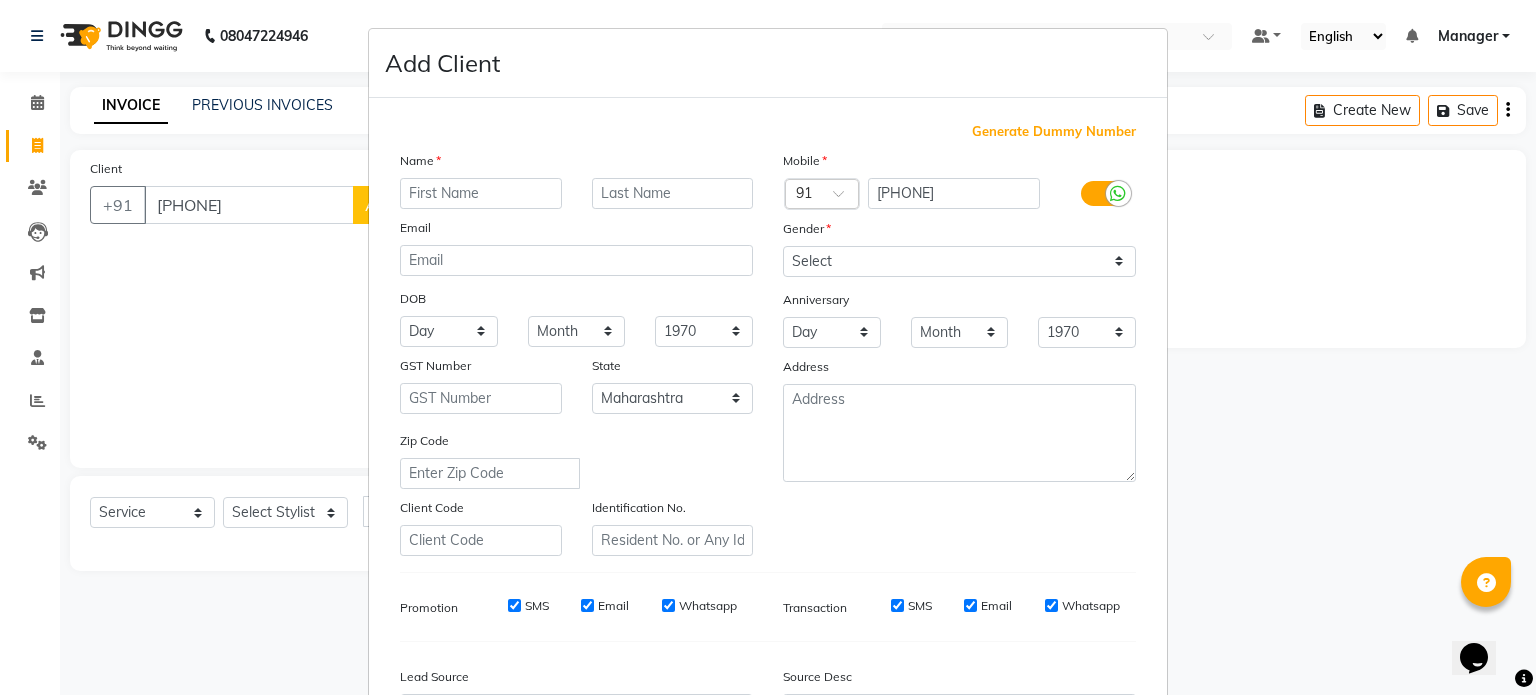 click at bounding box center [481, 193] 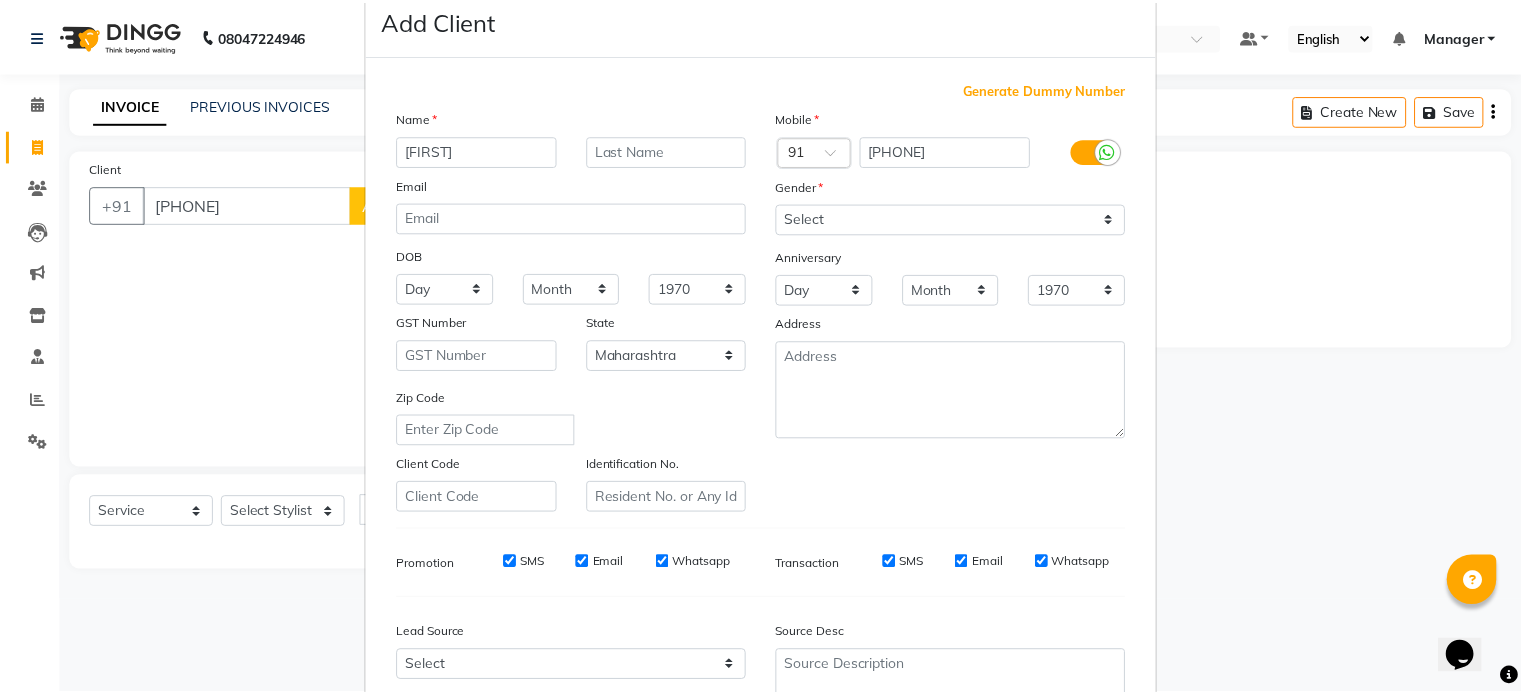 scroll, scrollTop: 200, scrollLeft: 0, axis: vertical 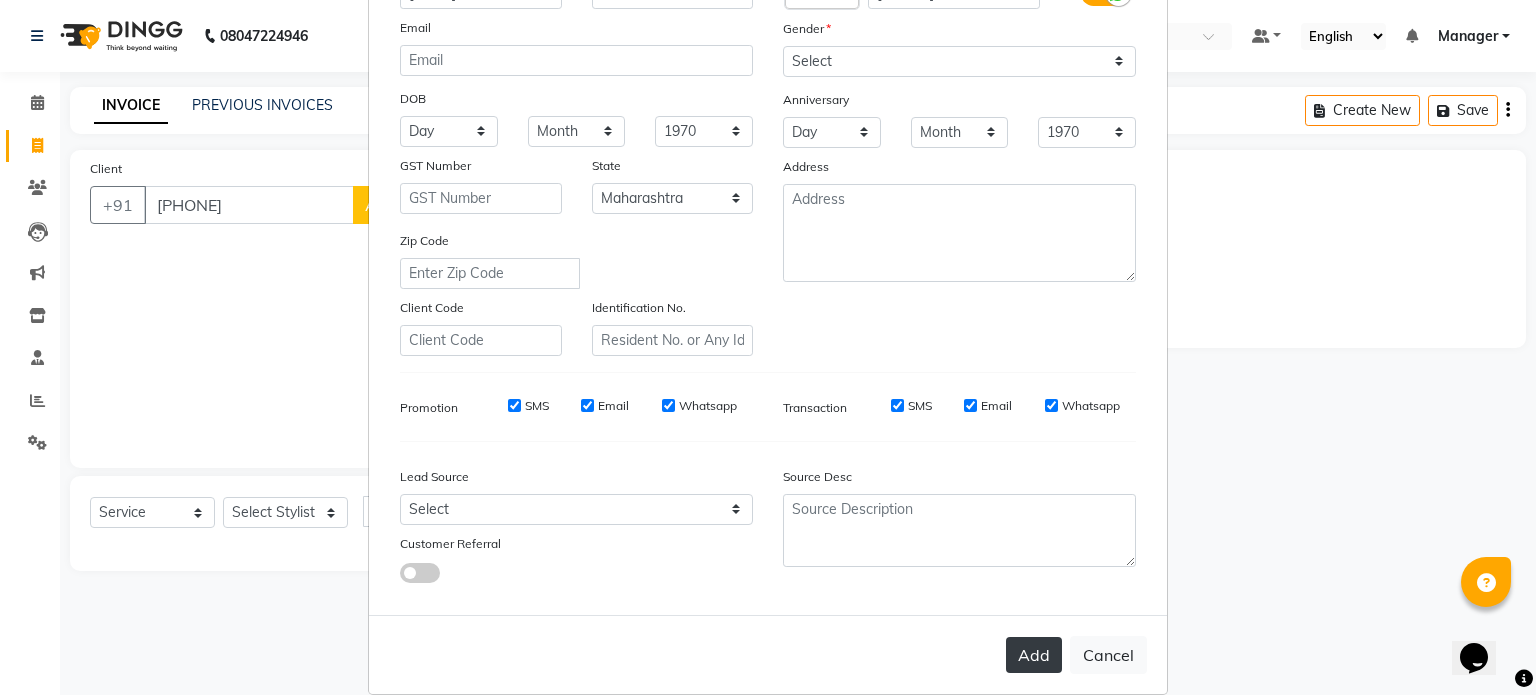 type on "[FIRST]" 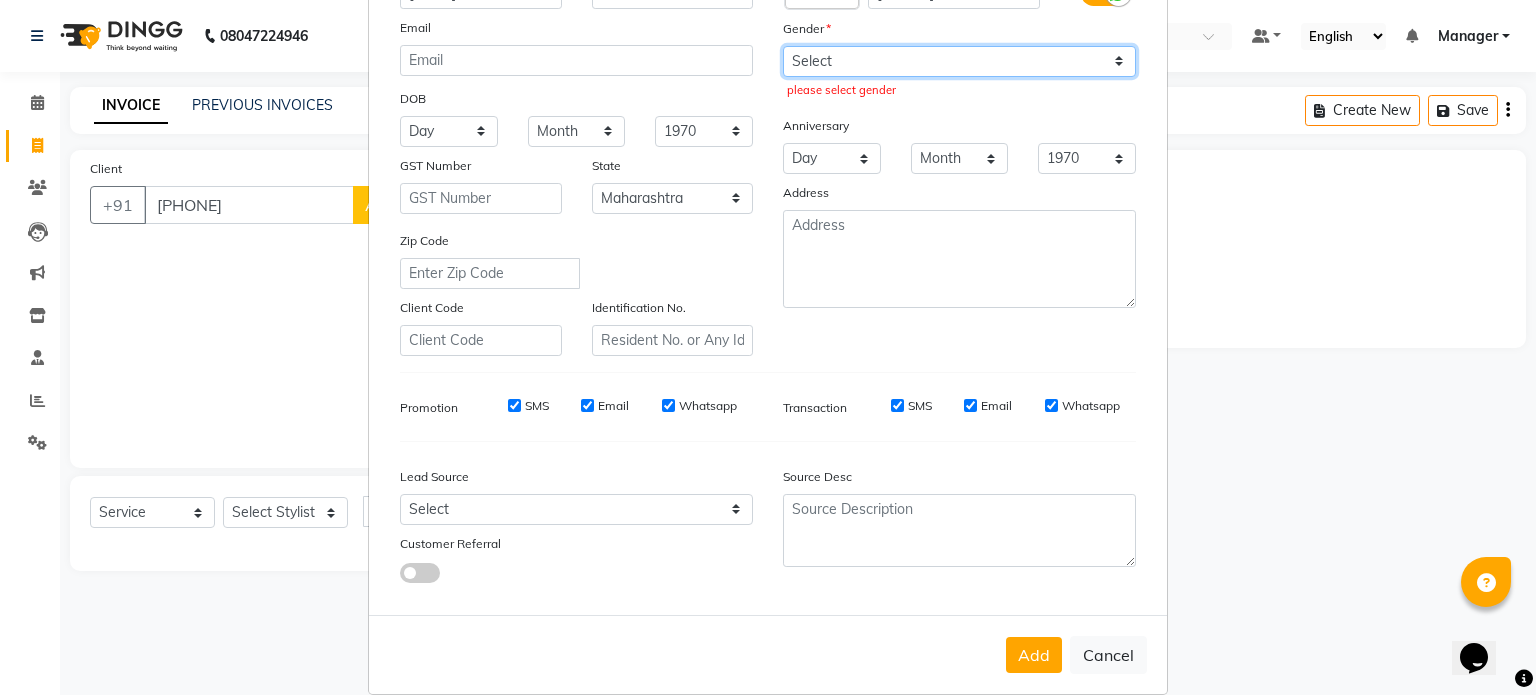 click on "Select Male Female Other Prefer Not To Say" at bounding box center (959, 61) 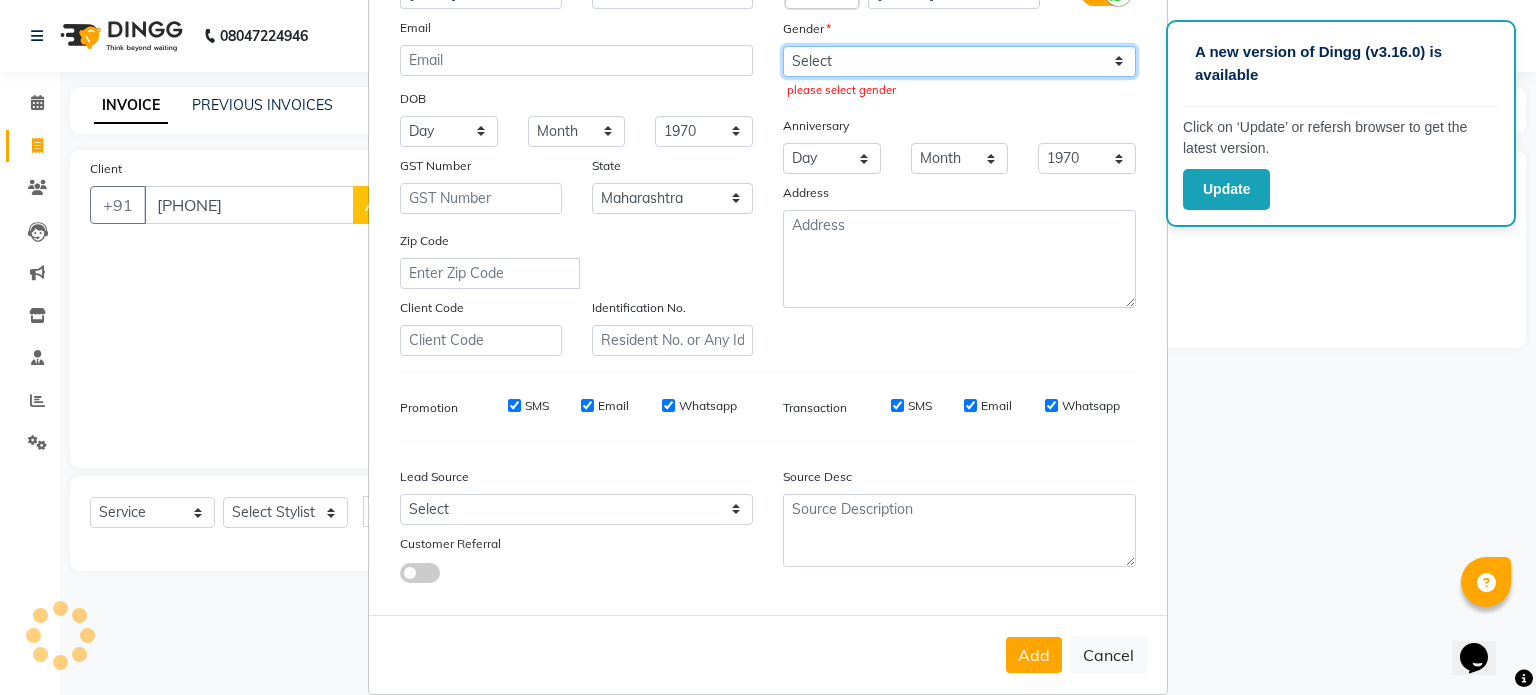 select on "male" 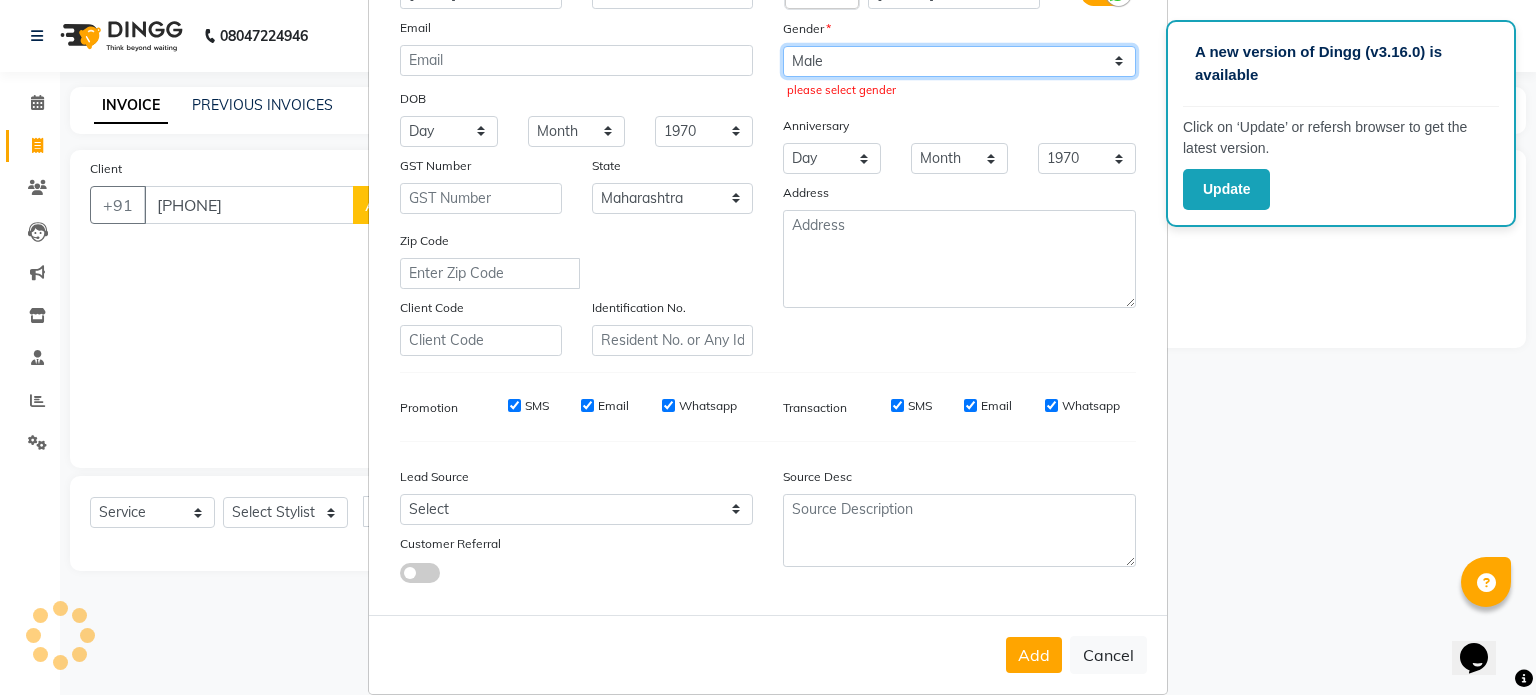 click on "Select Male Female Other Prefer Not To Say" at bounding box center [959, 61] 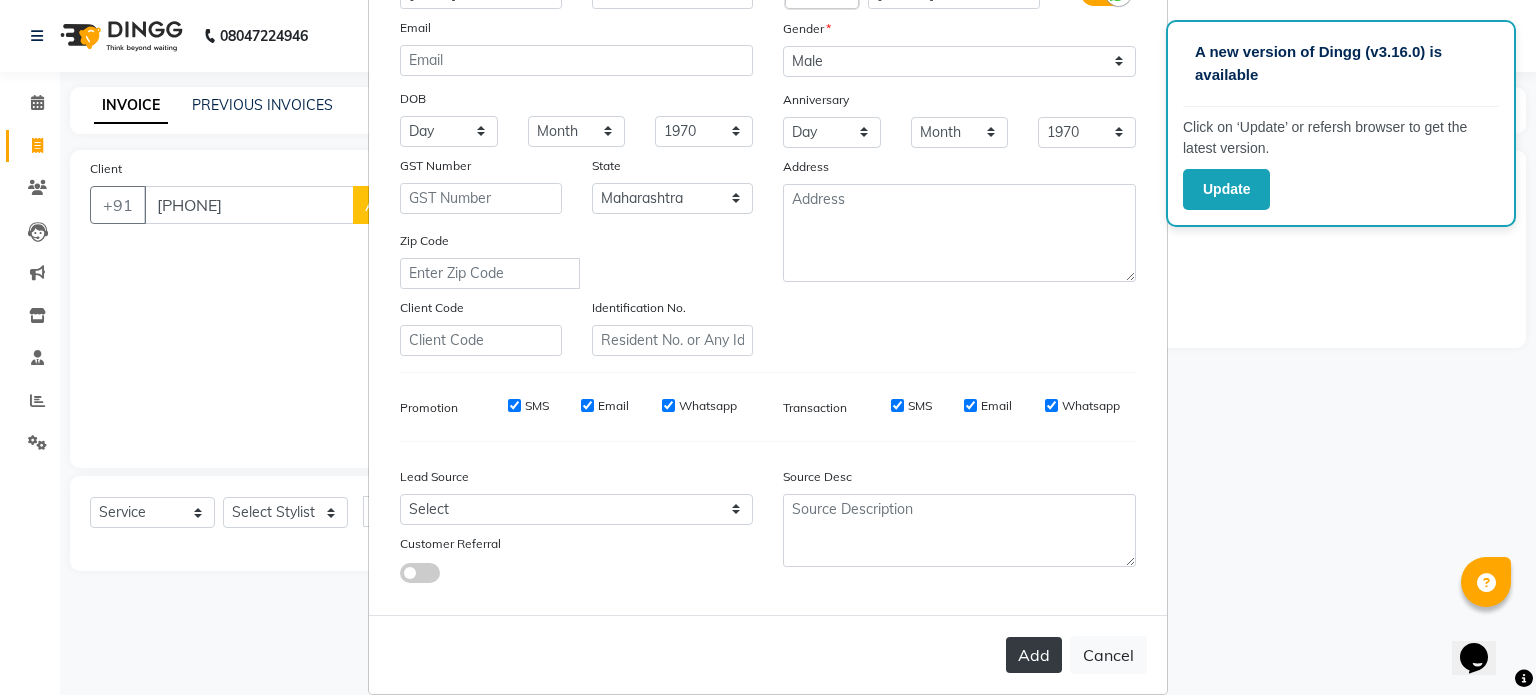 click on "Add" at bounding box center [1034, 655] 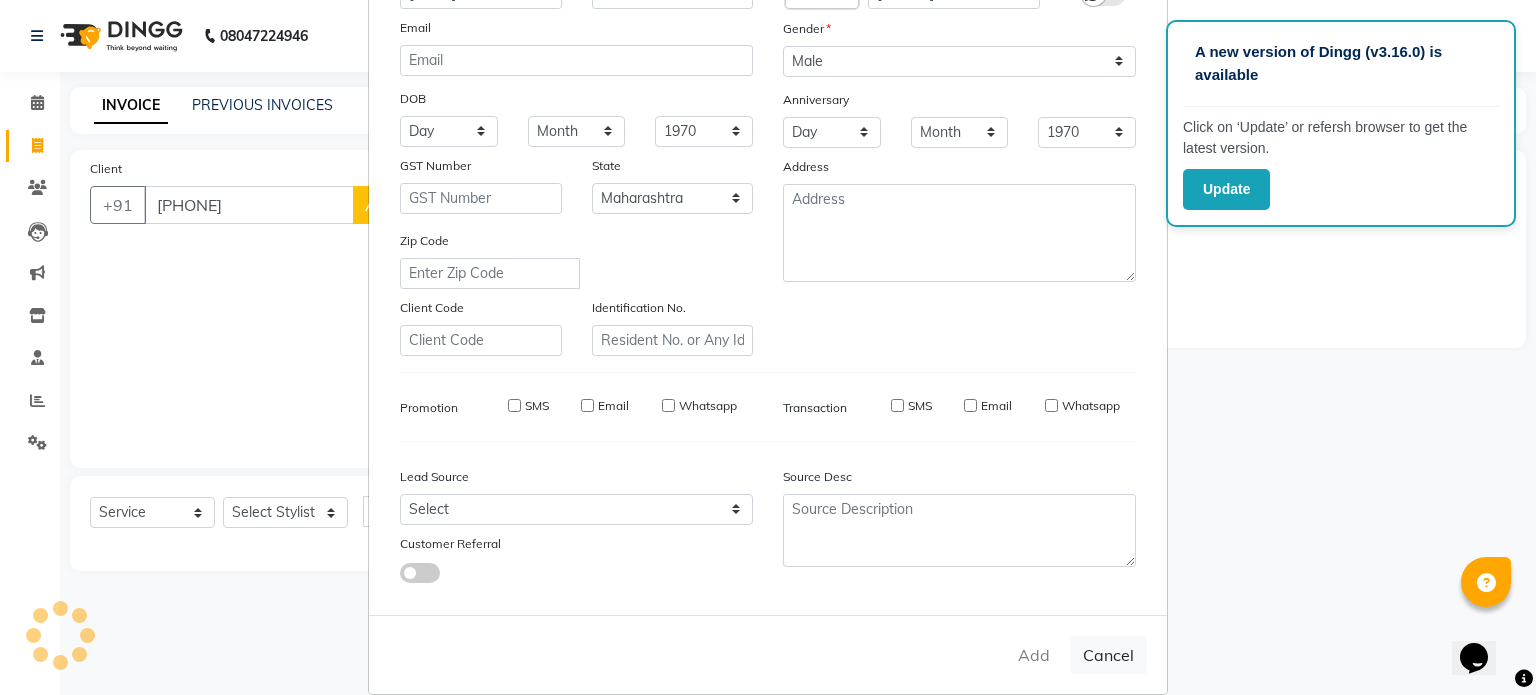 type 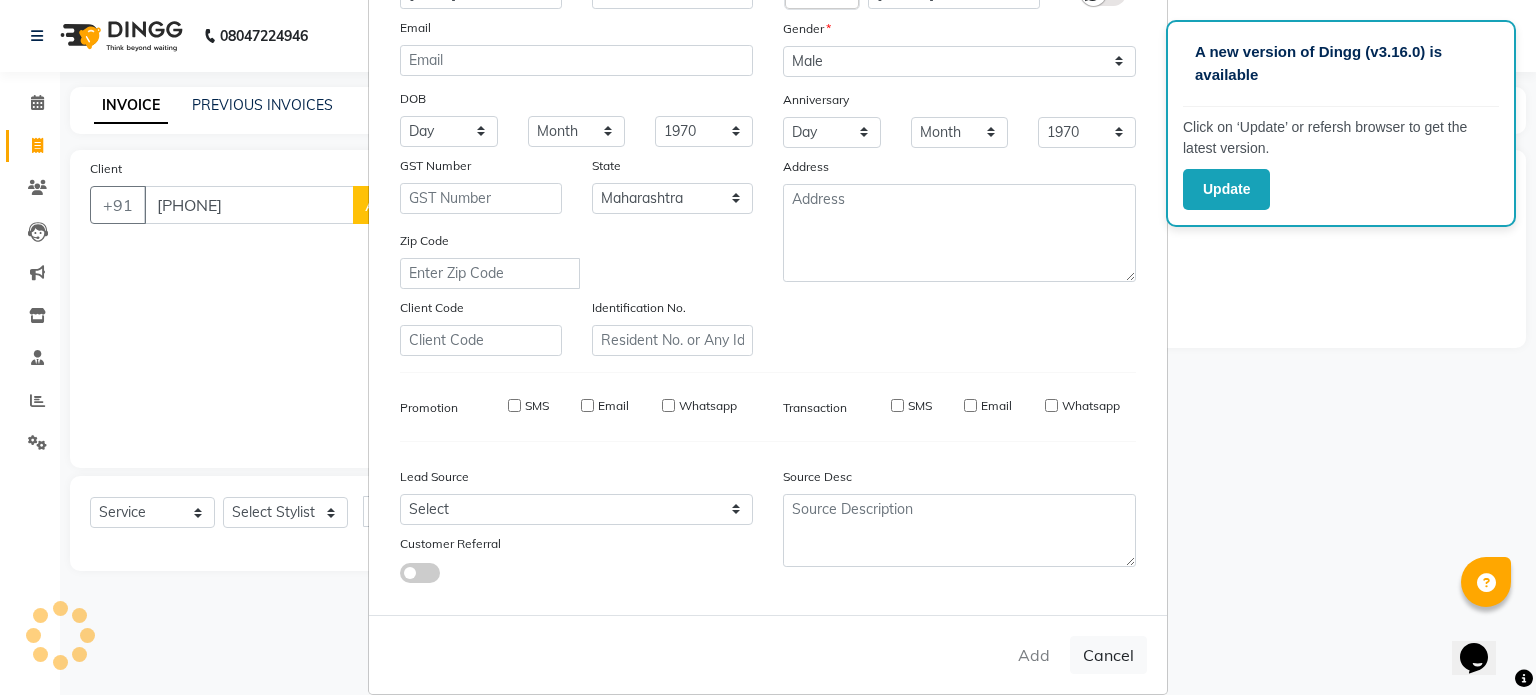 select 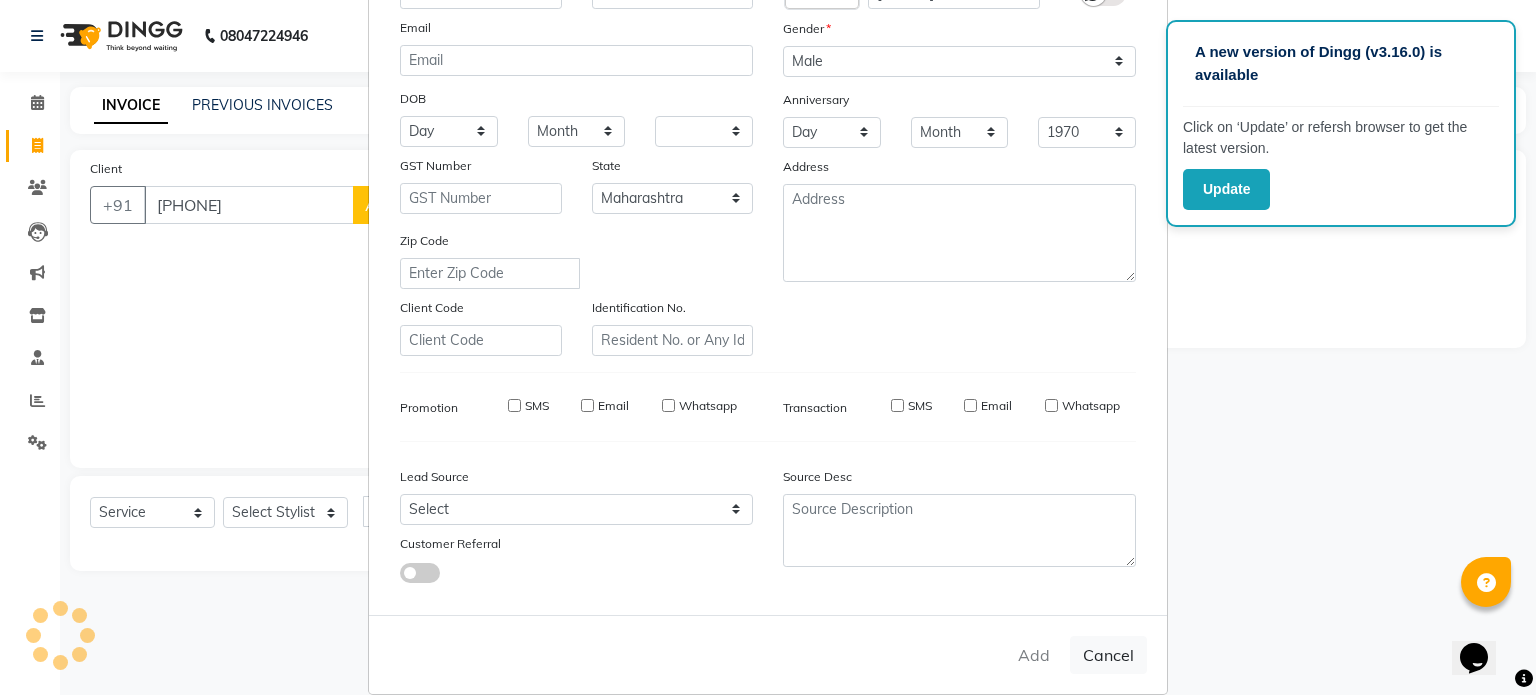 select on "null" 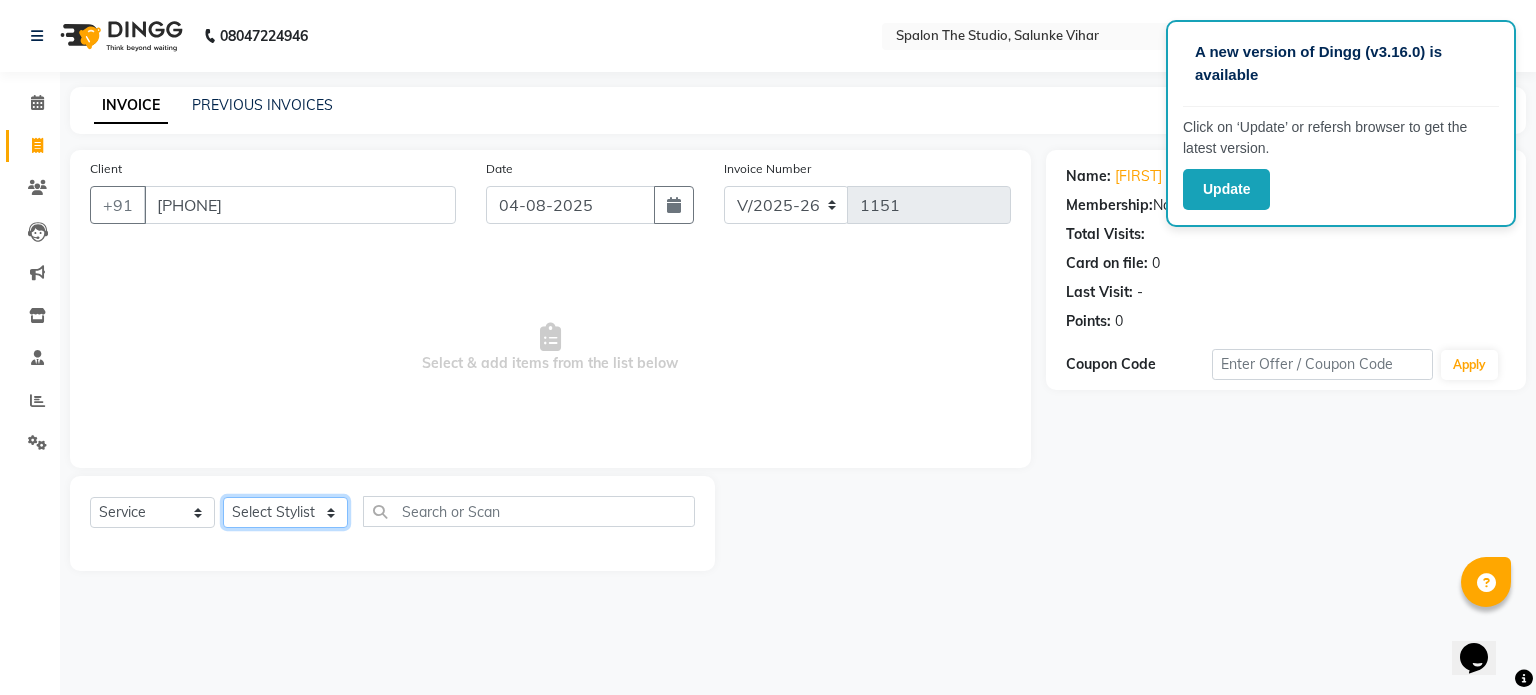 click on "Select Stylist Aarti AMBIKA farheen  Gernal komal  kusum Manager navazish pranali Riya Shetye Saisha SHARIF Shubham  Pawar siddhi sunil Vanshika" 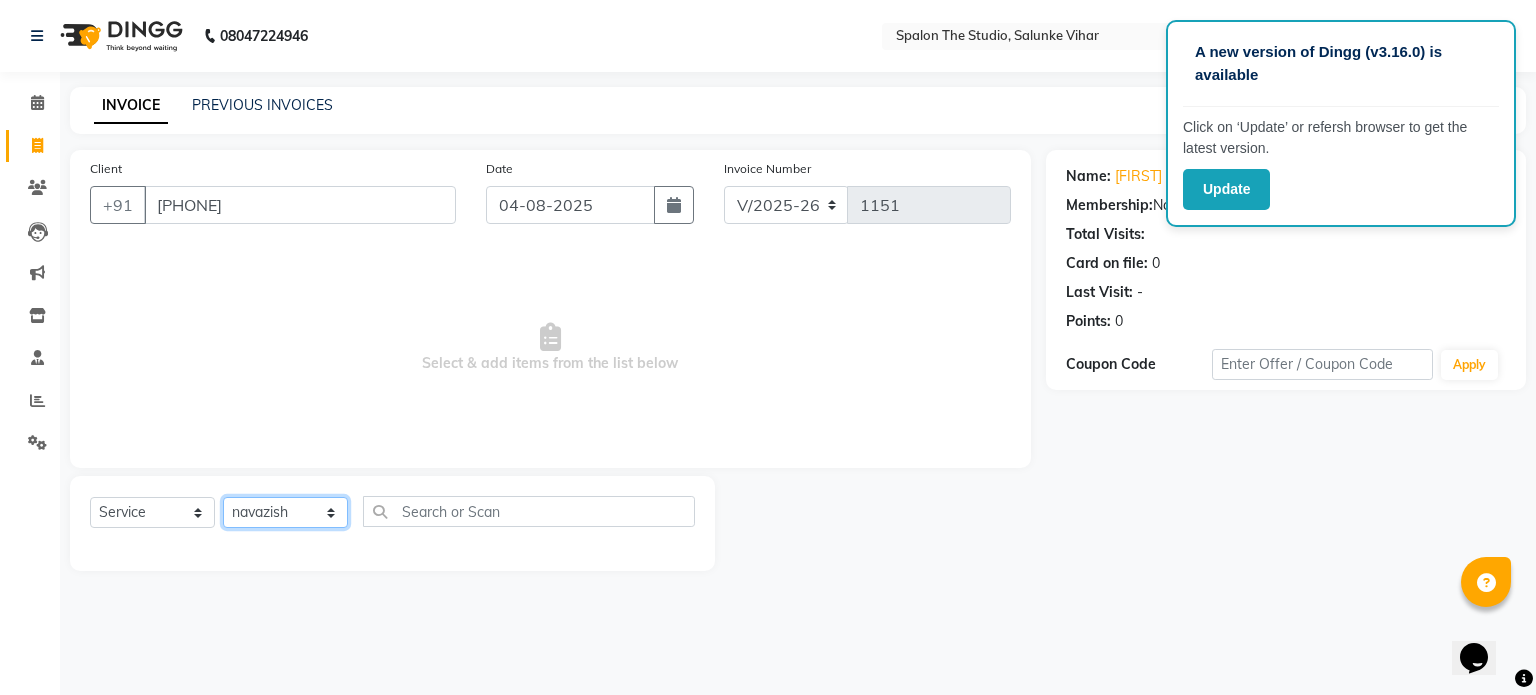 click on "Select Stylist Aarti AMBIKA farheen  Gernal komal  kusum Manager navazish pranali Riya Shetye Saisha SHARIF Shubham  Pawar siddhi sunil Vanshika" 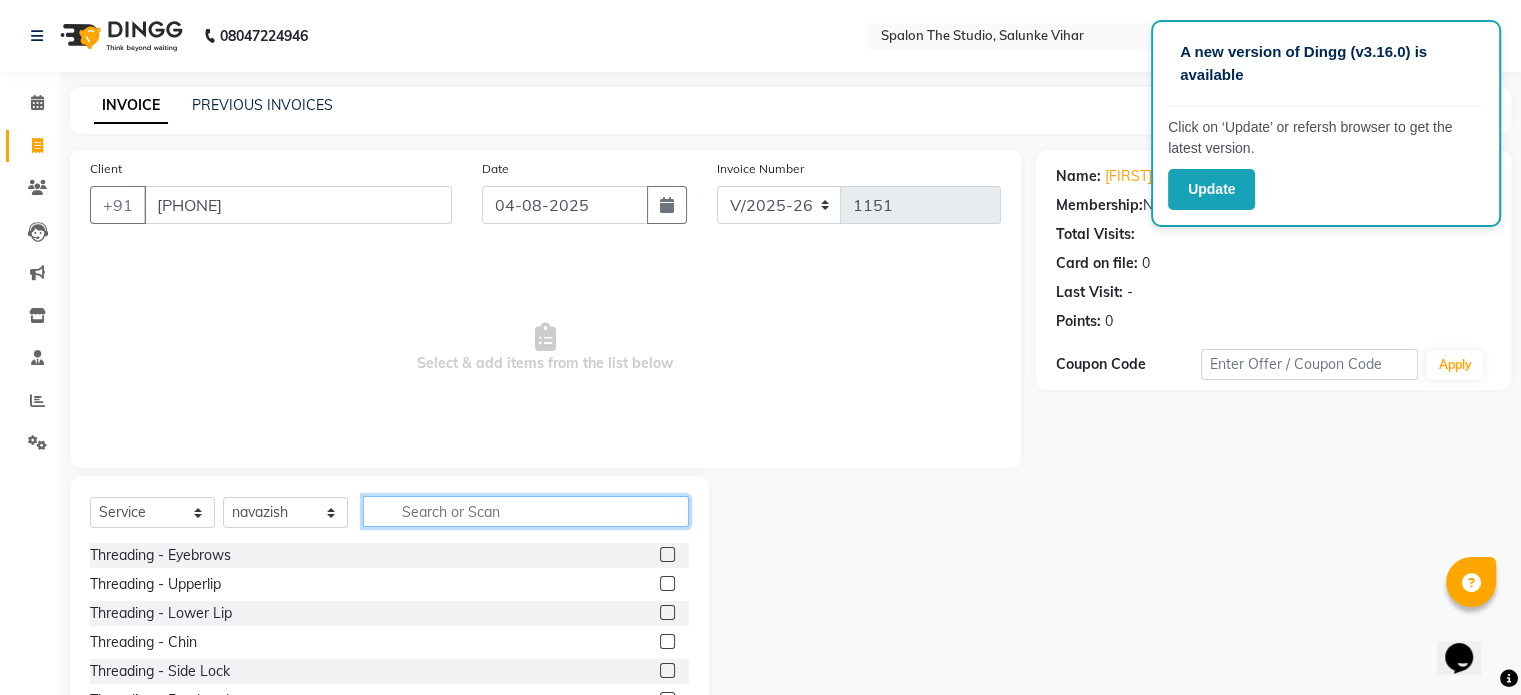 click 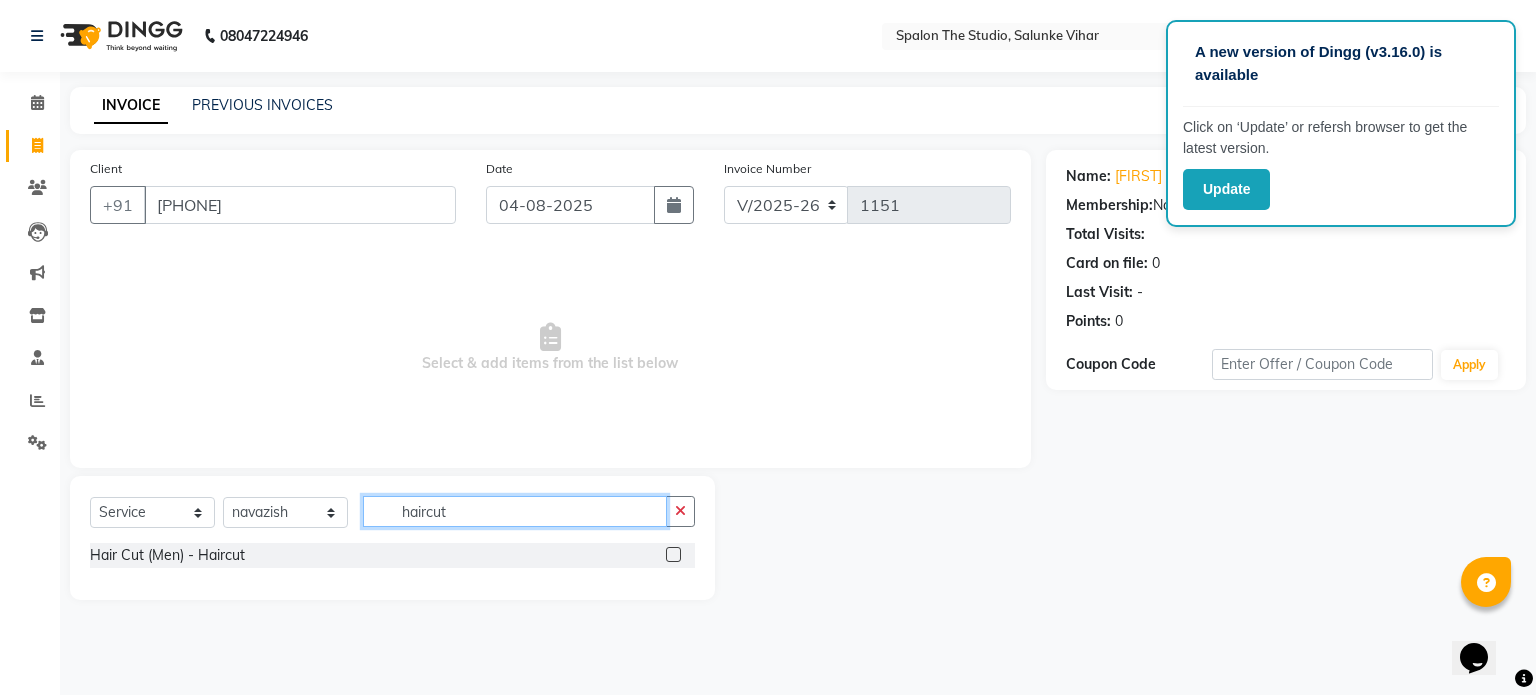 type on "haircut" 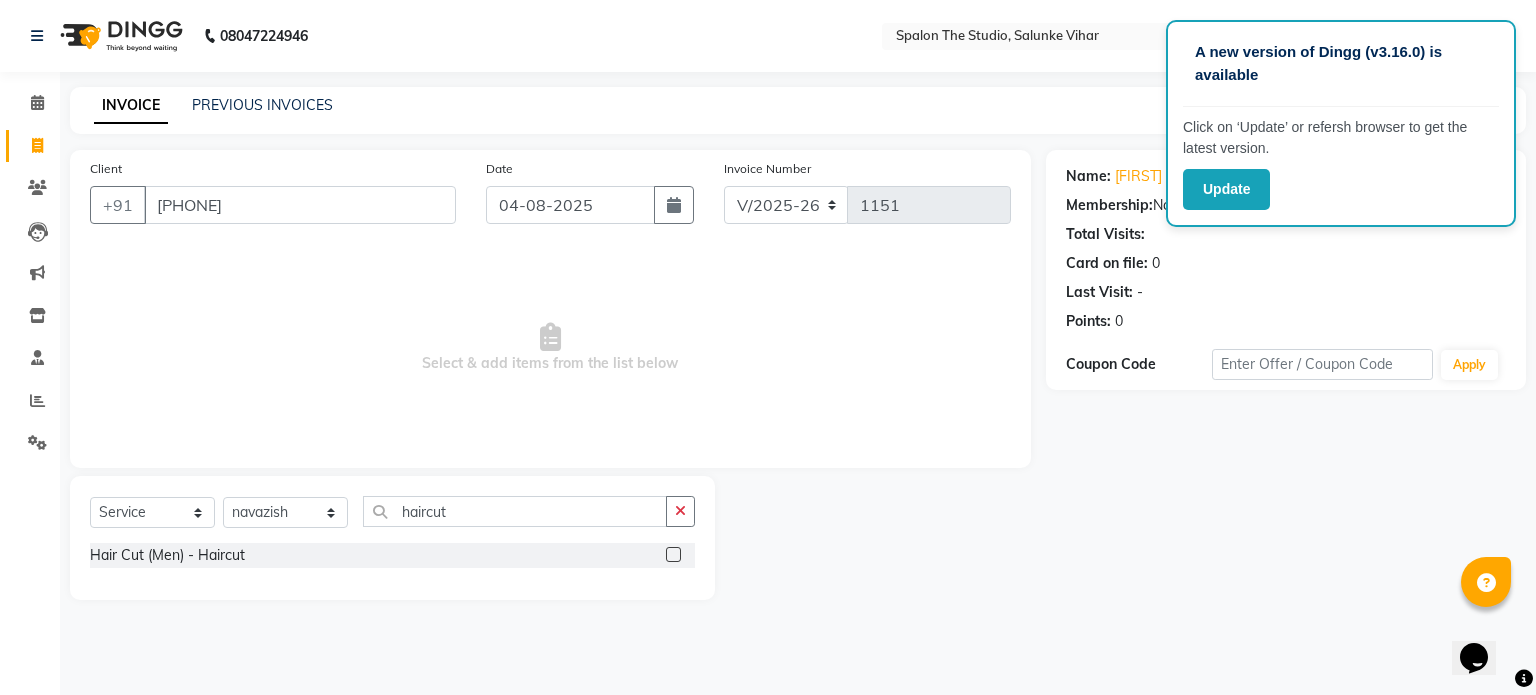 click 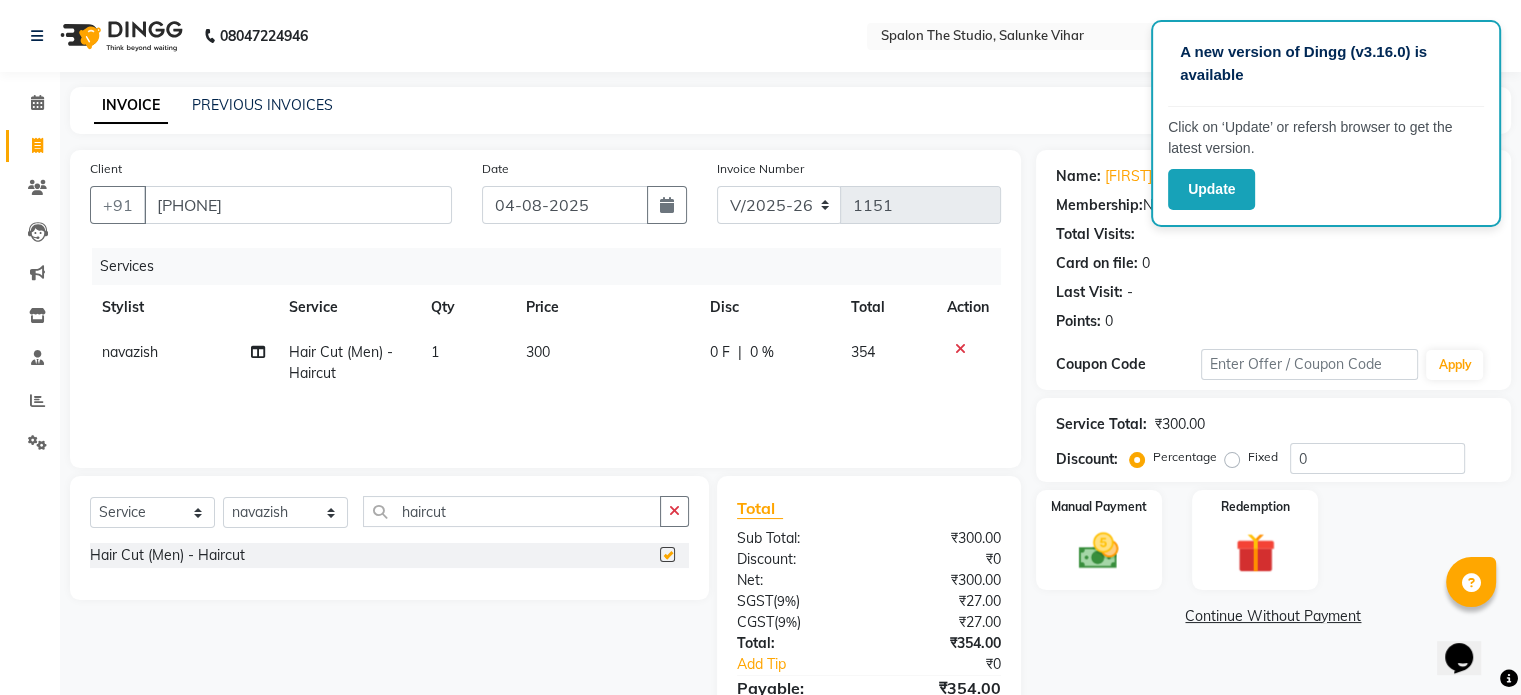 checkbox on "false" 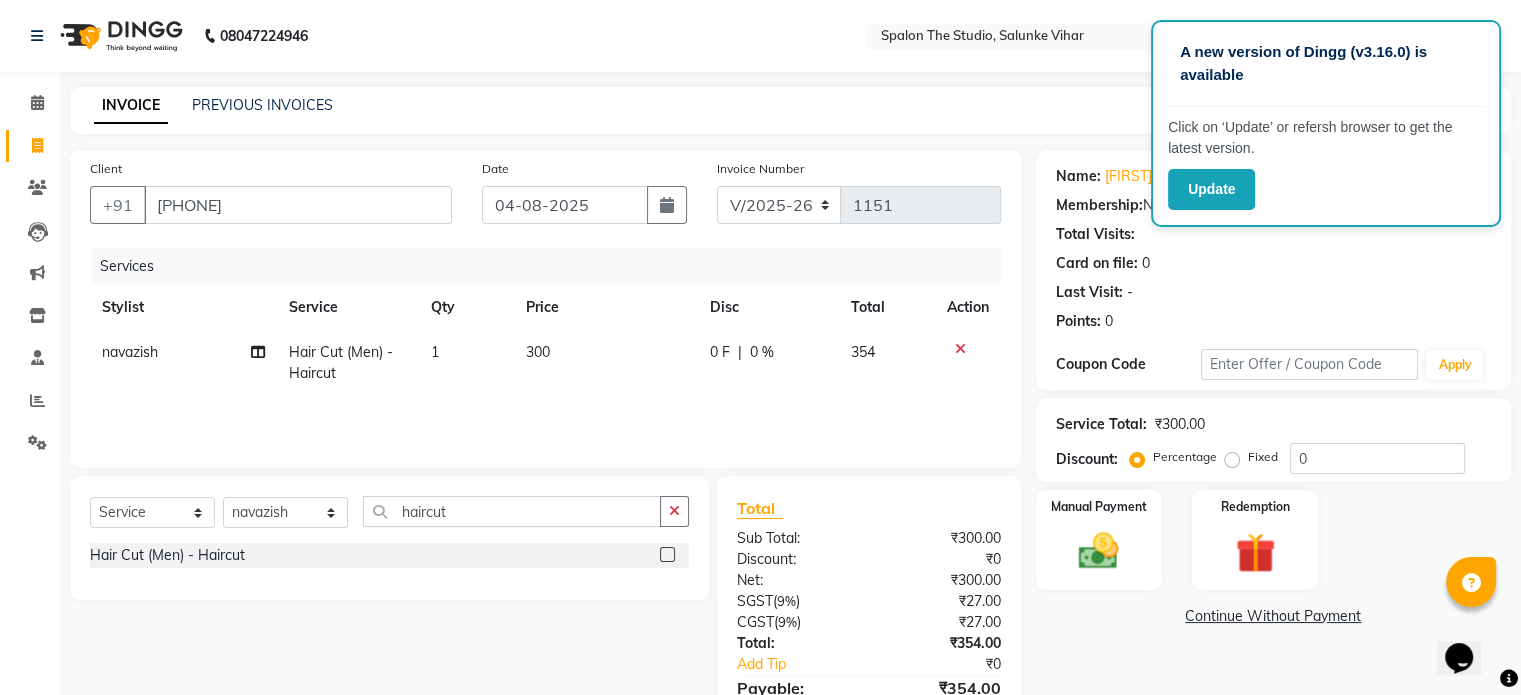 click on "300" 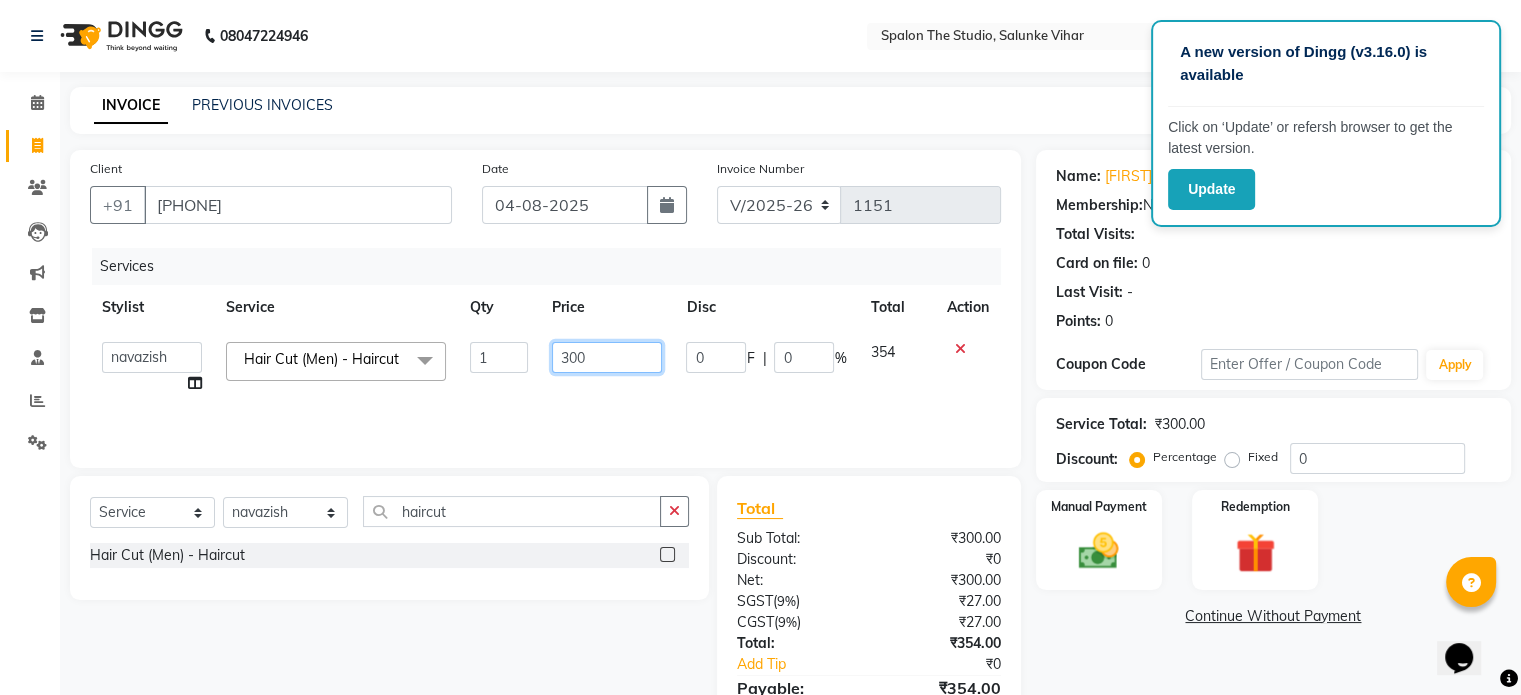 click on "300" 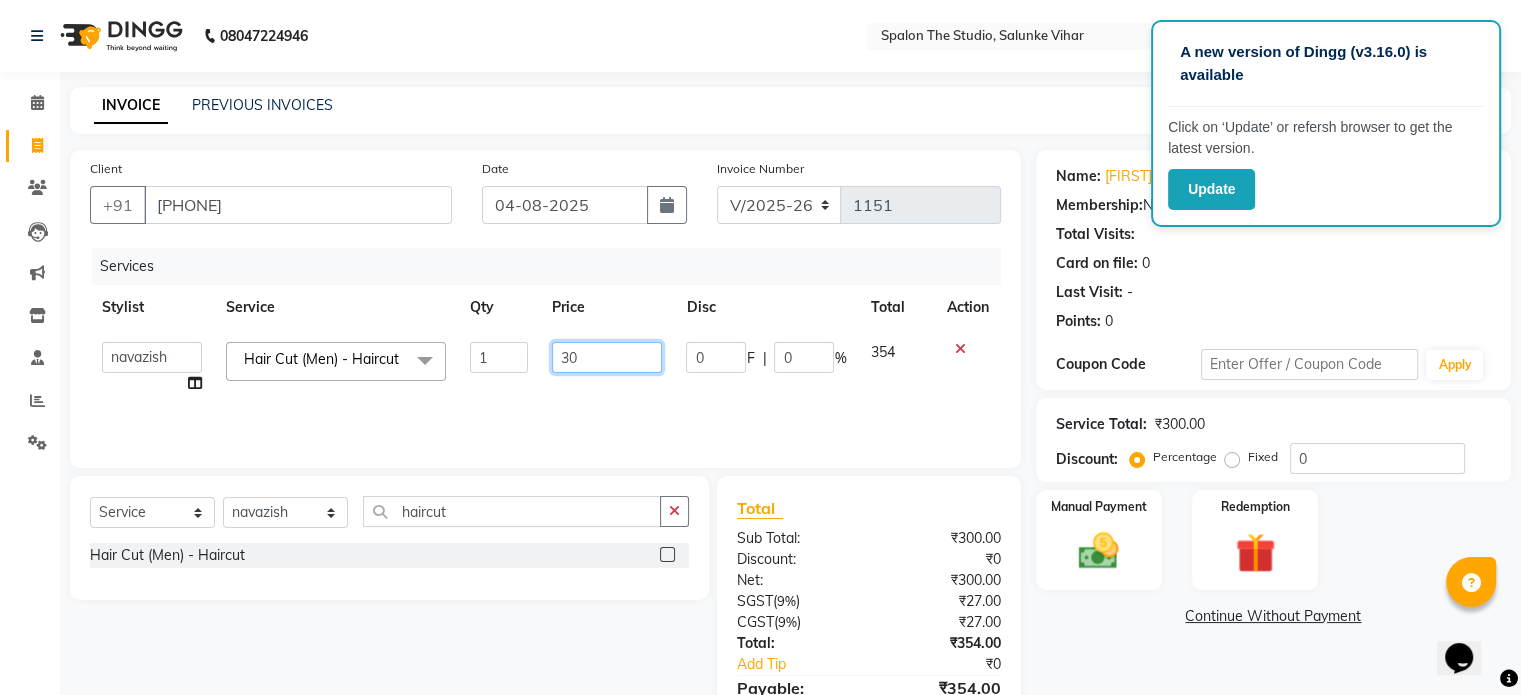 type on "3" 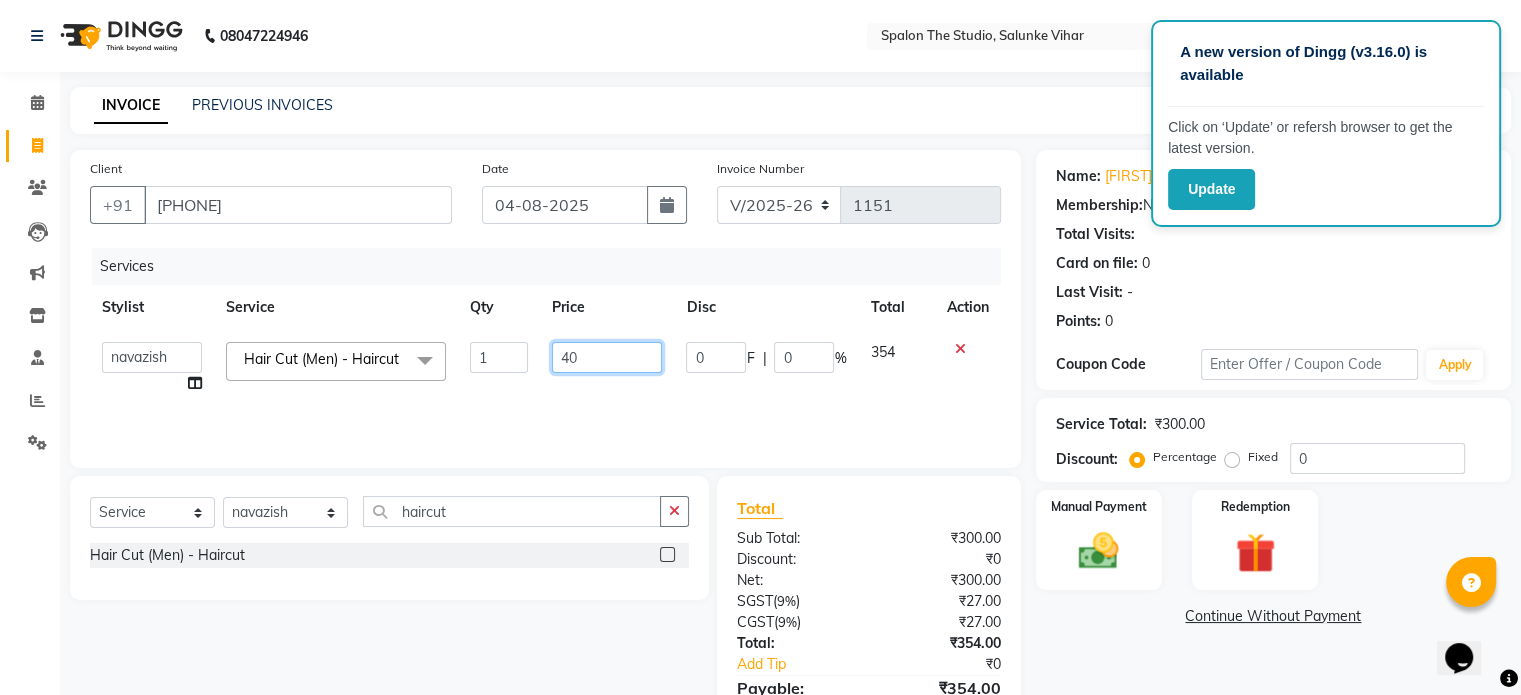 type on "400" 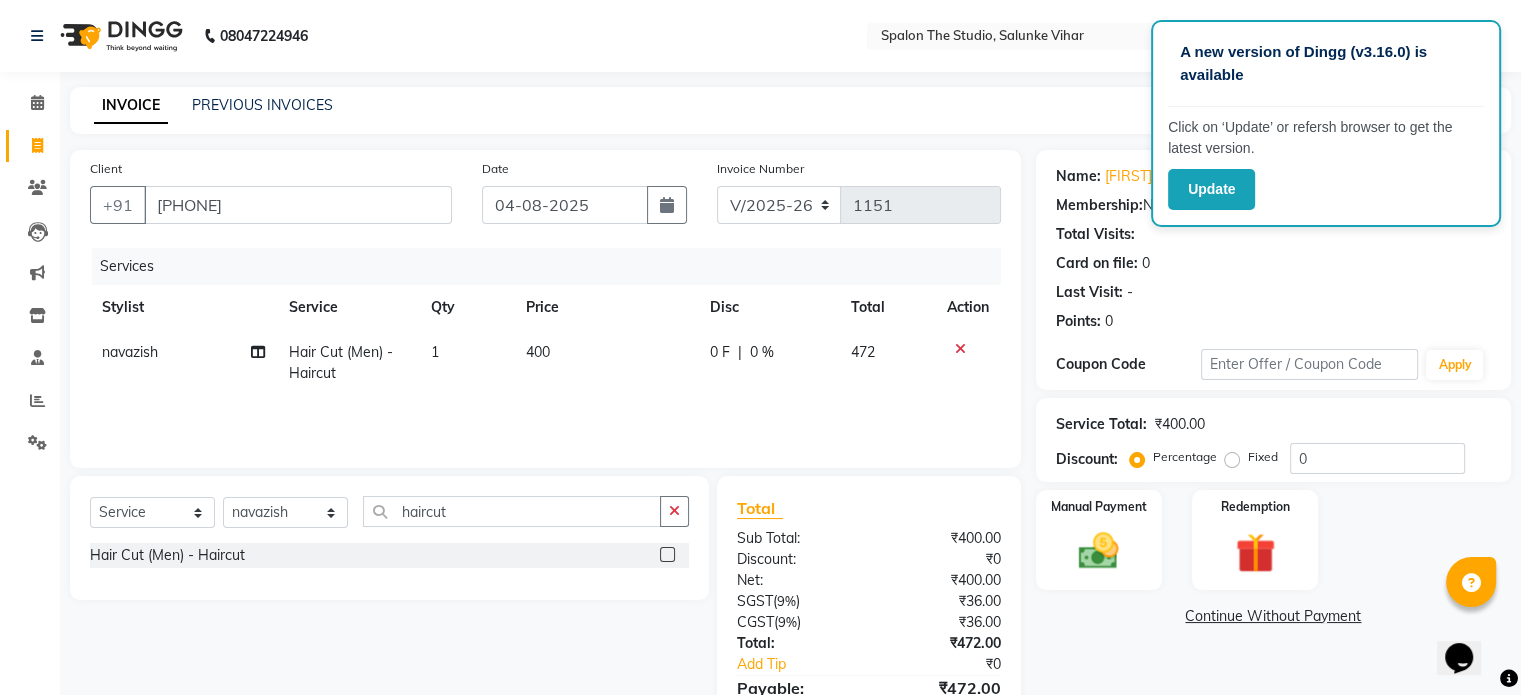 click on "Services Stylist Service Qty Price Disc Total Action navazish [SERVICE] - [SERVICE] 1 400 0 F | 0 % 472" 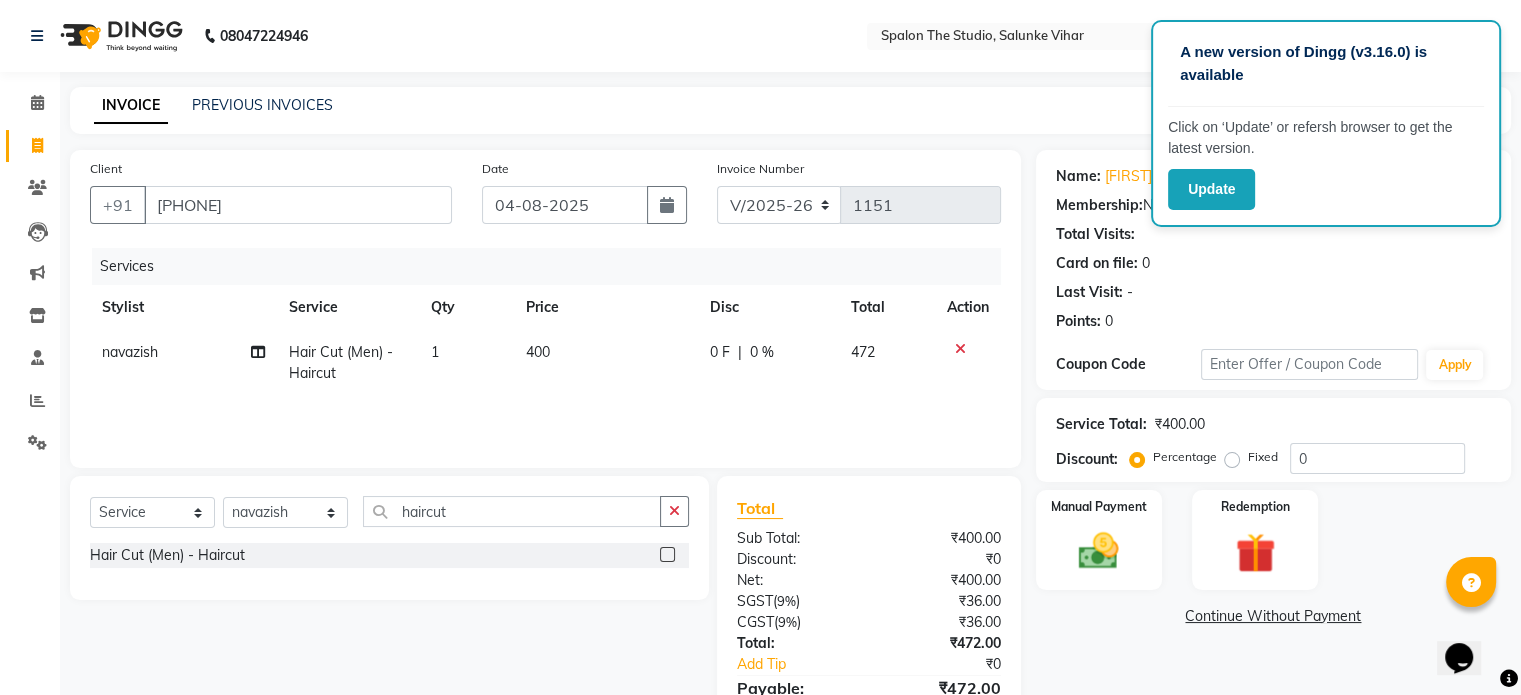 click on "400" 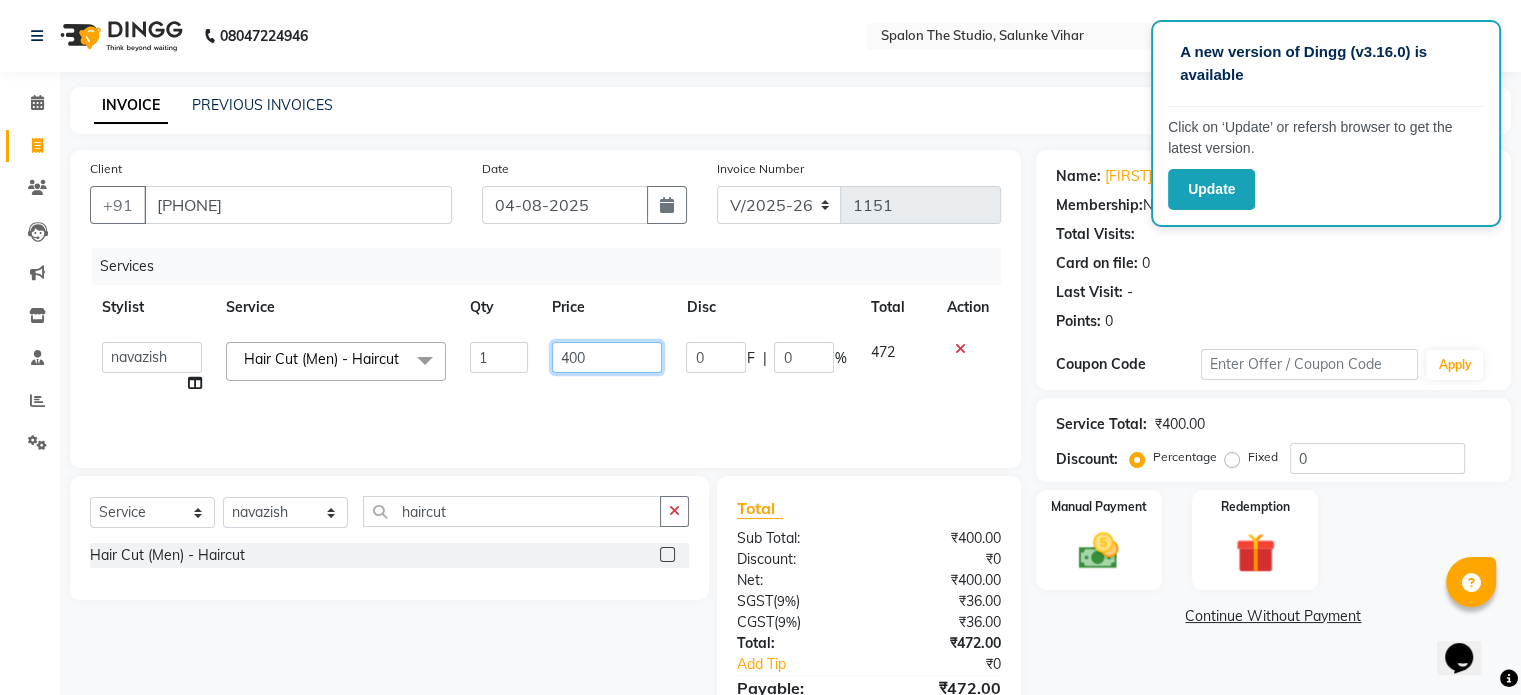 click on "400" 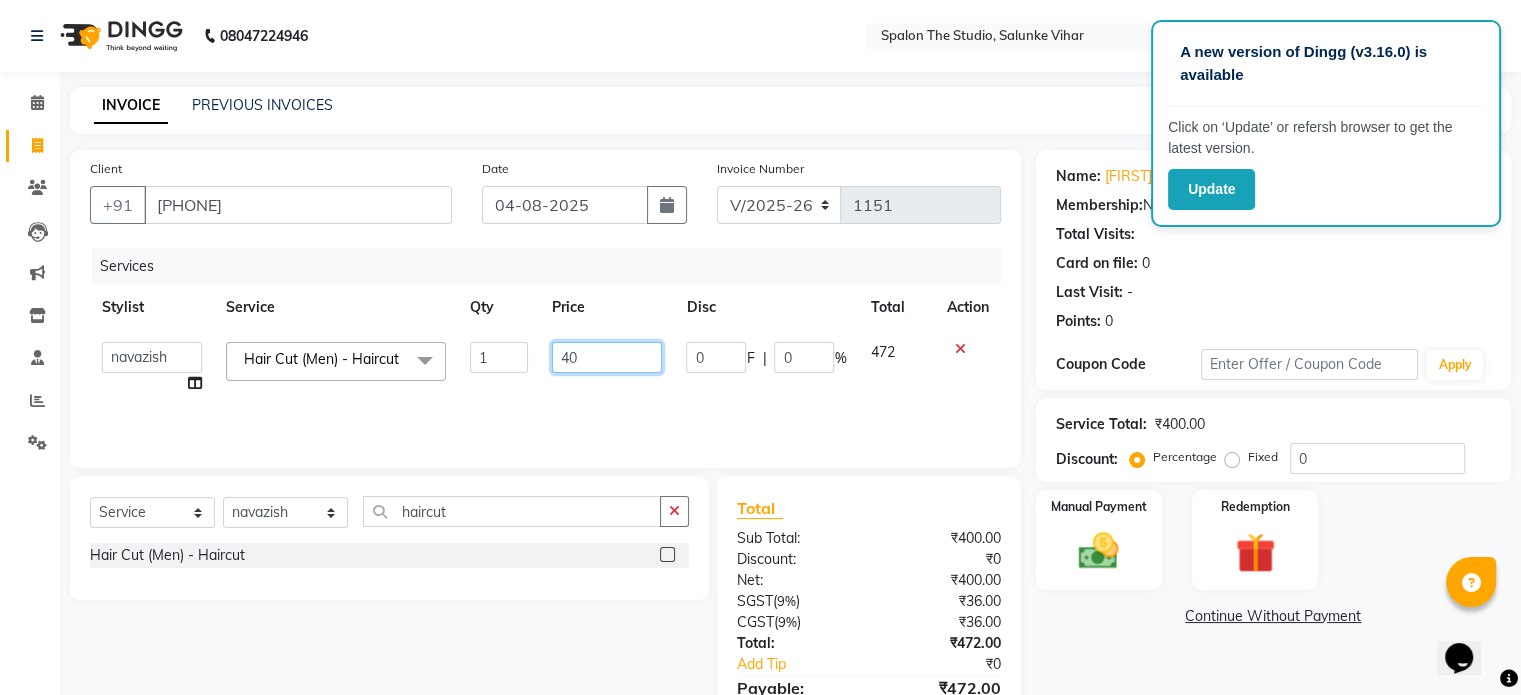 type on "4" 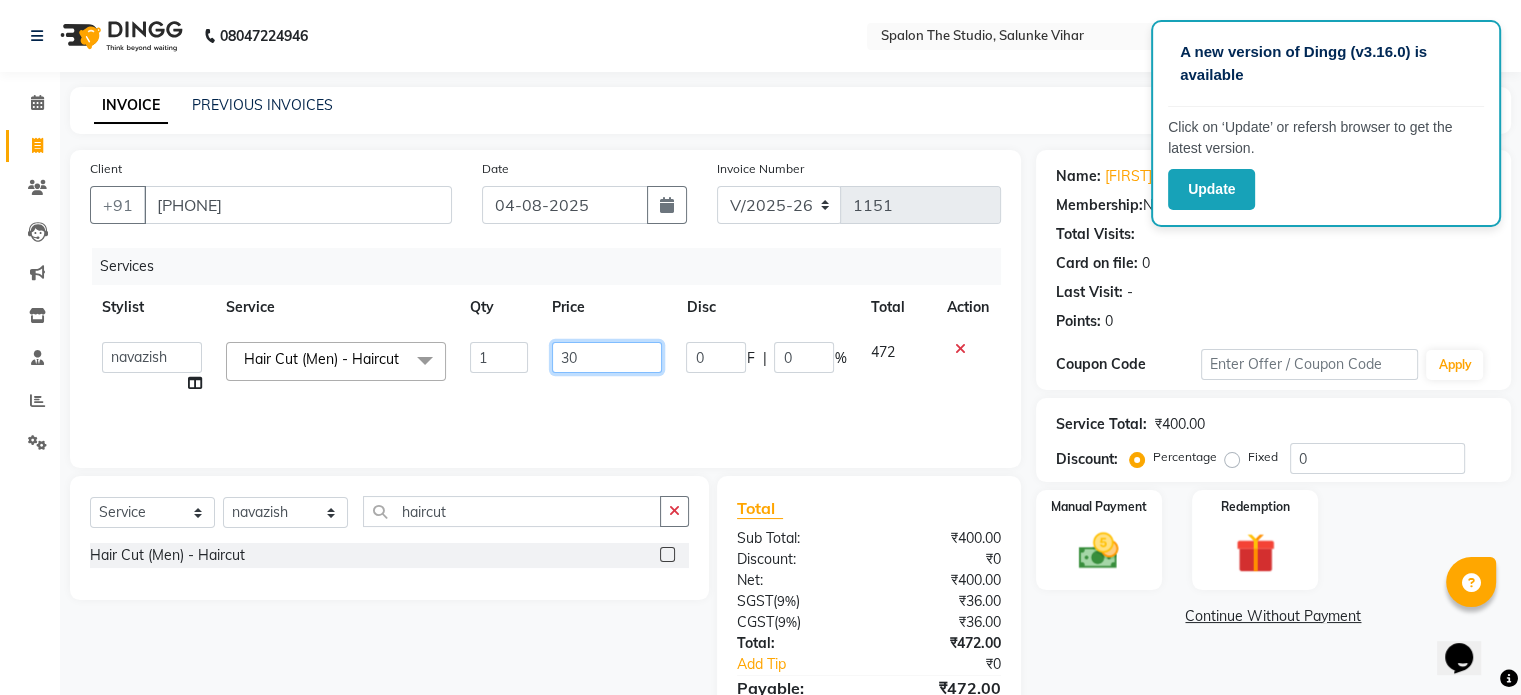 type on "300" 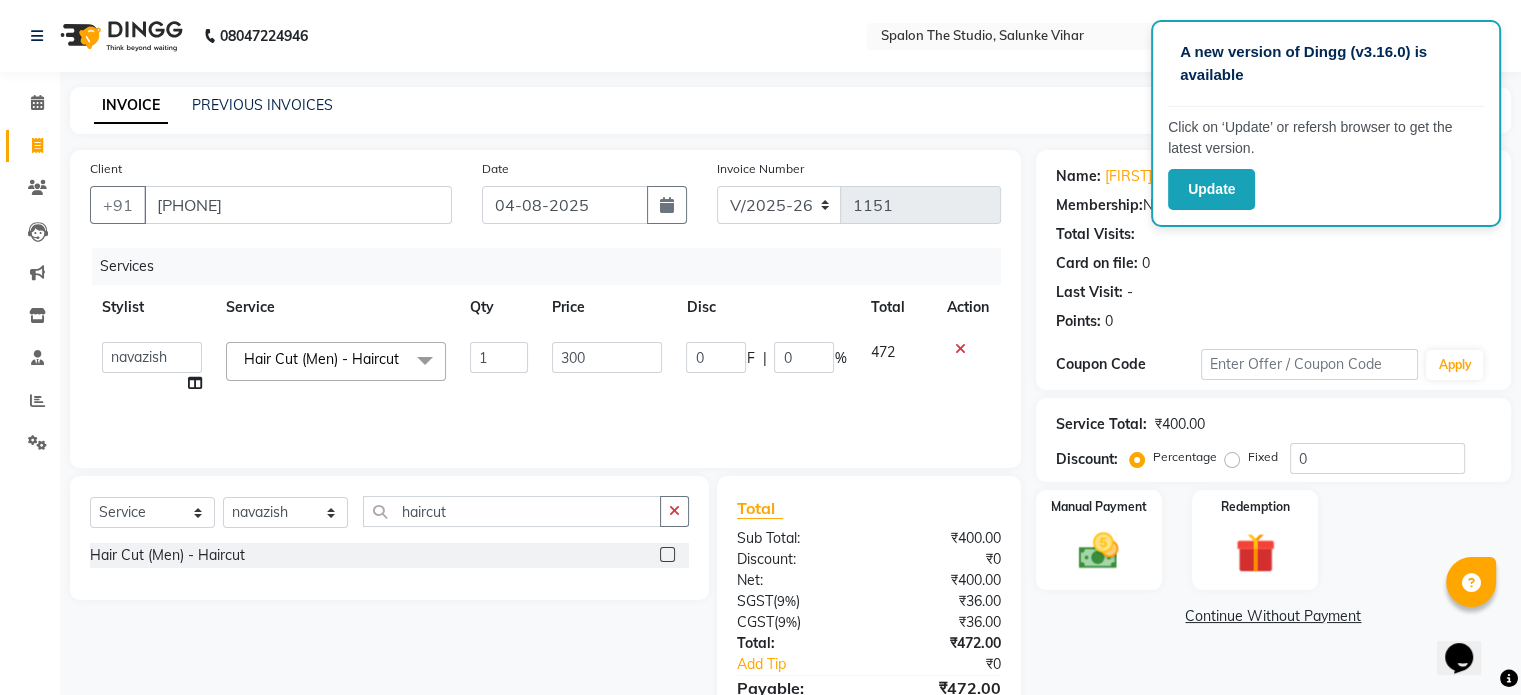 click on "Services Stylist Service Qty Price Disc Total Action  Aarti   AMBIKA   farheen    Gernal   komal    kusum   Manager   navazish   pranali   [FIRST]   [FIRST]   SHARIF   Shubham  Pawar   siddhi   sunil   Vanshika  [SERVICE] - [SERVICE] x Threading - Eyebrows Threading - Upperlip Threading - Lower Lip Threading - Chin Threading - Side Lock Threading - Forehead Threading - Full Face Threading - Jawline Threading - Neck Scieutific Combing green peel DERMA PEELING  LHR YELLOW PEEL LE MARINE TREATMENT tatto removal D - Tan - Underarm D - Tan - Feet D - Tan - Face & Neck D - Tan - Full Arm/Half Arm D - Tan - Half Back/Front D - Tan - Midriff D - Tan - Face Neck & Blouse Line D - Tan - Full Back/Front D - Tan - Full Leg/Half Leg D - Tan - Full Body Waxing - Sugar Wax Full Arm Waxing - Sugar Wax Full Leg Waxing - Sugar Wax Half Arm Waxing - Sugar Wax Half Leg Waxing - Sugar Wax Under Arm Waxing - Sugar Wax Chin Waxing - Sugar Wax Upperlip/Lowerlip Waxing - Sugar Wax Side Lock Waxing - Sugar Wax Forehead Waxing - Sugar Wax Jawline Waxing - Sugar Wax Face 1 200" 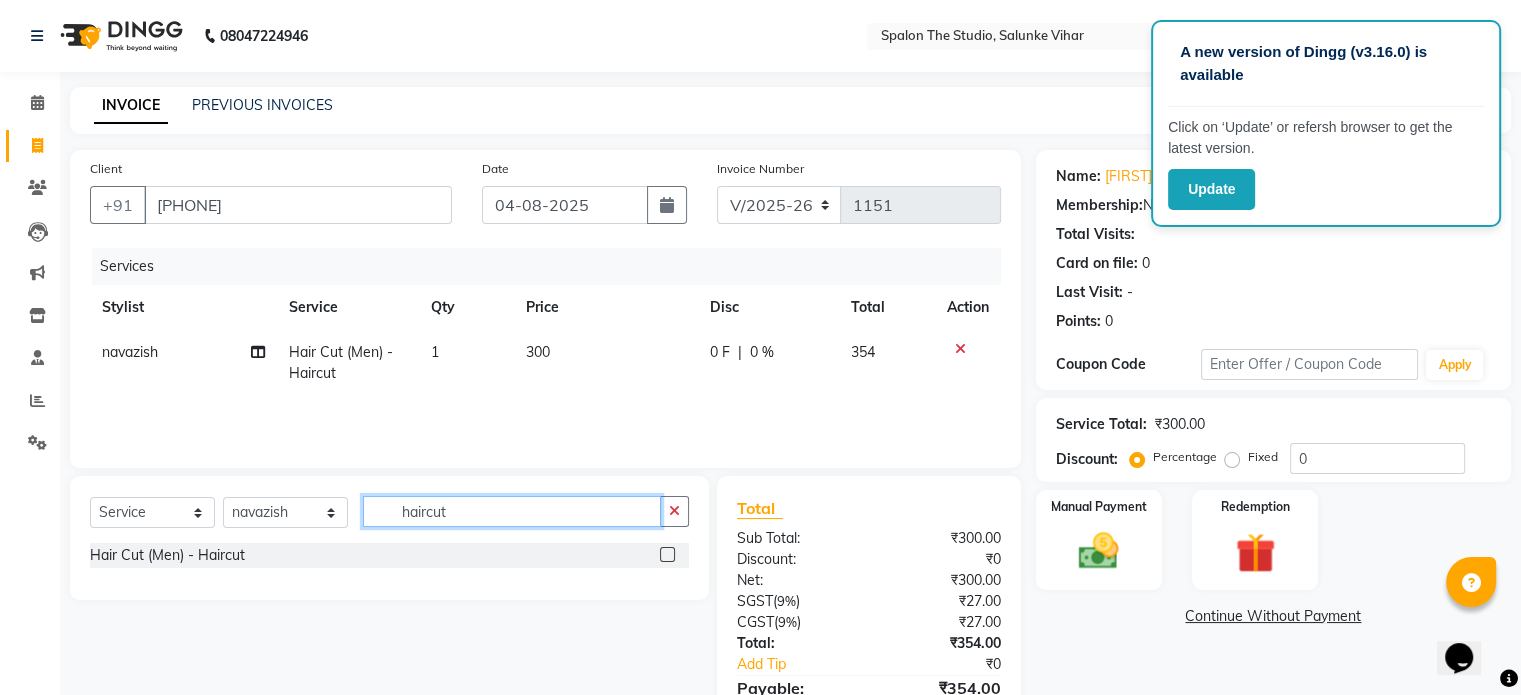 click on "haircut" 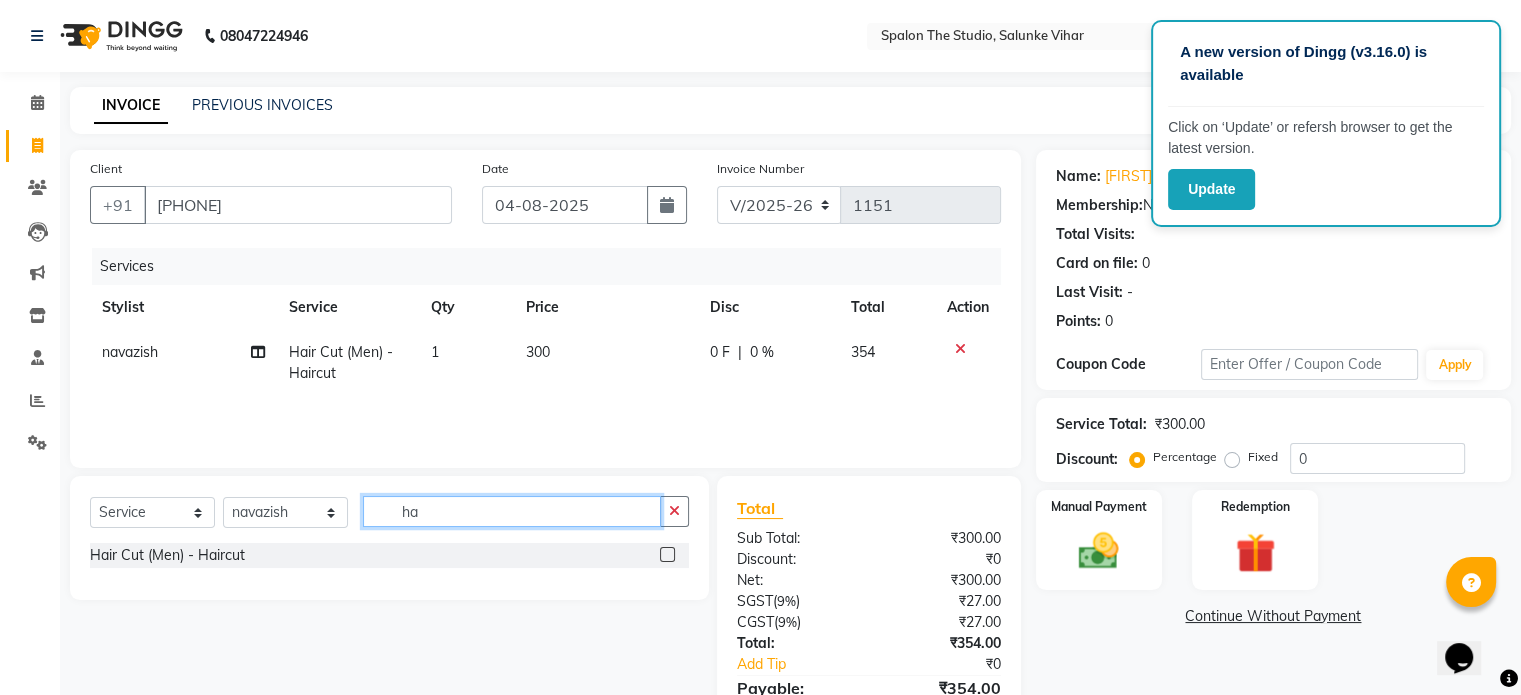 type on "h" 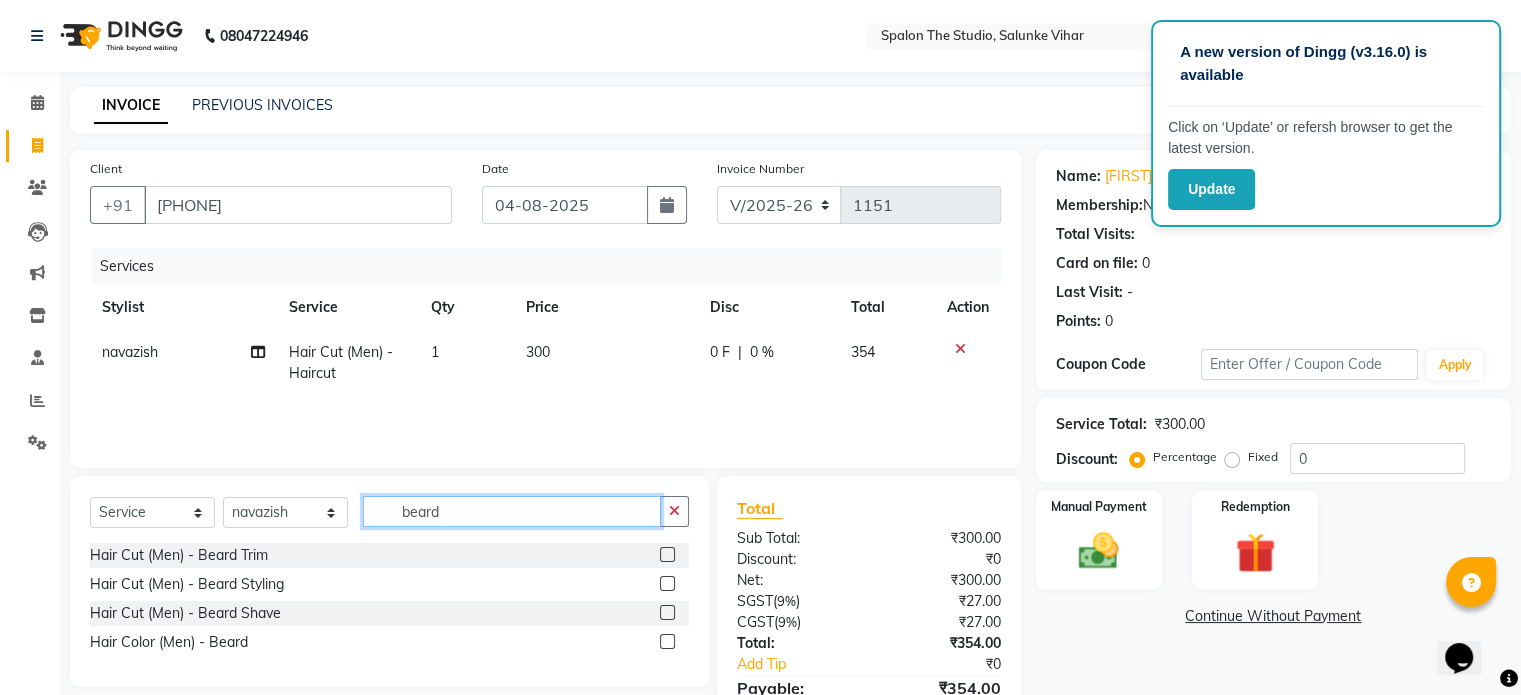 type on "beard" 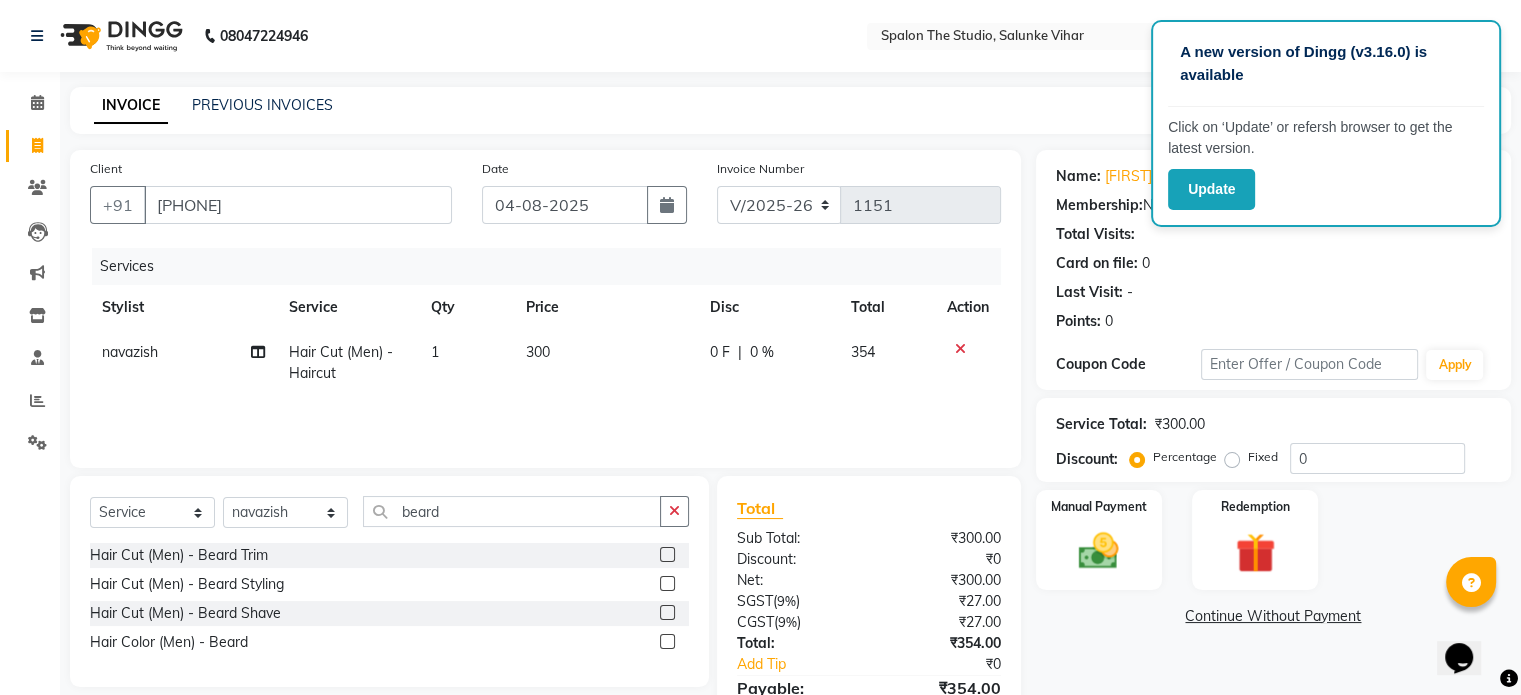 click 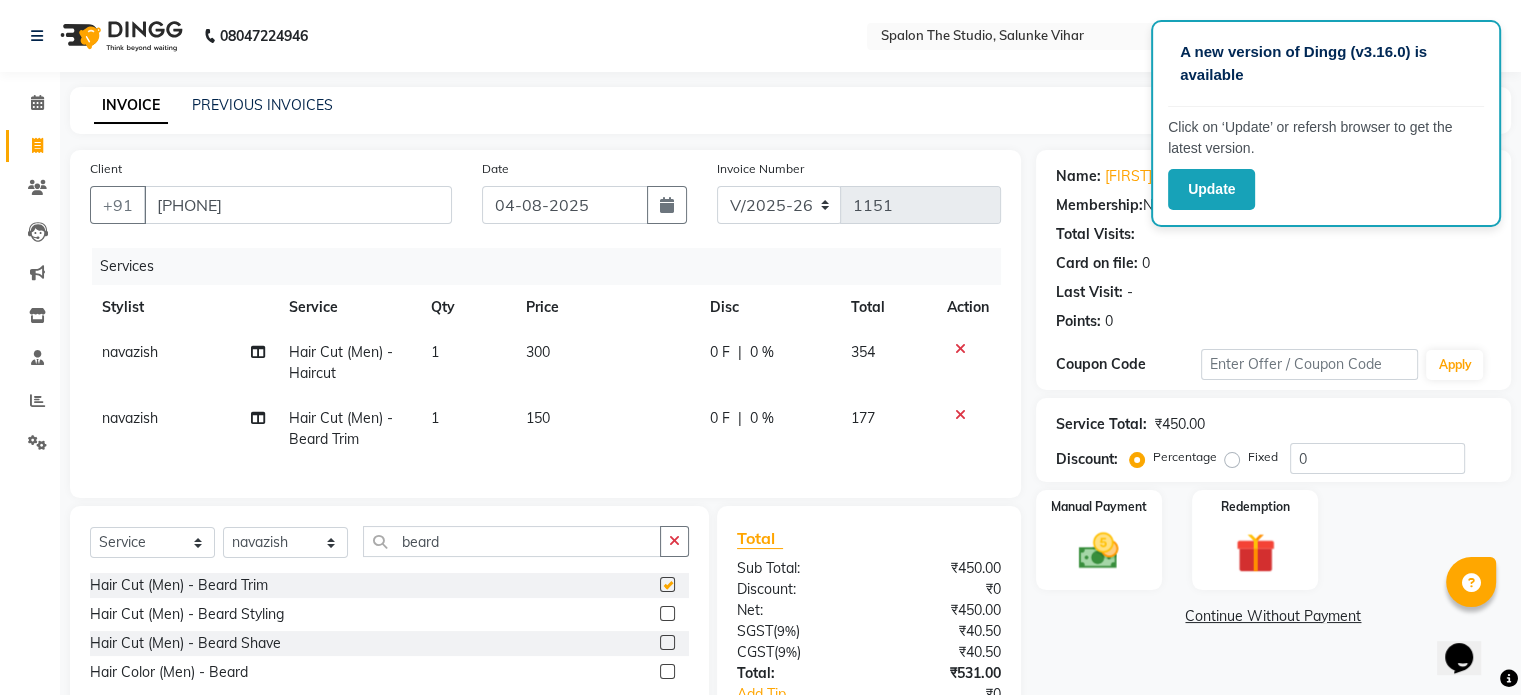 checkbox on "false" 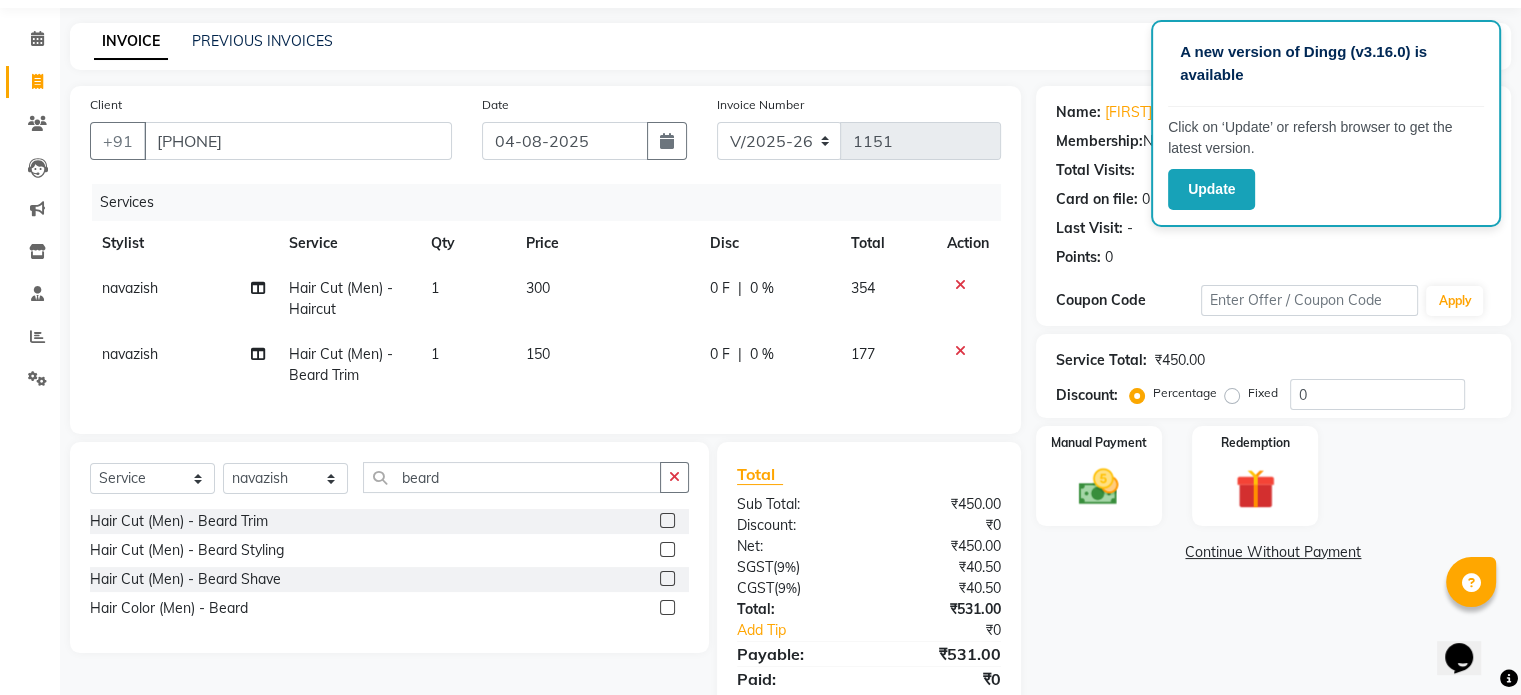 scroll, scrollTop: 150, scrollLeft: 0, axis: vertical 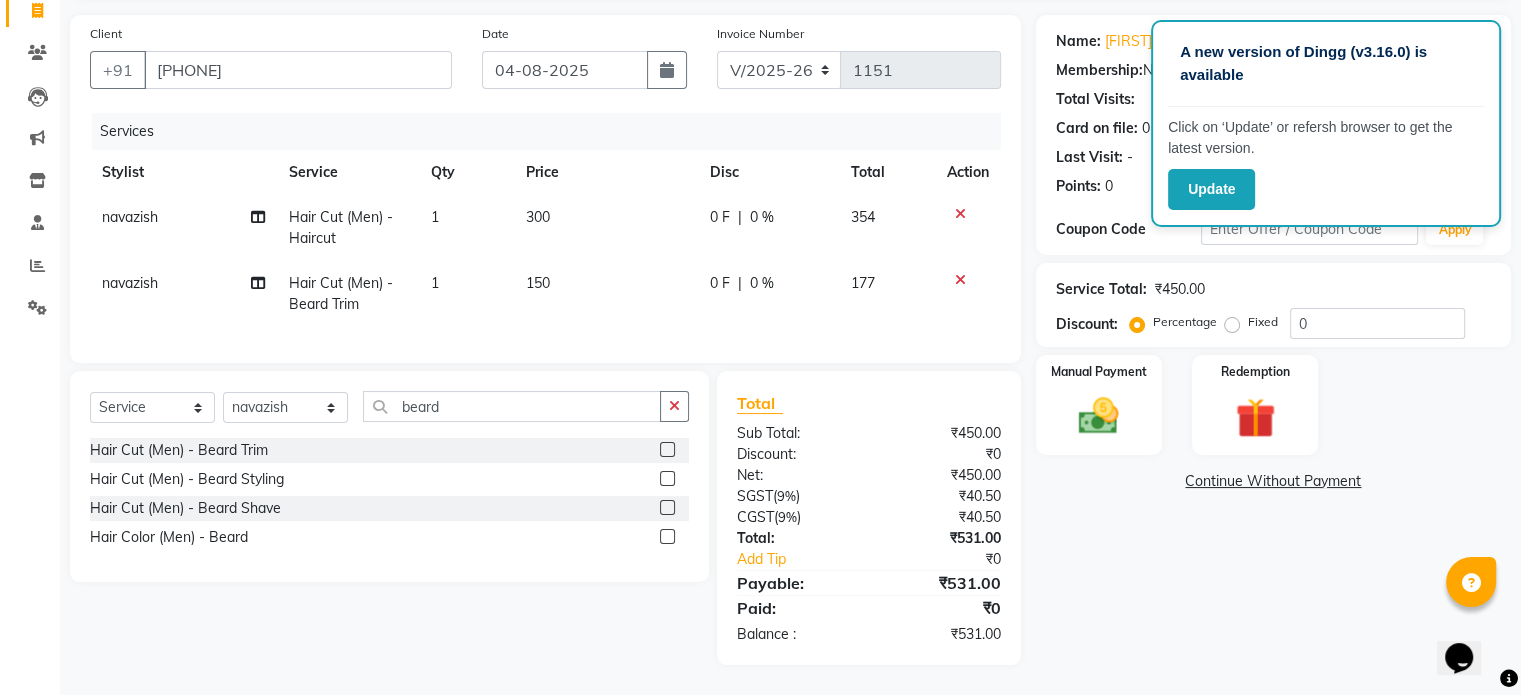 click on "150" 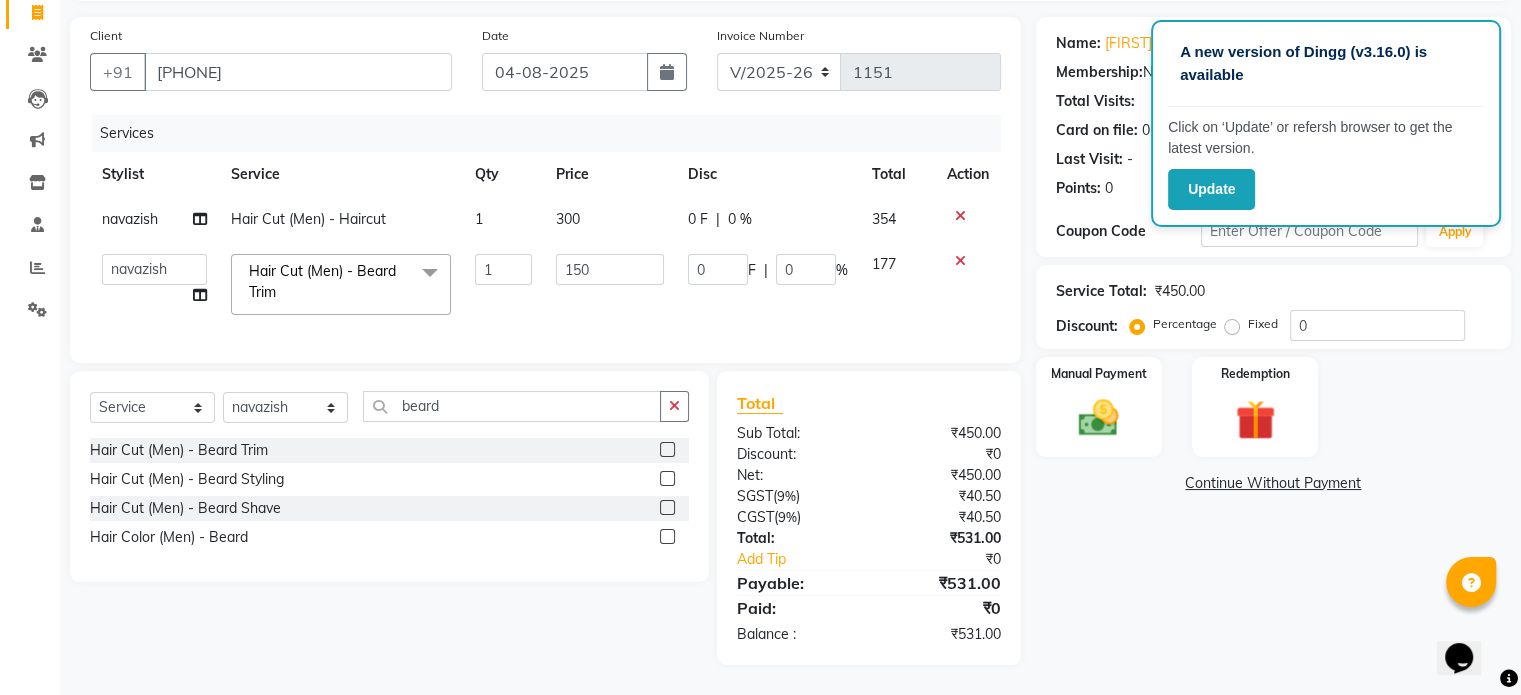 scroll, scrollTop: 148, scrollLeft: 0, axis: vertical 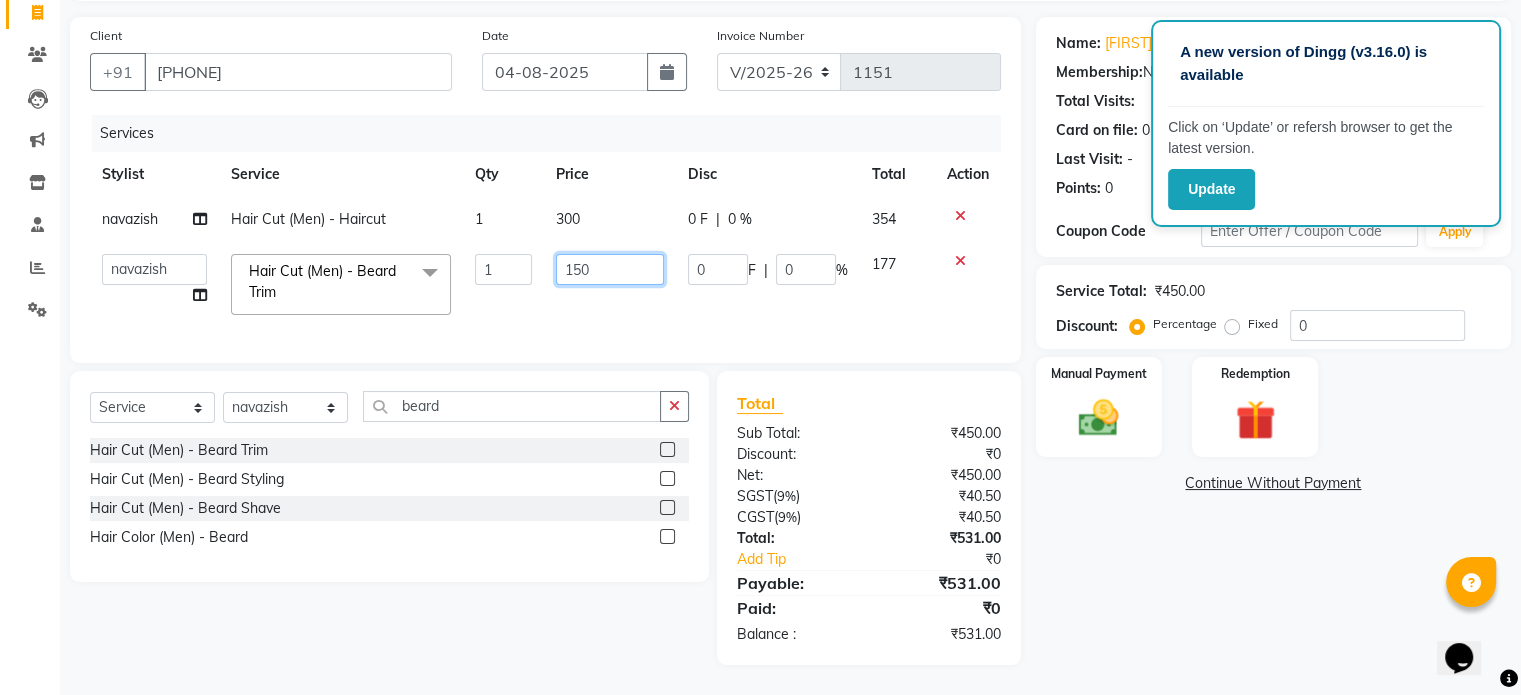 click on "150" 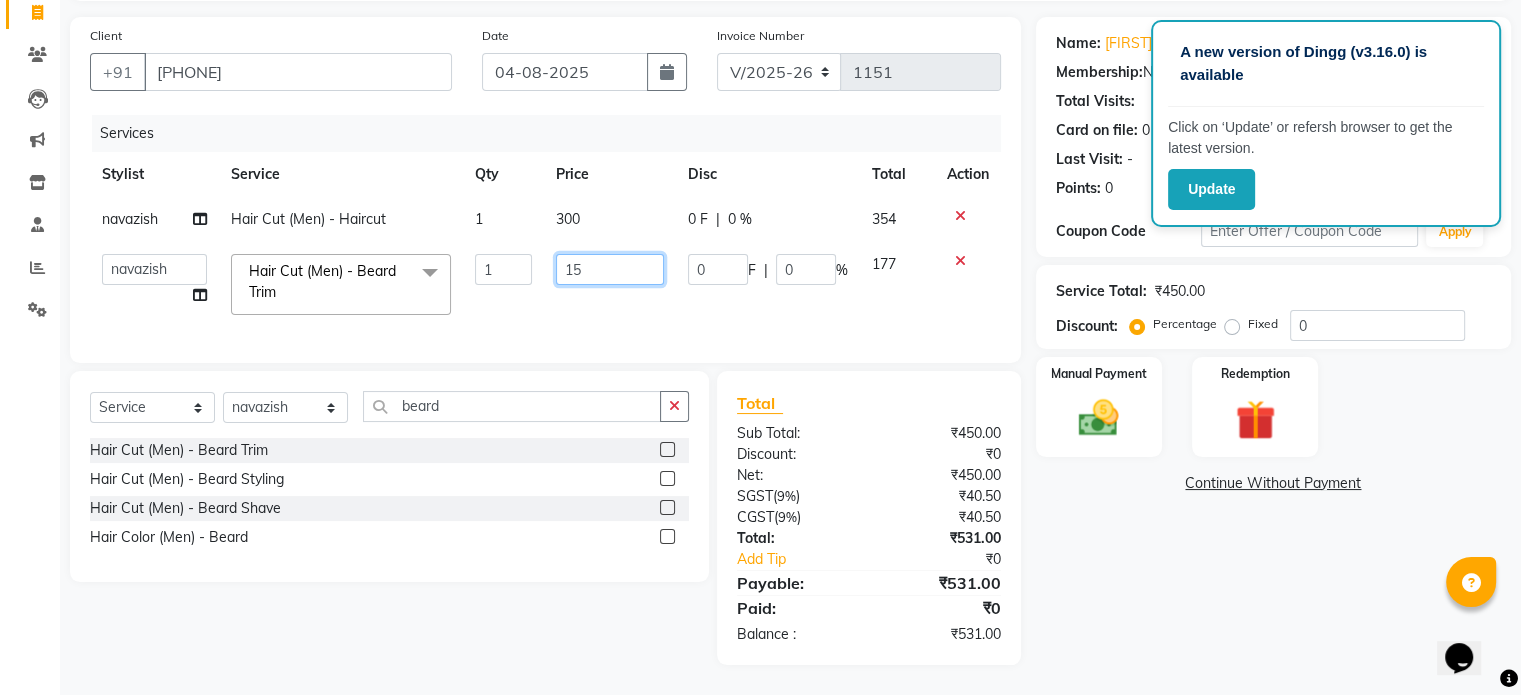 type on "1" 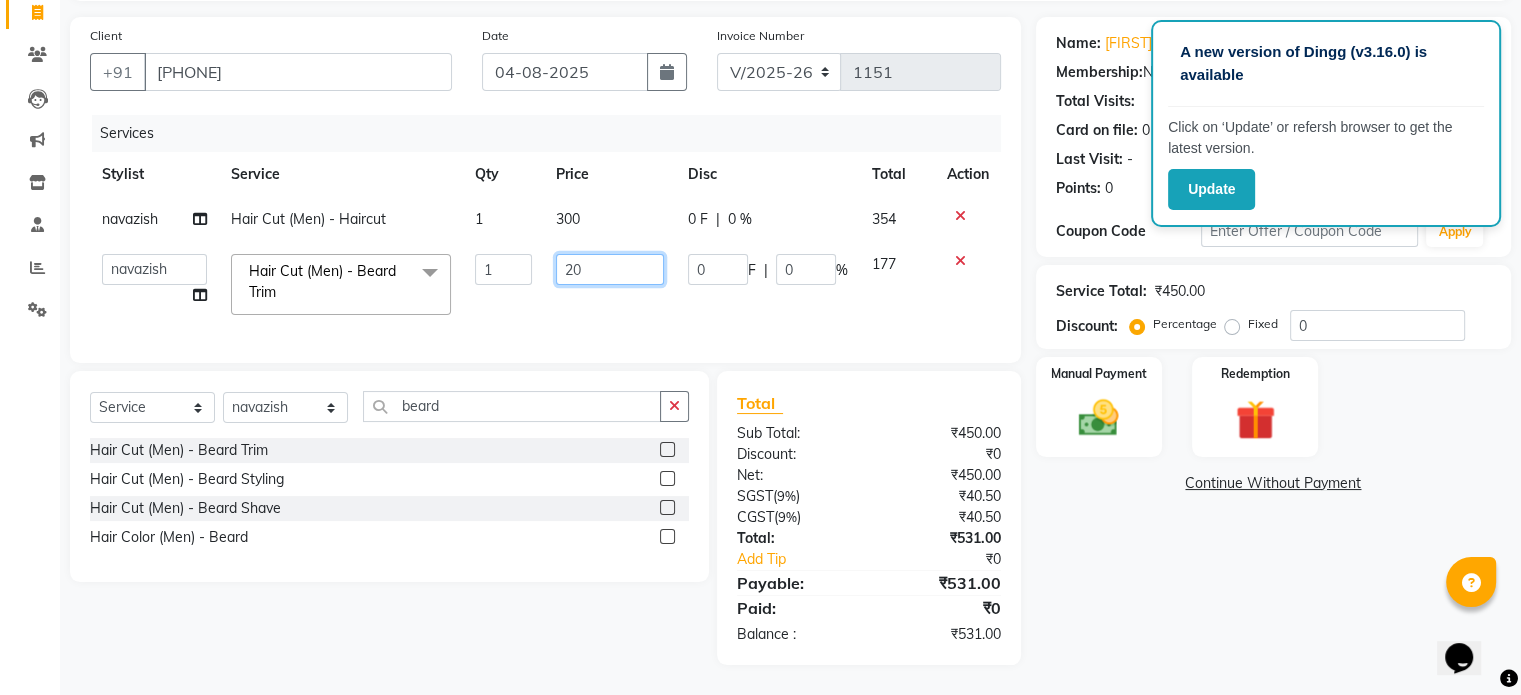 type on "200" 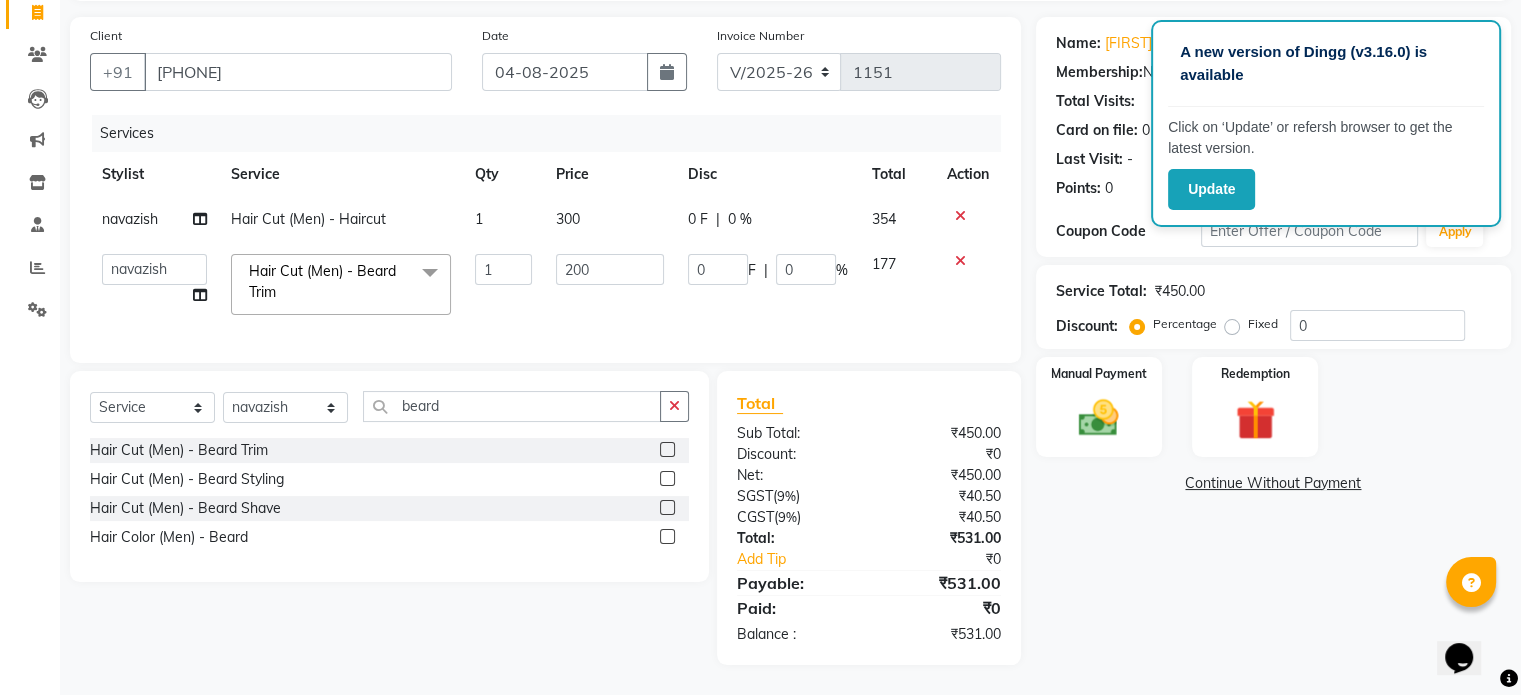 click on "Aarti   AMBIKA   farheen    Gernal   komal    kusum   Manager   navazish   pranali   [FIRST]   [FIRST]   SHARIF   Shubham  Pawar   siddhi   sunil   Vanshika  [SERVICE] - [SERVICE] x Threading - Eyebrows Threading - Upperlip Threading - Lower Lip Threading - Chin Threading - Side Lock Threading - Forehead Threading - Full Face Threading - Jawline Threading - Neck Scieutific Combing green peel DERMA PEELING  LHR YELLOW PEEL LE MARINE TREATMENT tatto removal D - Tan - Underarm D - Tan - Feet D - Tan - Face & Neck D - Tan - Full Arm/Half Arm D - Tan - Half Back/Front D - Tan - Midriff D - Tan - Face Neck & Blouse Line D - Tan - Full Back/Front D - Tan - Full Leg/Half Leg D - Tan - Full Body Waxing - Sugar Wax Full Arm Waxing - Sugar Wax Full Leg Waxing - Sugar Wax Half Arm Waxing - Sugar Wax Half Leg Waxing - Sugar Wax Under Arm Waxing - Sugar Wax Chin Waxing - Sugar Wax Upperlip/Lowerlip Waxing - Sugar Wax Side Lock Waxing - Sugar Wax Forehead Waxing - Sugar Wax Jawline Waxing - Sugar Wax Face 1 200" 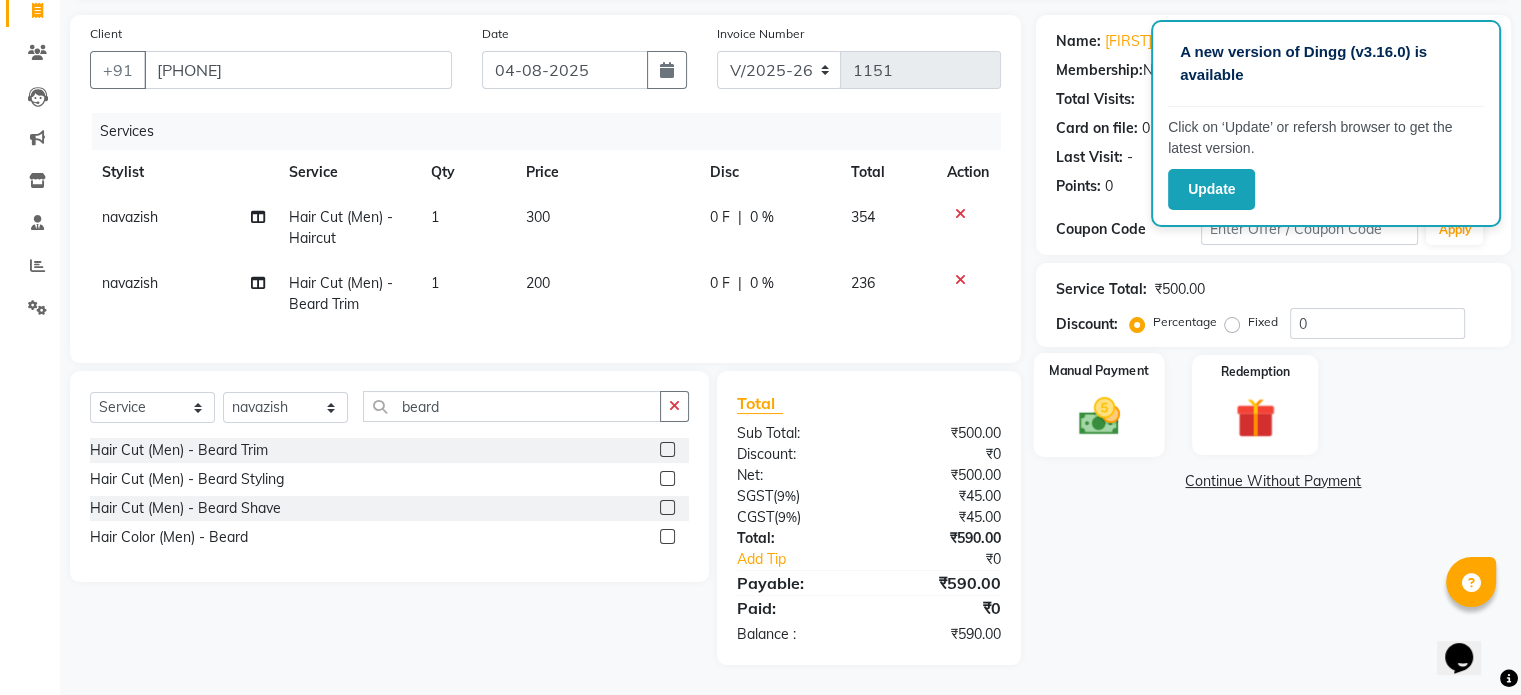 click 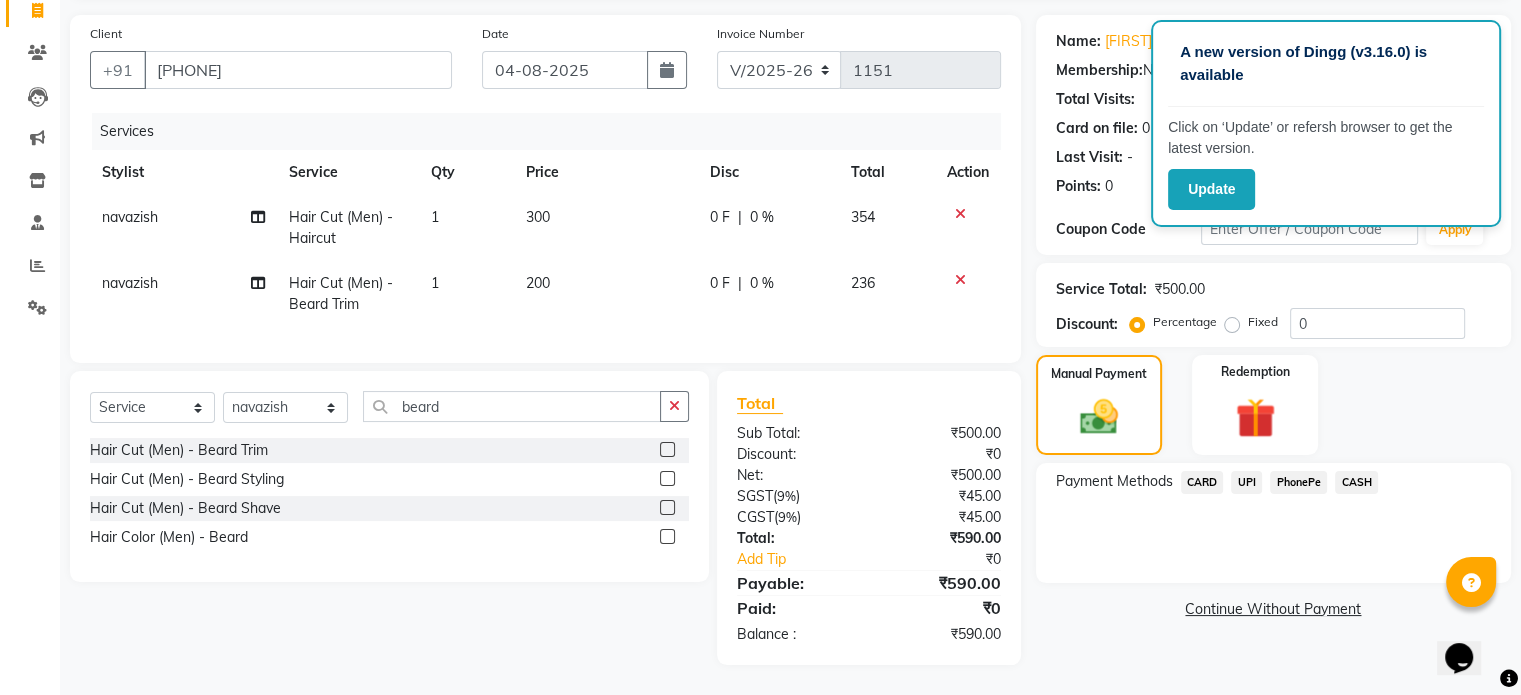 click on "UPI" 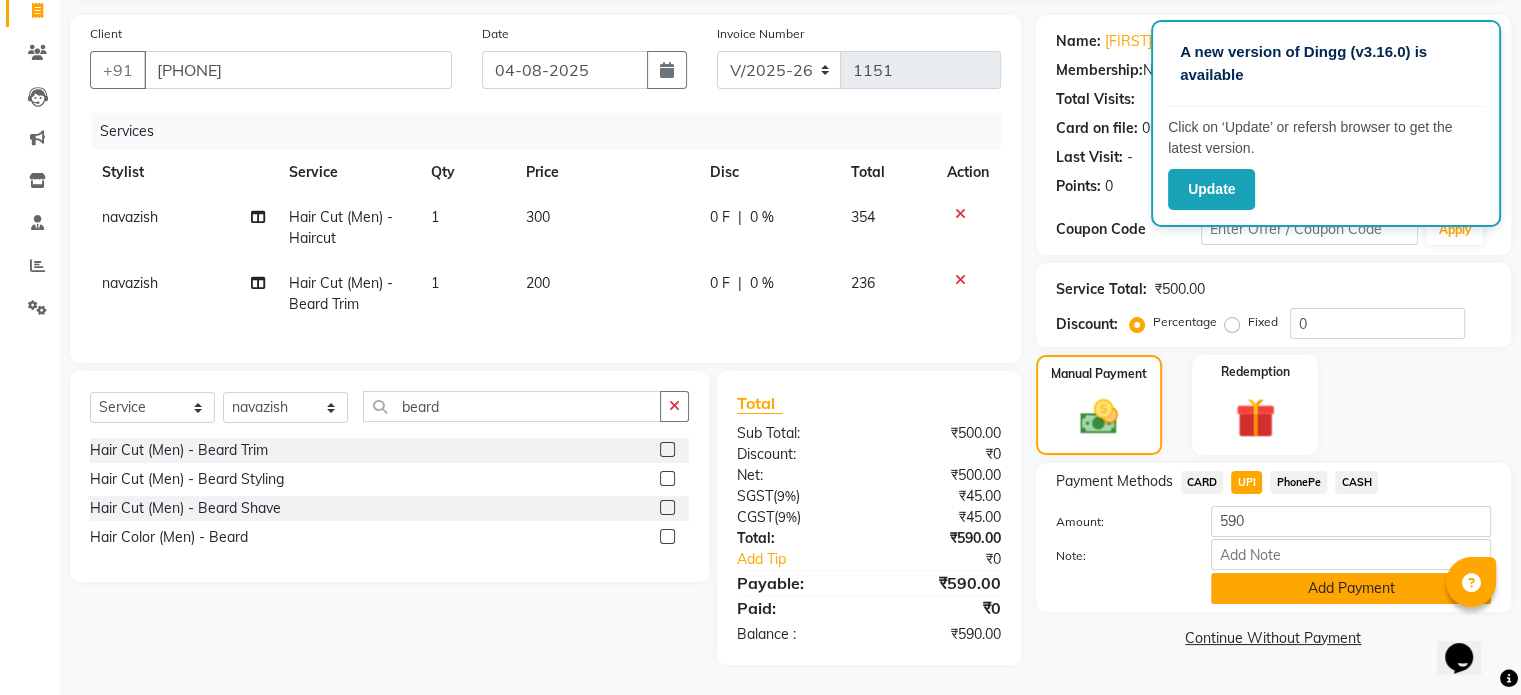 click on "Add Payment" 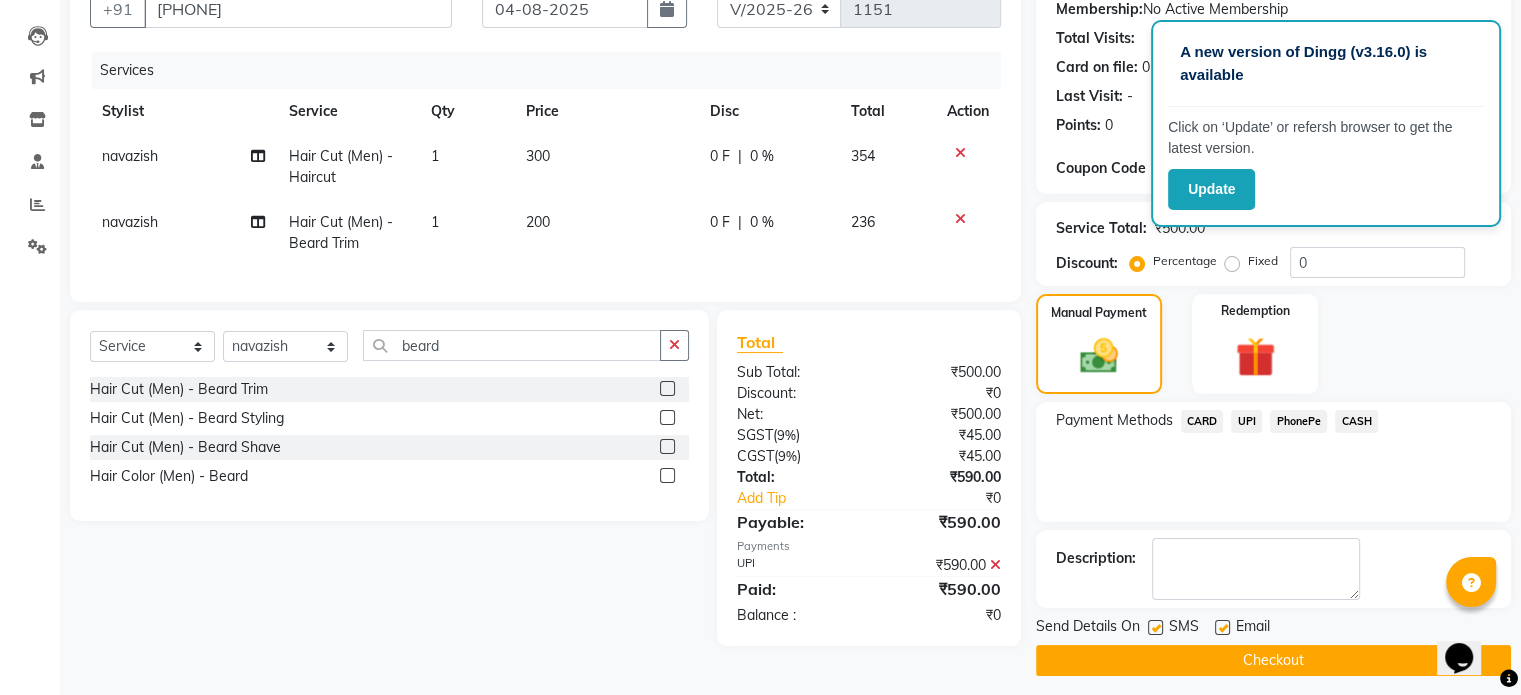 scroll, scrollTop: 205, scrollLeft: 0, axis: vertical 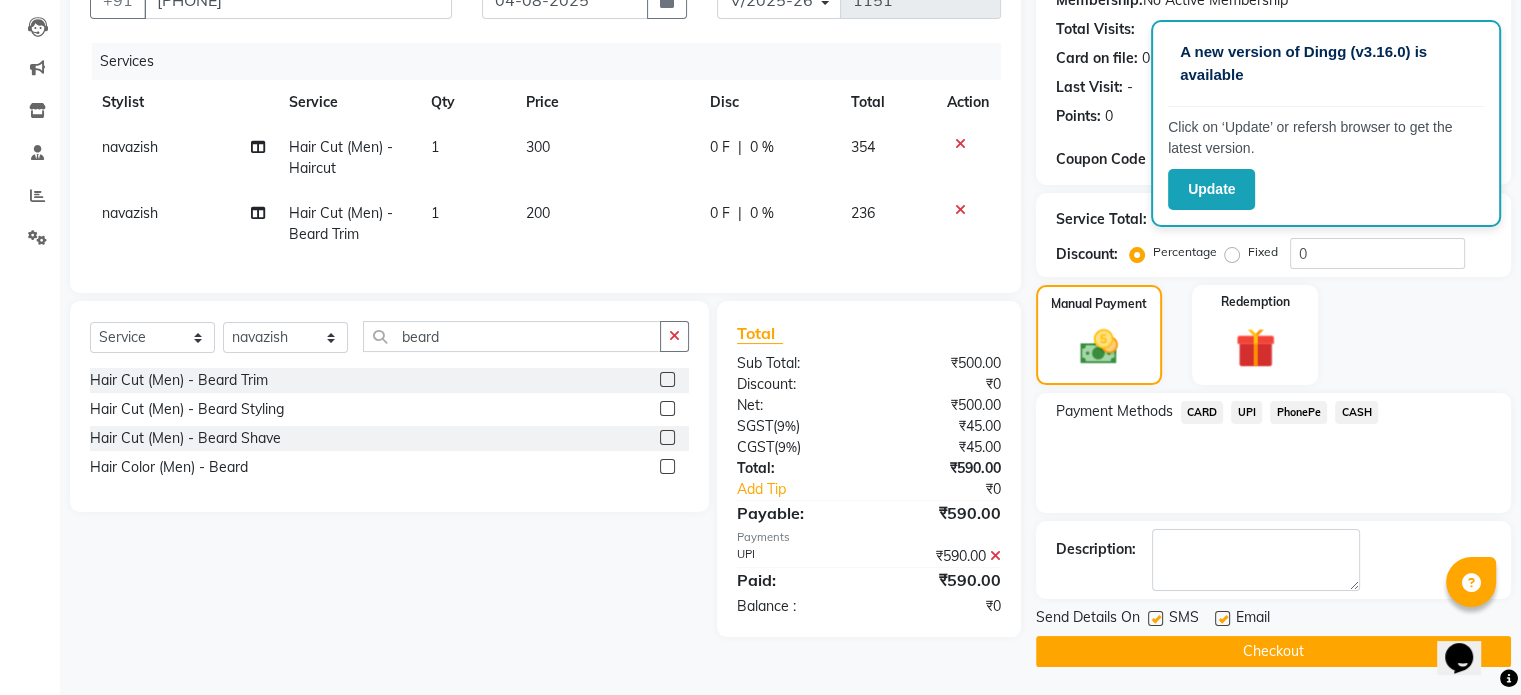 click on "Checkout" 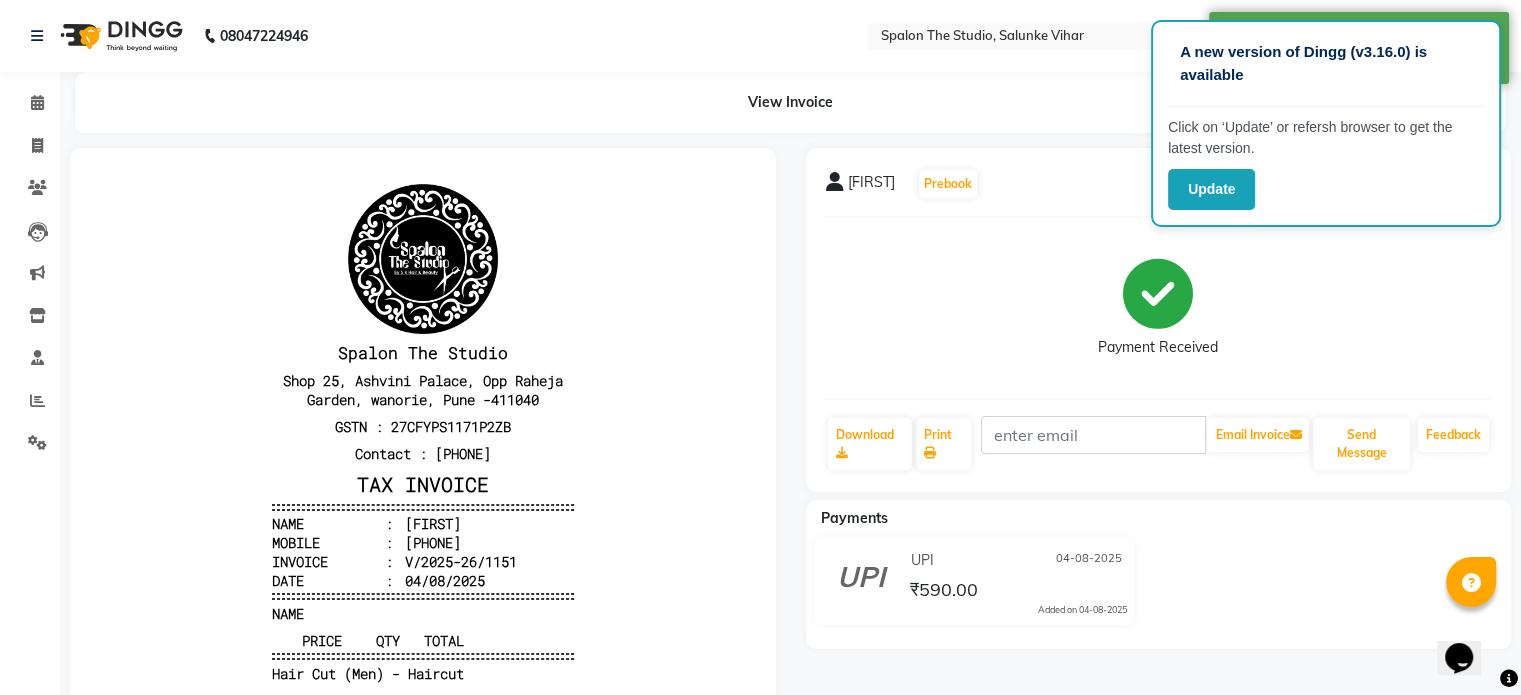 scroll, scrollTop: 0, scrollLeft: 0, axis: both 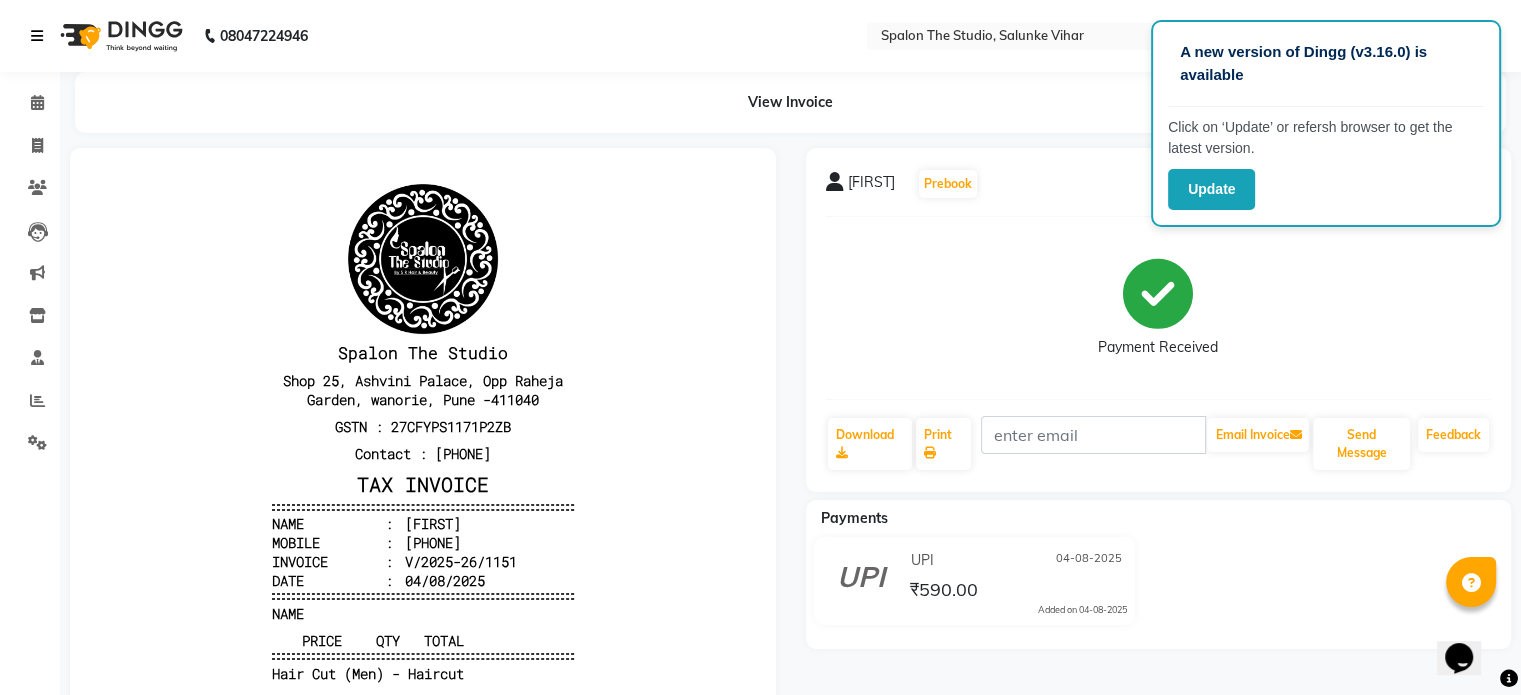 click at bounding box center [41, 36] 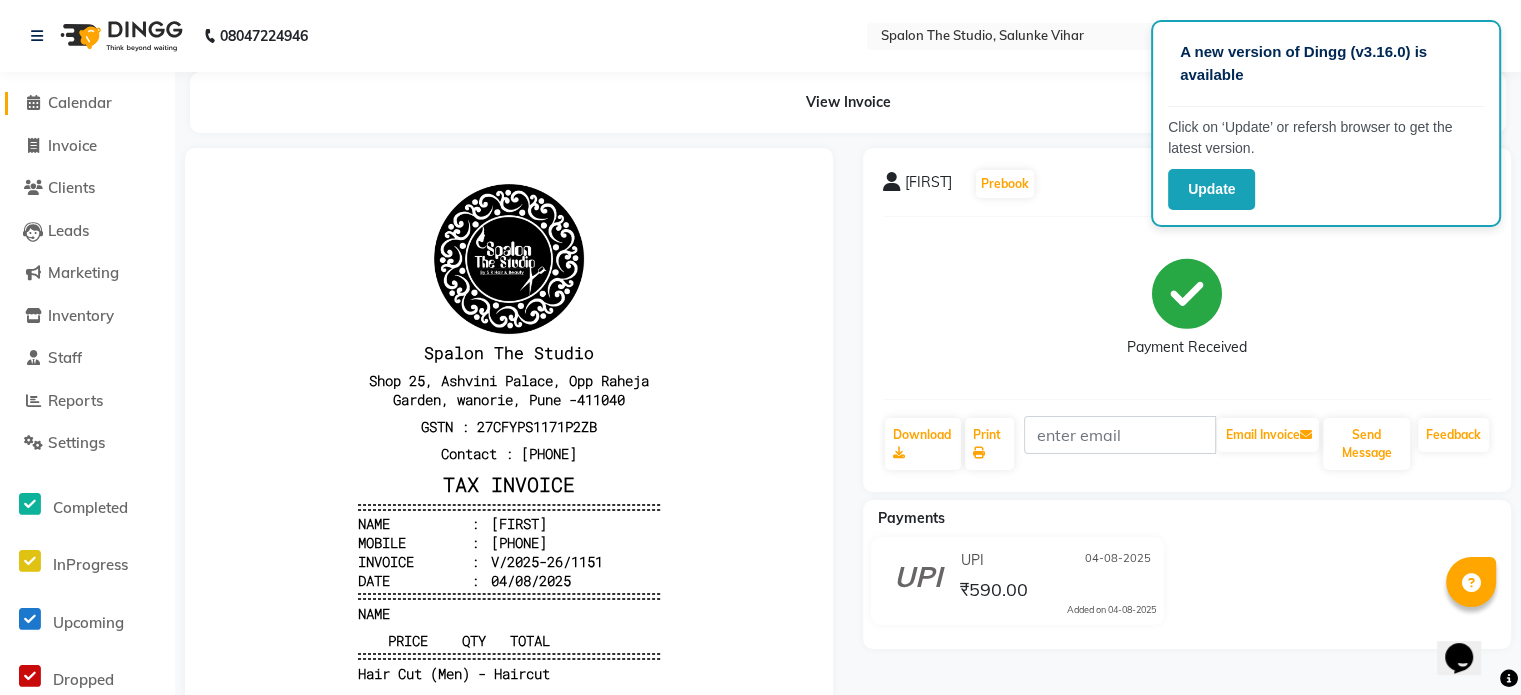 click 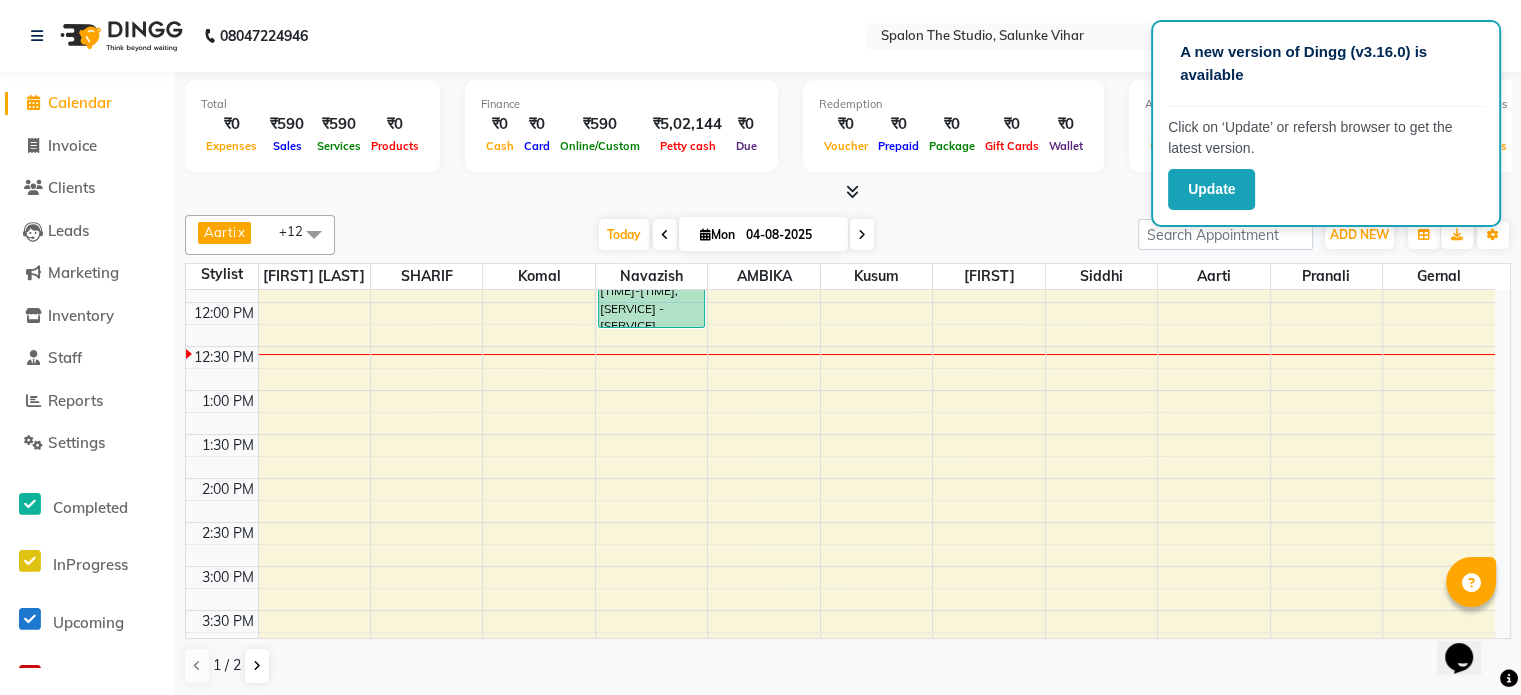 scroll, scrollTop: 200, scrollLeft: 0, axis: vertical 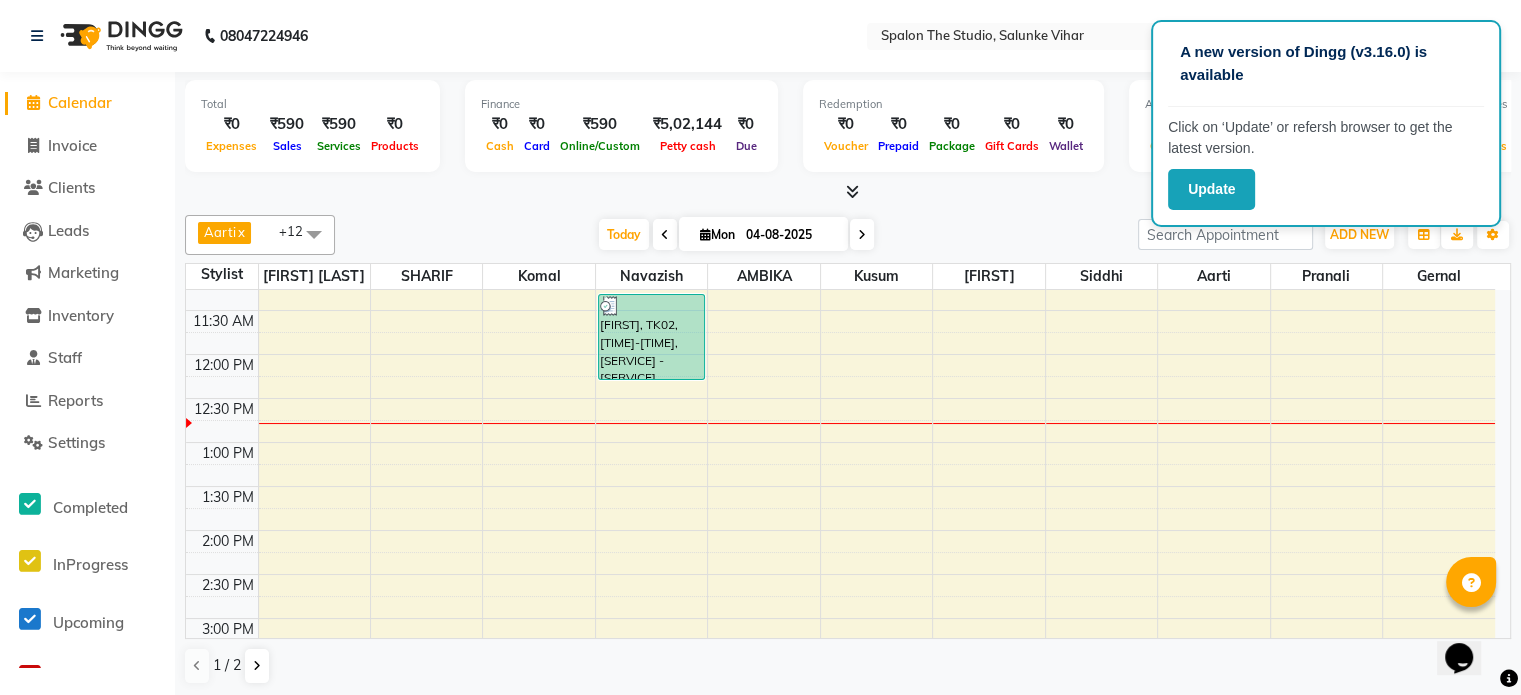 drag, startPoint x: 1304, startPoint y: 443, endPoint x: 1163, endPoint y: 255, distance: 235 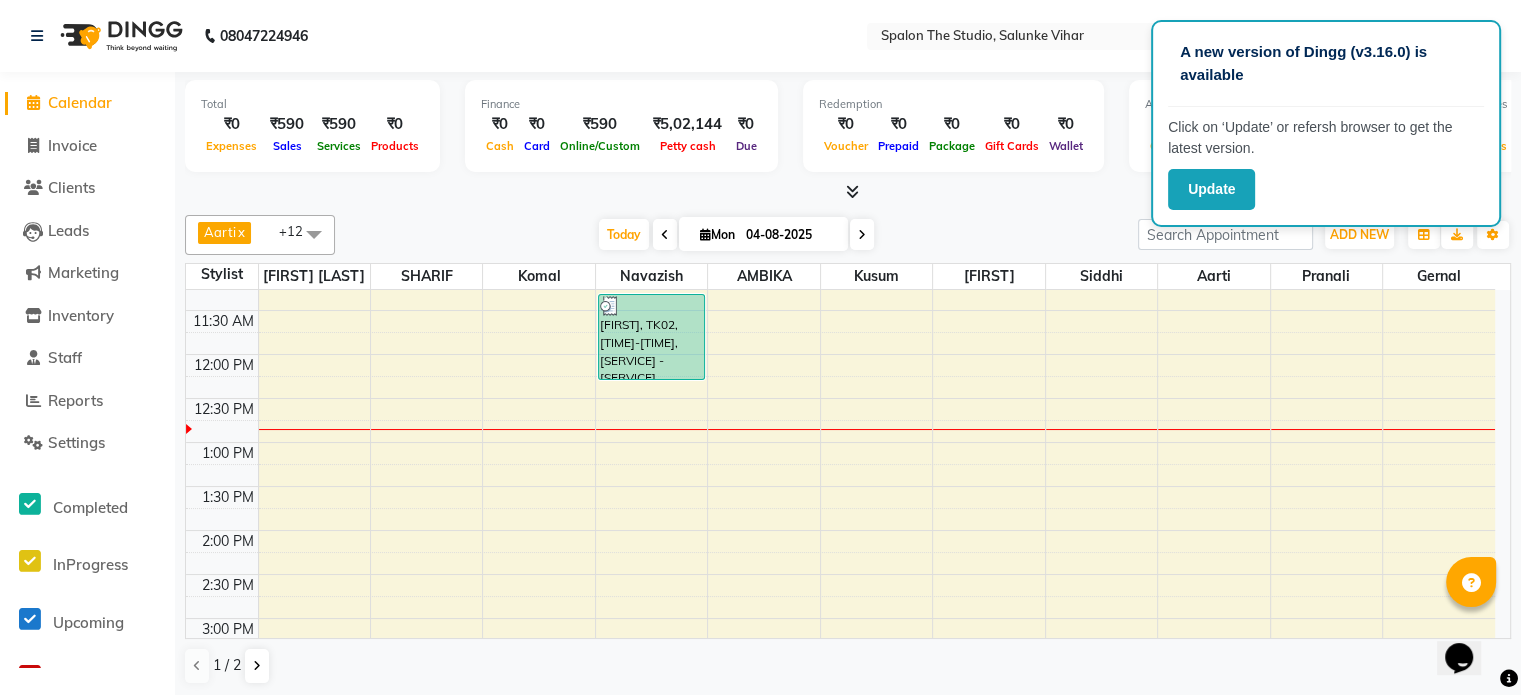 click on "[NUMBER] Select Location × Spalon The Studio, Salunke Vihar Default Panel My Panel English ENGLISH Español Arabic Marathi Hindi Gujarati Tamil Chinese Notifications nothing to show Manager Manage Profile Change Password Sign out  Version:3.15.11" 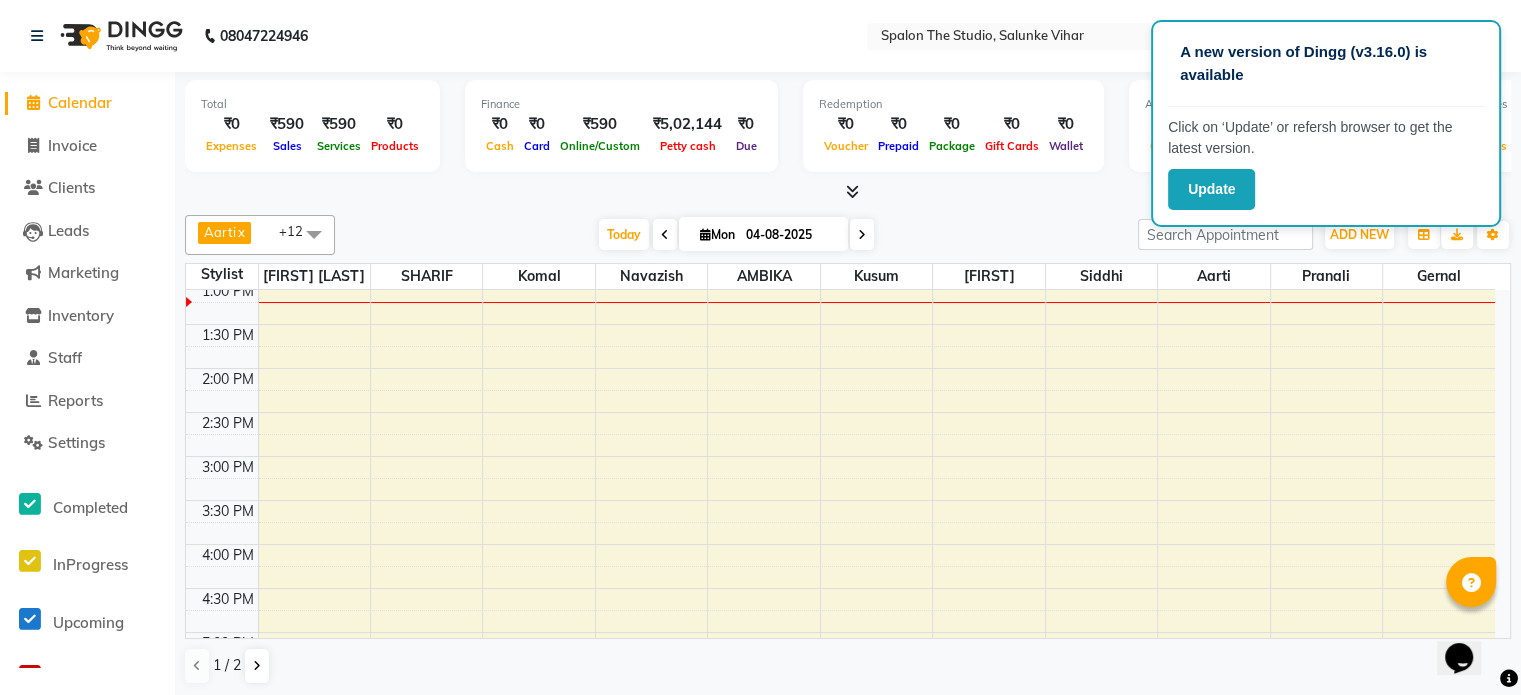 scroll, scrollTop: 299, scrollLeft: 0, axis: vertical 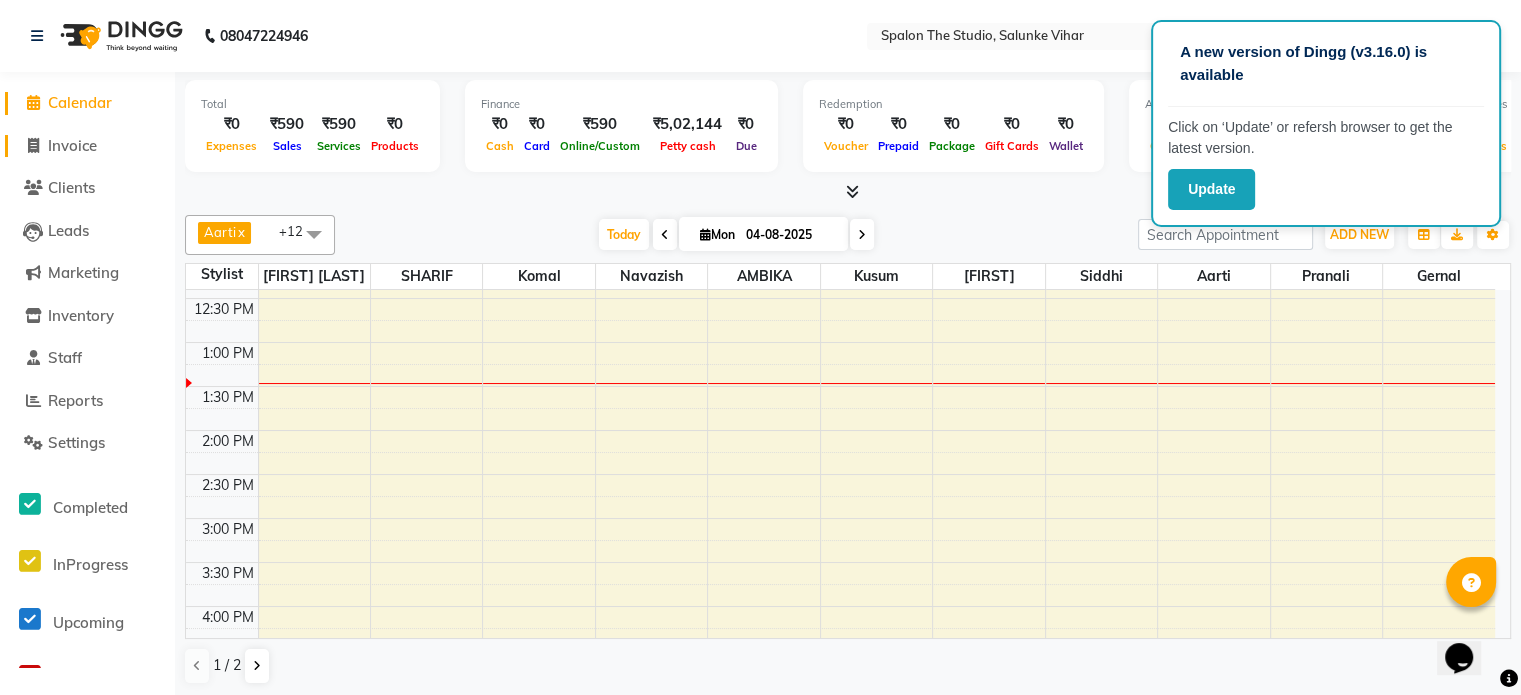 click on "Invoice" 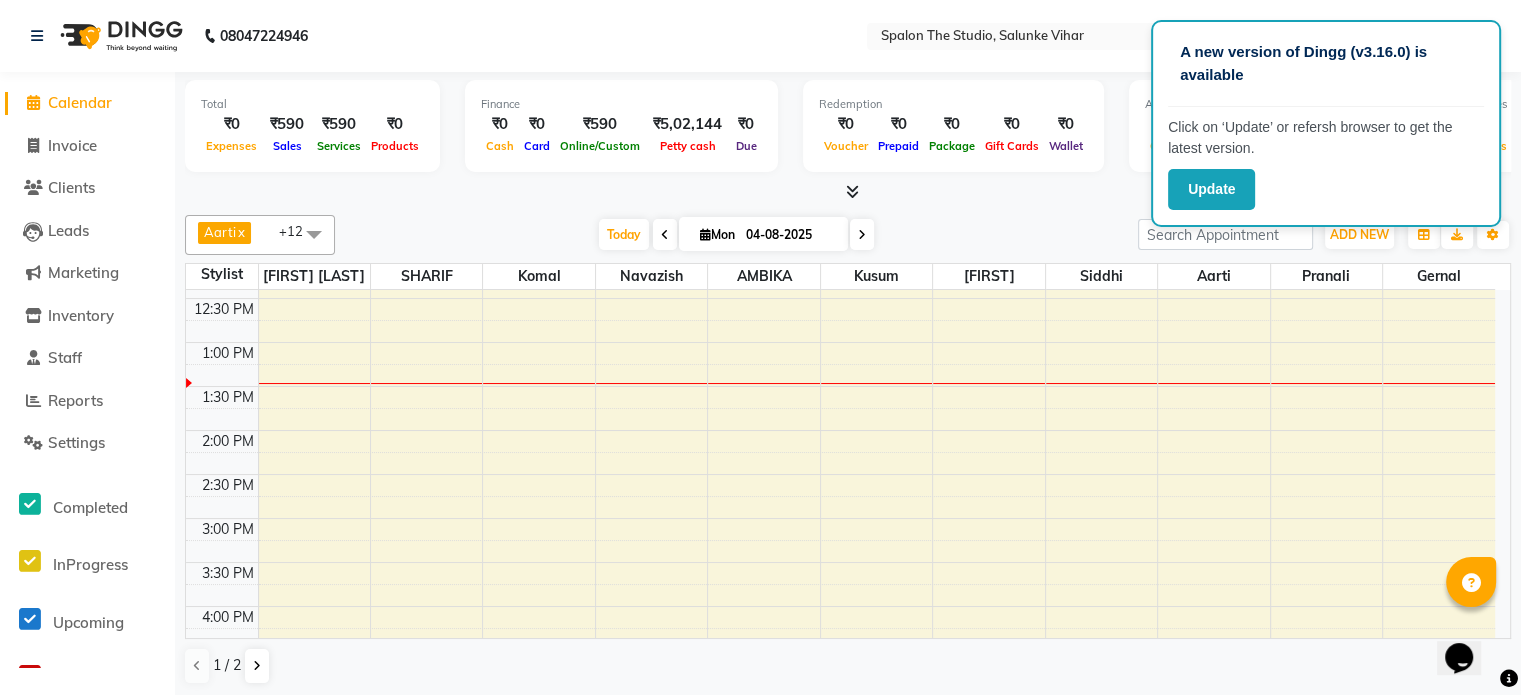 scroll, scrollTop: 0, scrollLeft: 0, axis: both 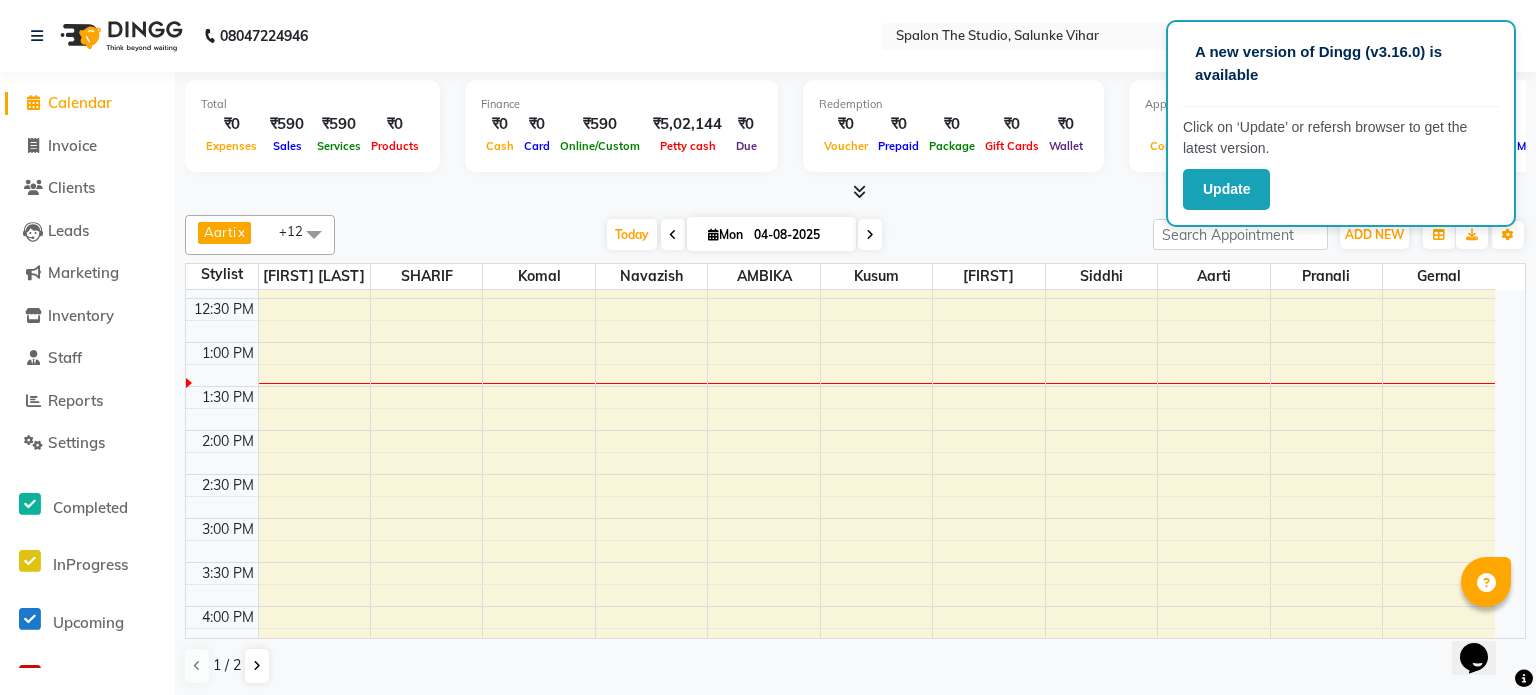 select on "service" 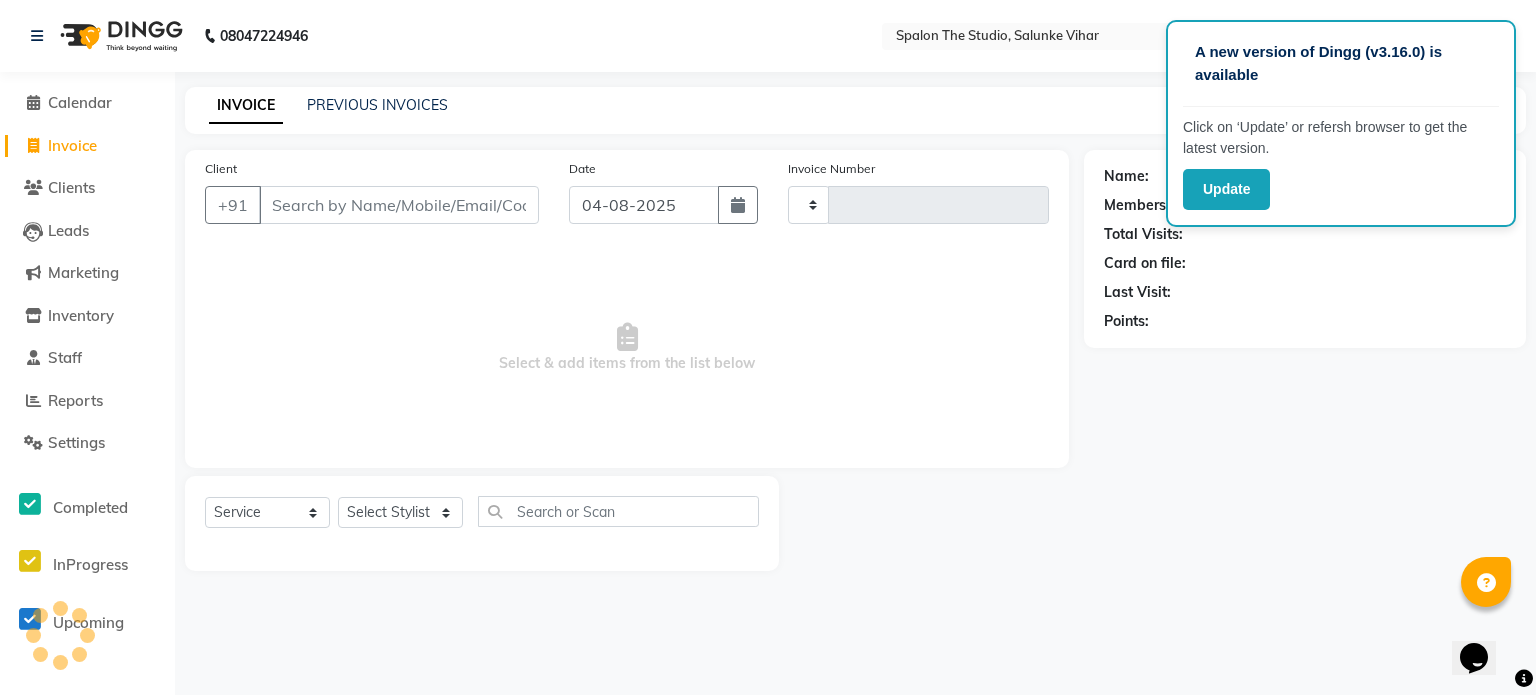 type on "1152" 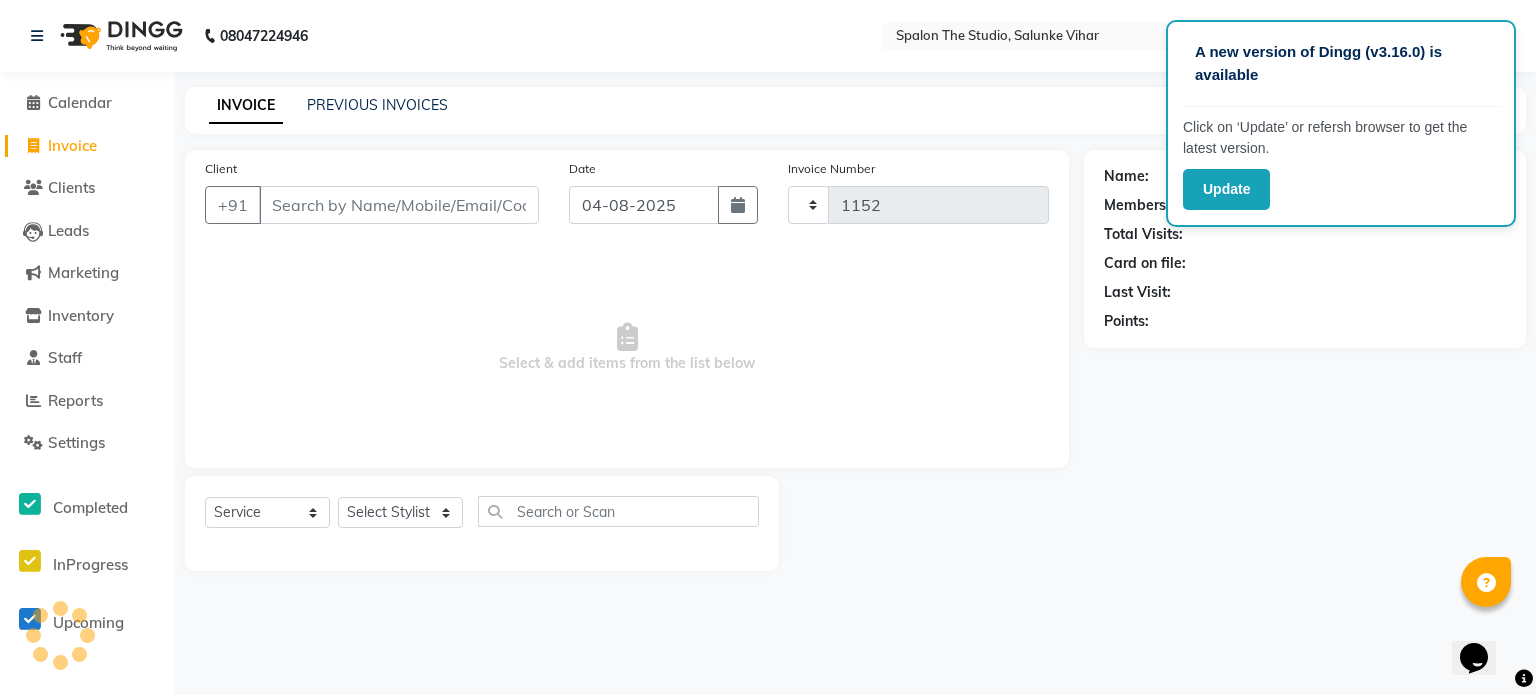 select on "903" 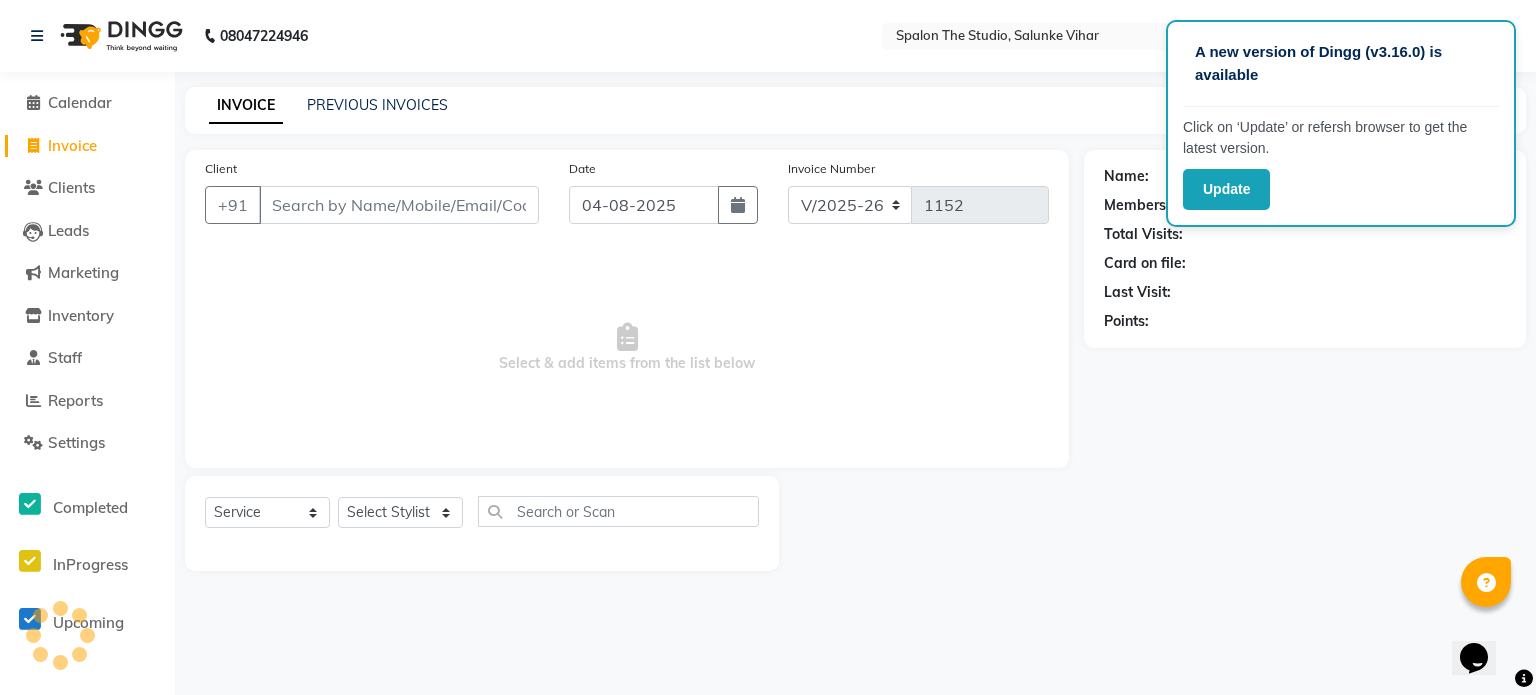 click on "Client" at bounding box center [399, 205] 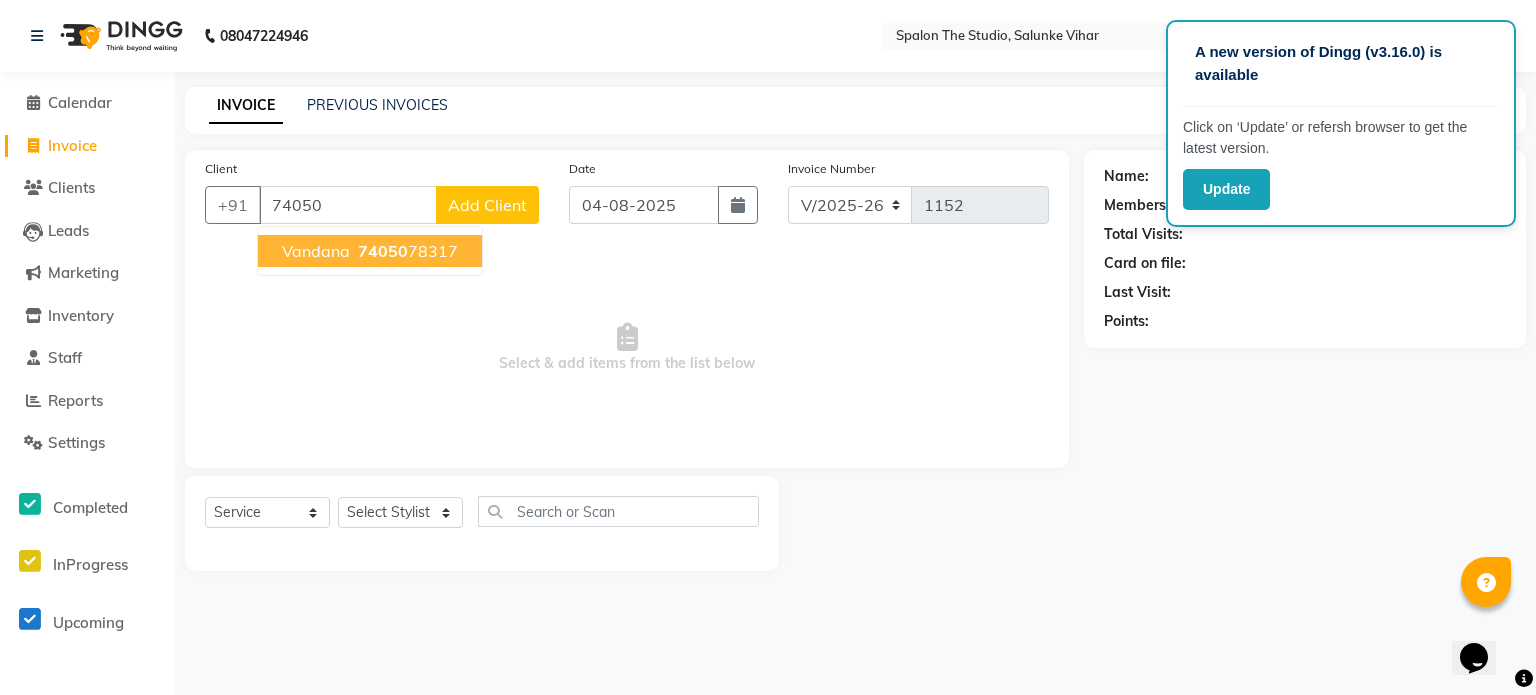 click on "74050" at bounding box center [383, 251] 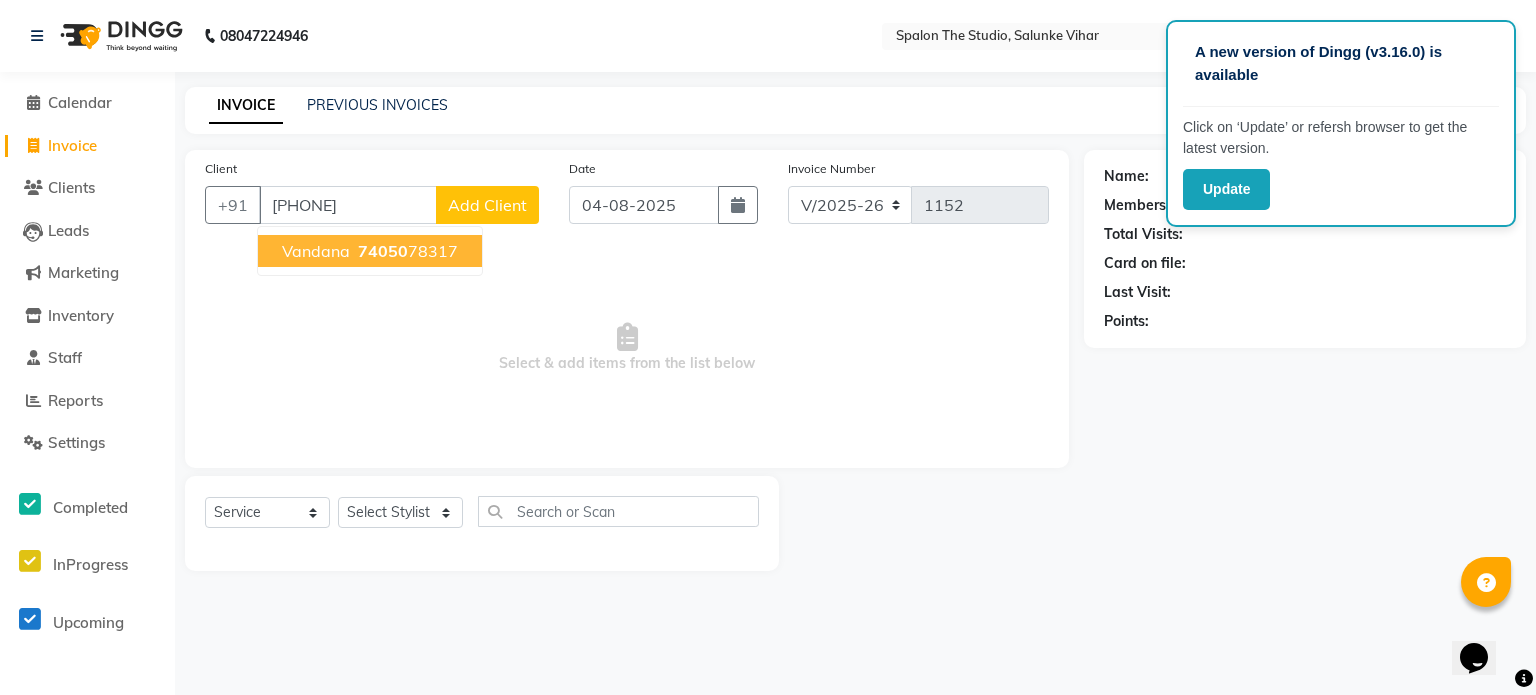 type on "[PHONE]" 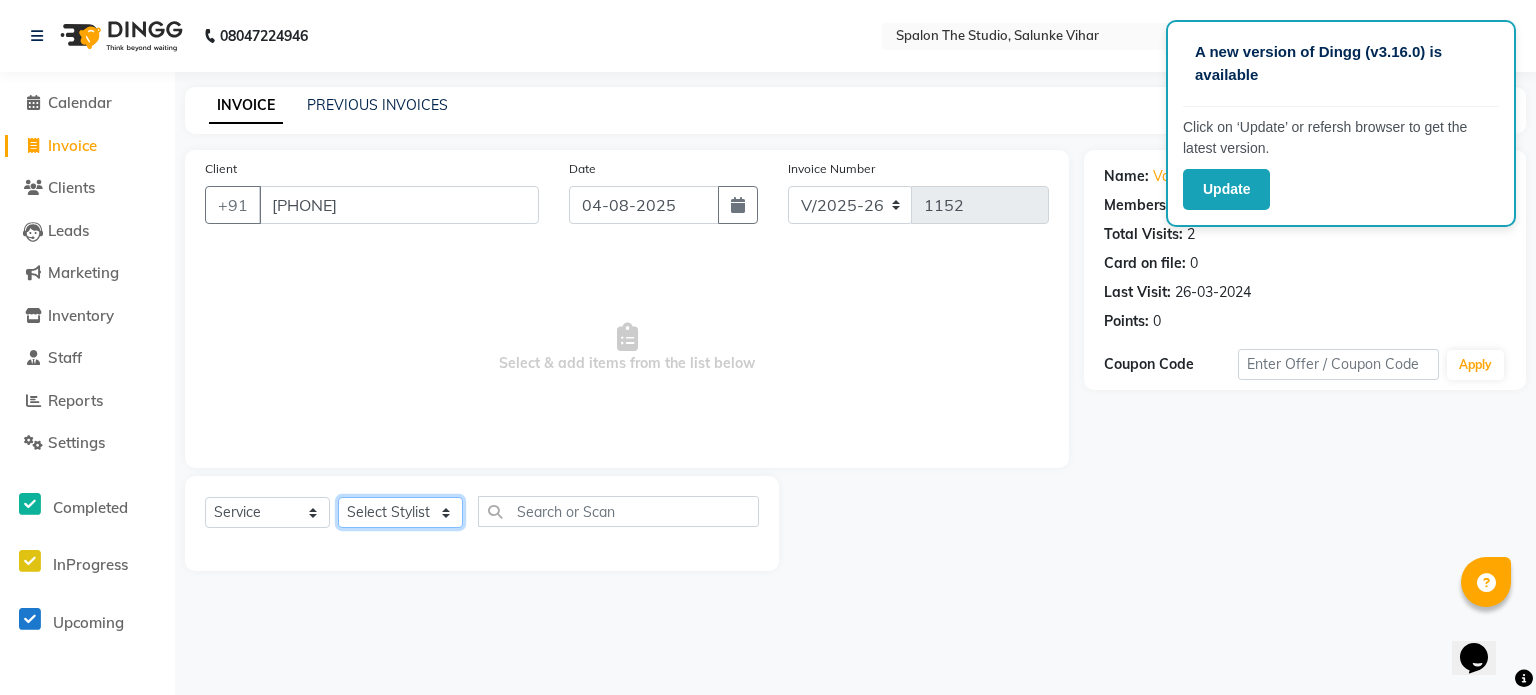 click on "Select Stylist Aarti AMBIKA farheen  Gernal komal  kusum Manager navazish pranali Riya Shetye Saisha SHARIF Shubham  Pawar siddhi sunil Vanshika" 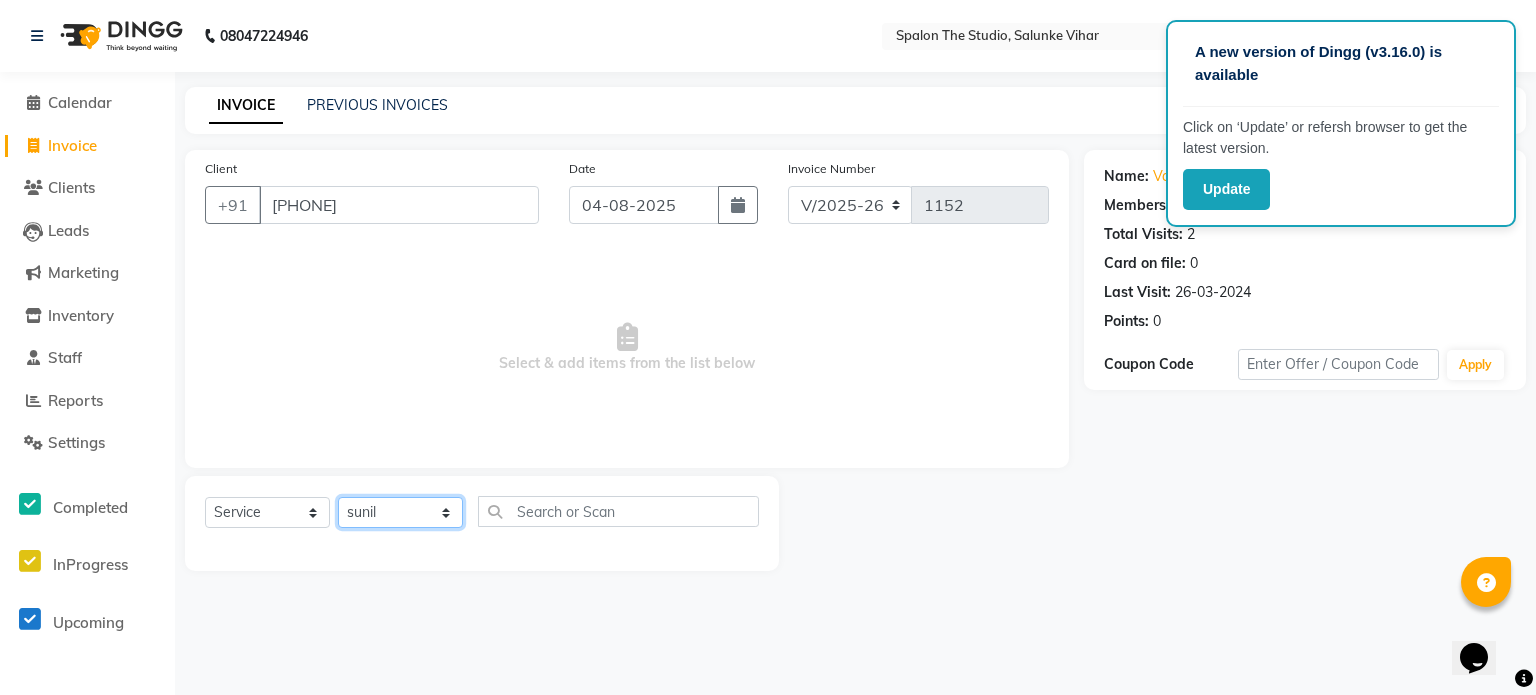 click on "Select Stylist Aarti AMBIKA farheen  Gernal komal  kusum Manager navazish pranali Riya Shetye Saisha SHARIF Shubham  Pawar siddhi sunil Vanshika" 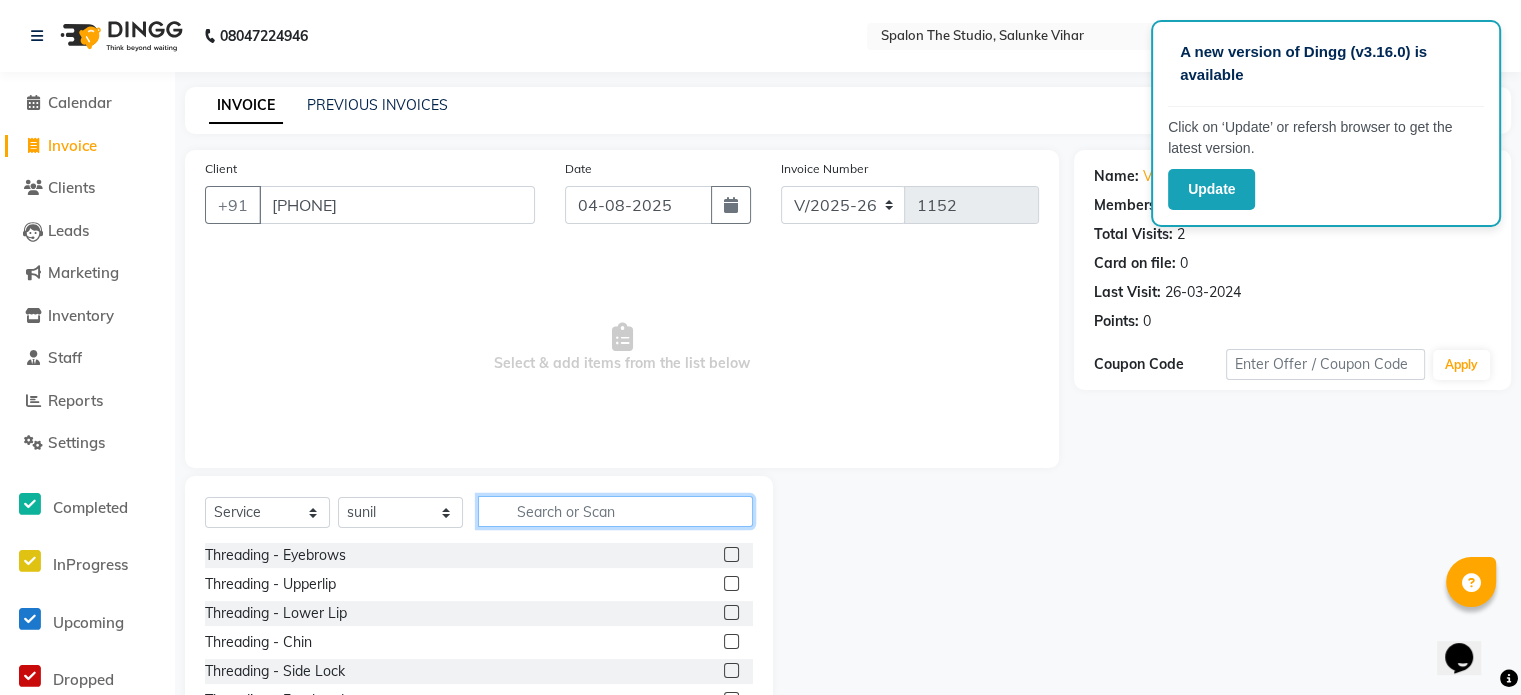 click 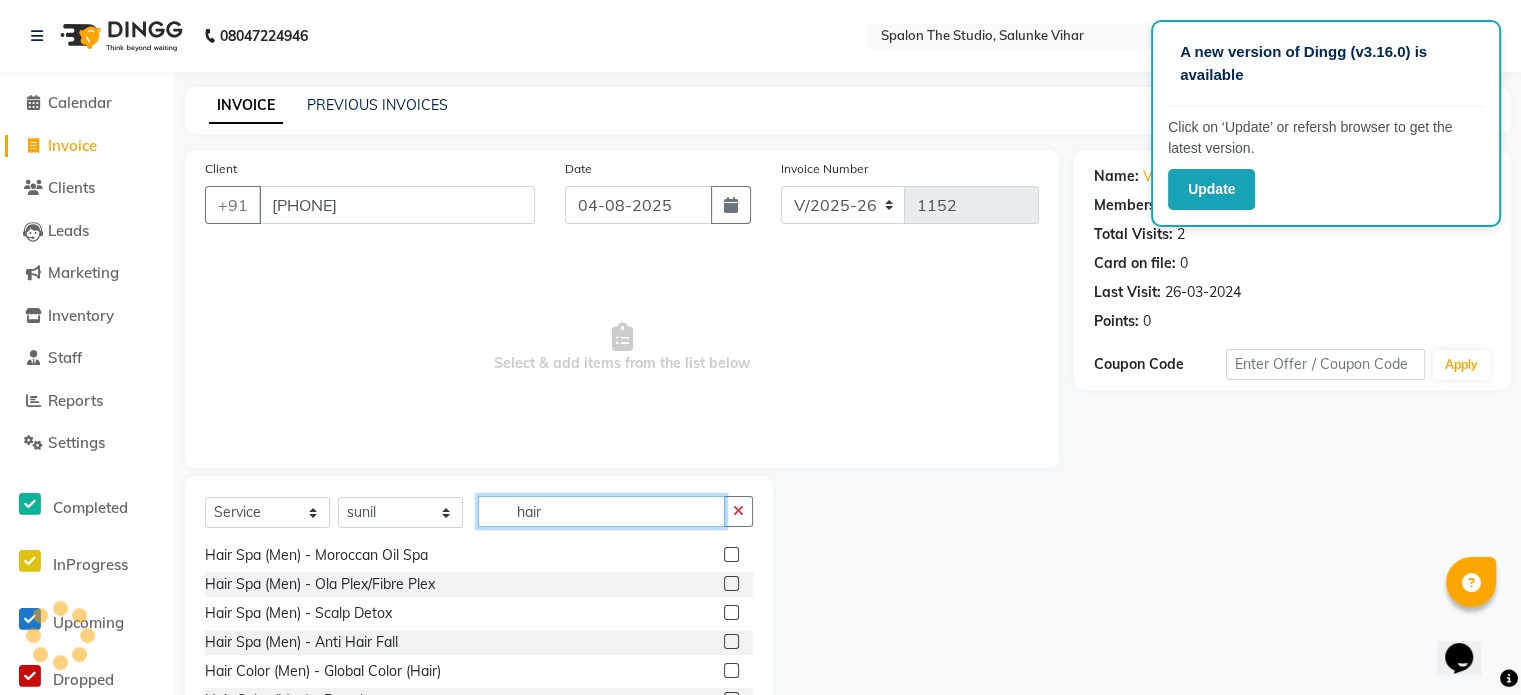 scroll, scrollTop: 1249, scrollLeft: 0, axis: vertical 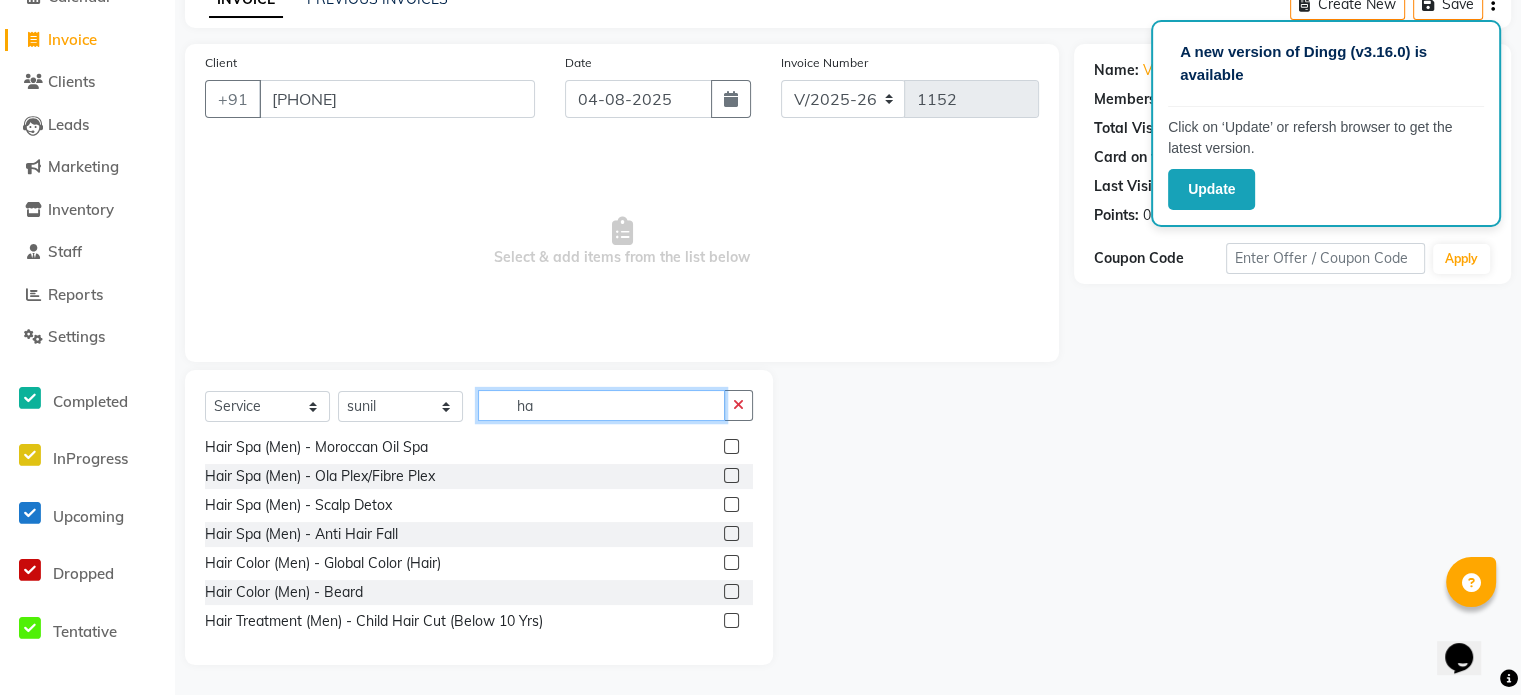 type on "h" 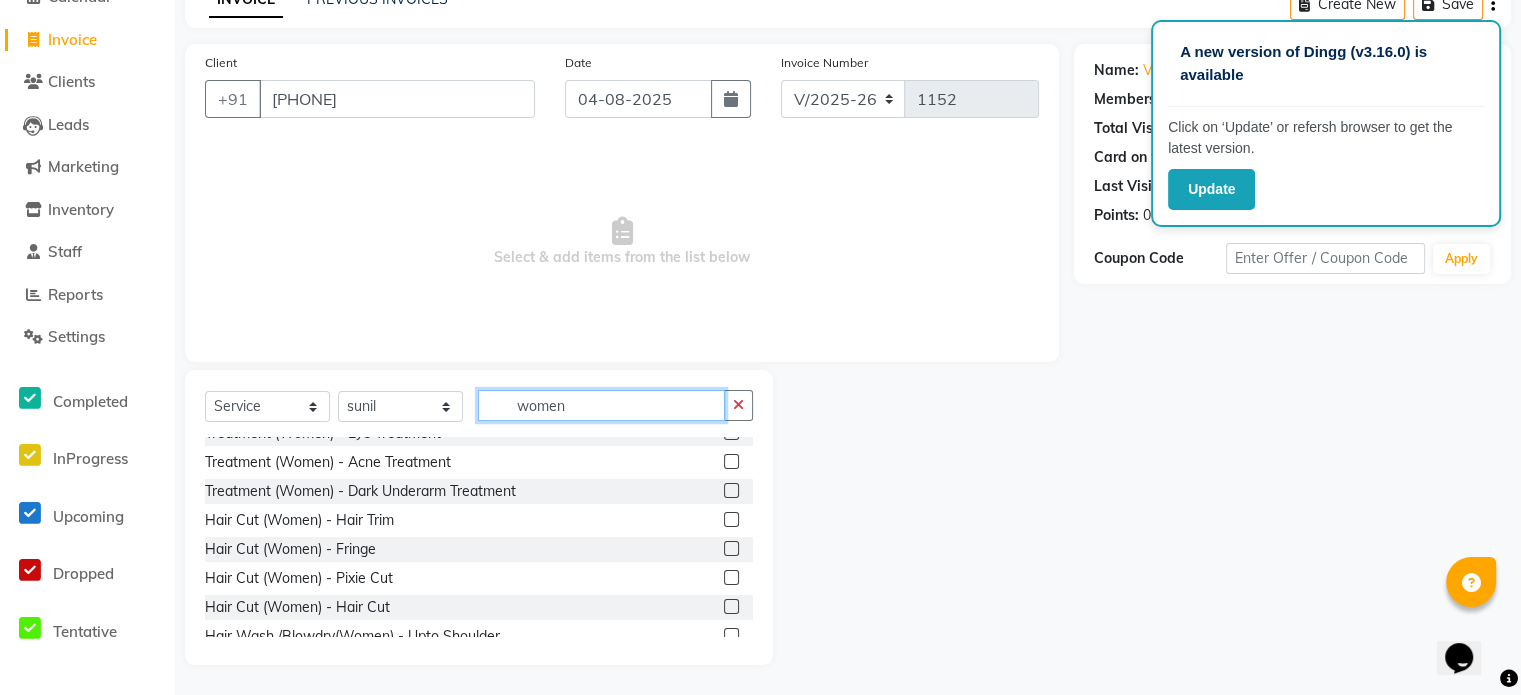 scroll, scrollTop: 0, scrollLeft: 0, axis: both 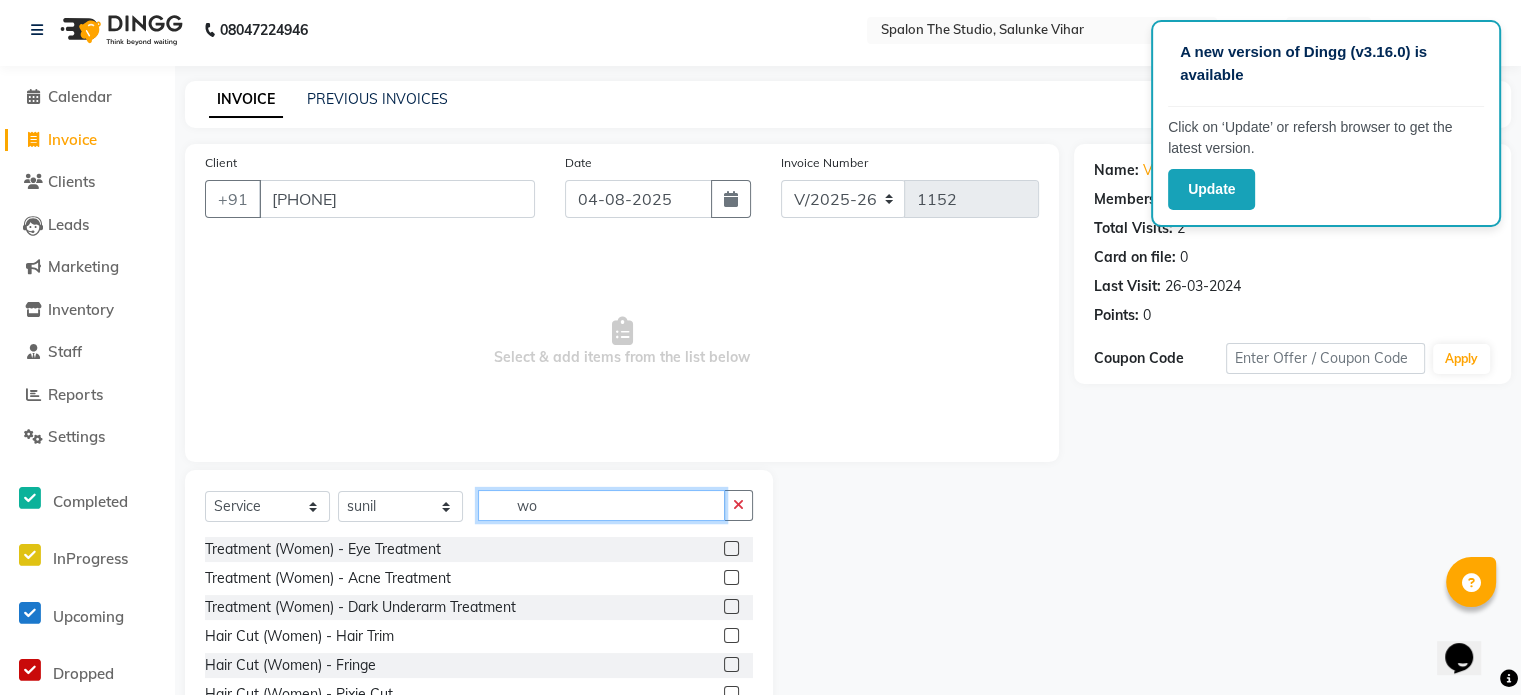 type on "w" 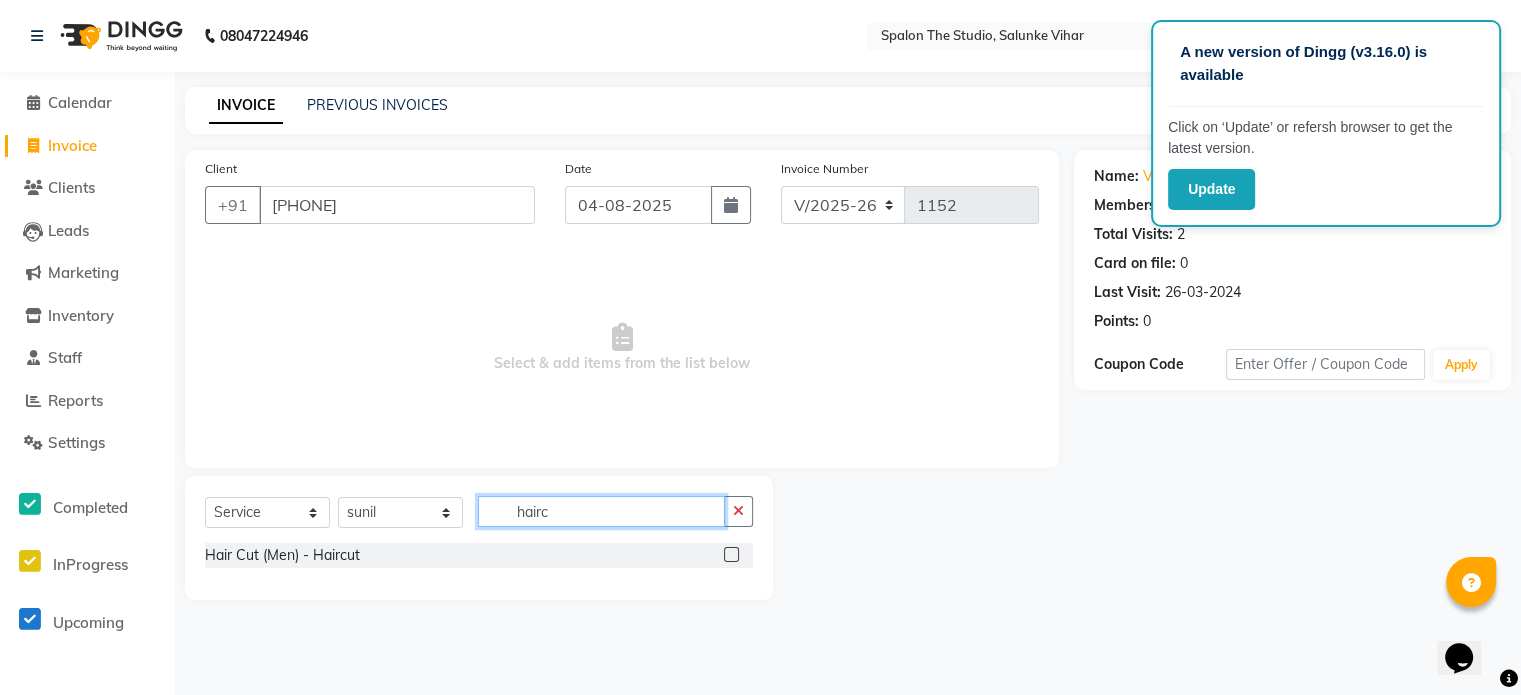 scroll, scrollTop: 0, scrollLeft: 0, axis: both 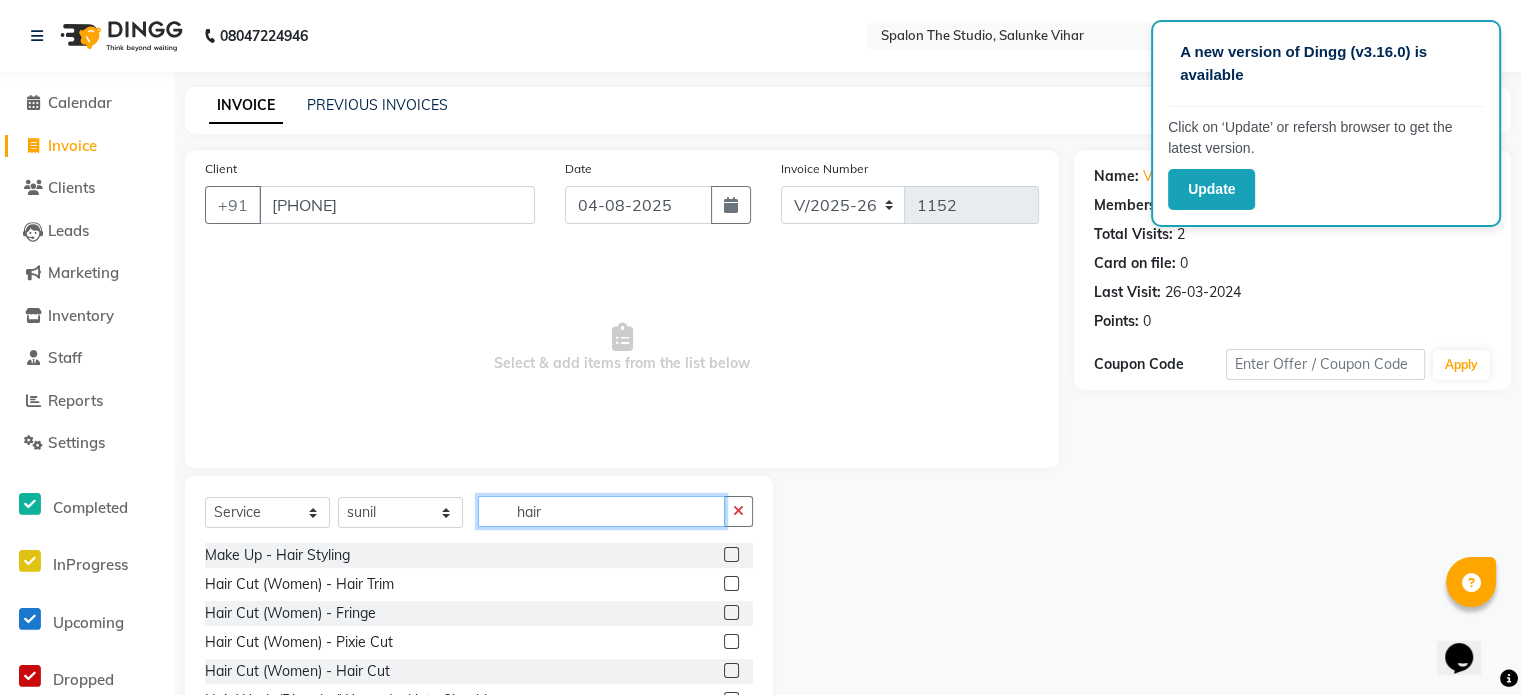 type on "hair" 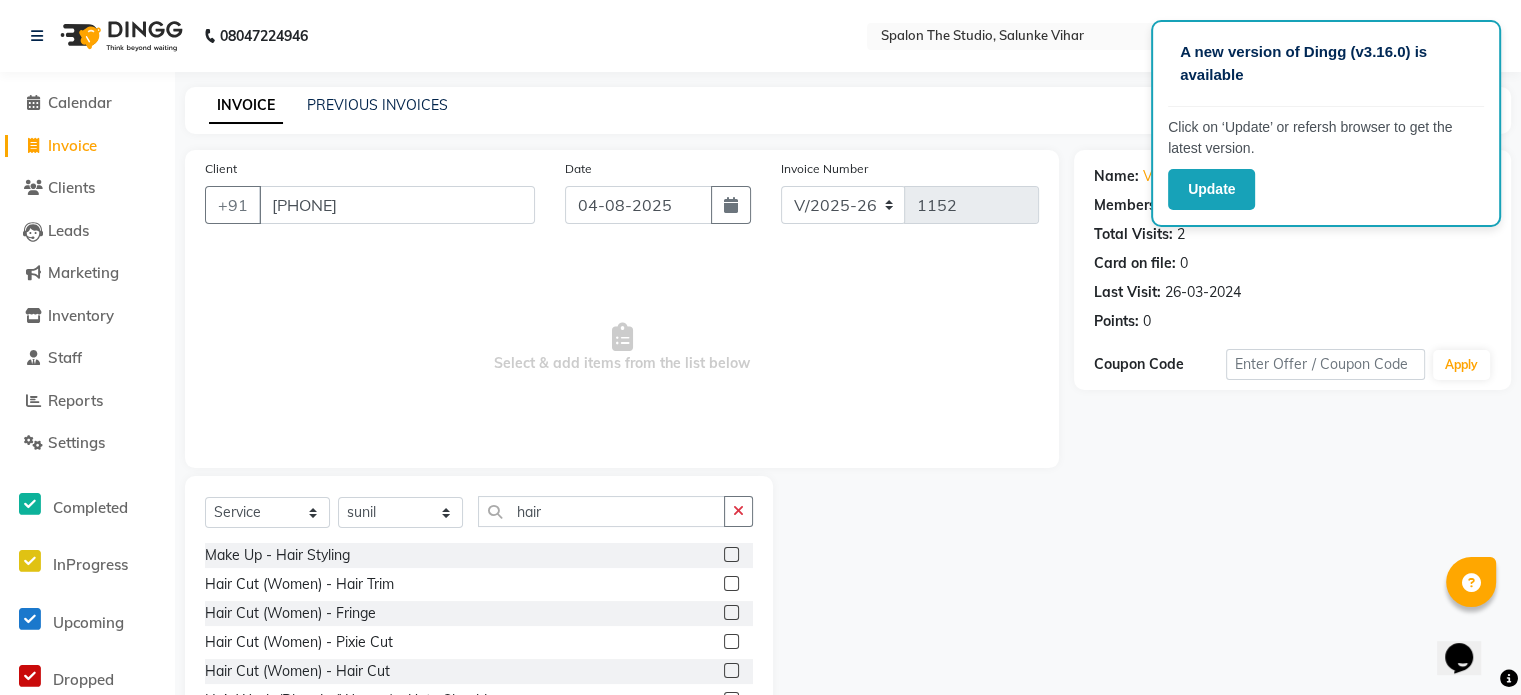 click 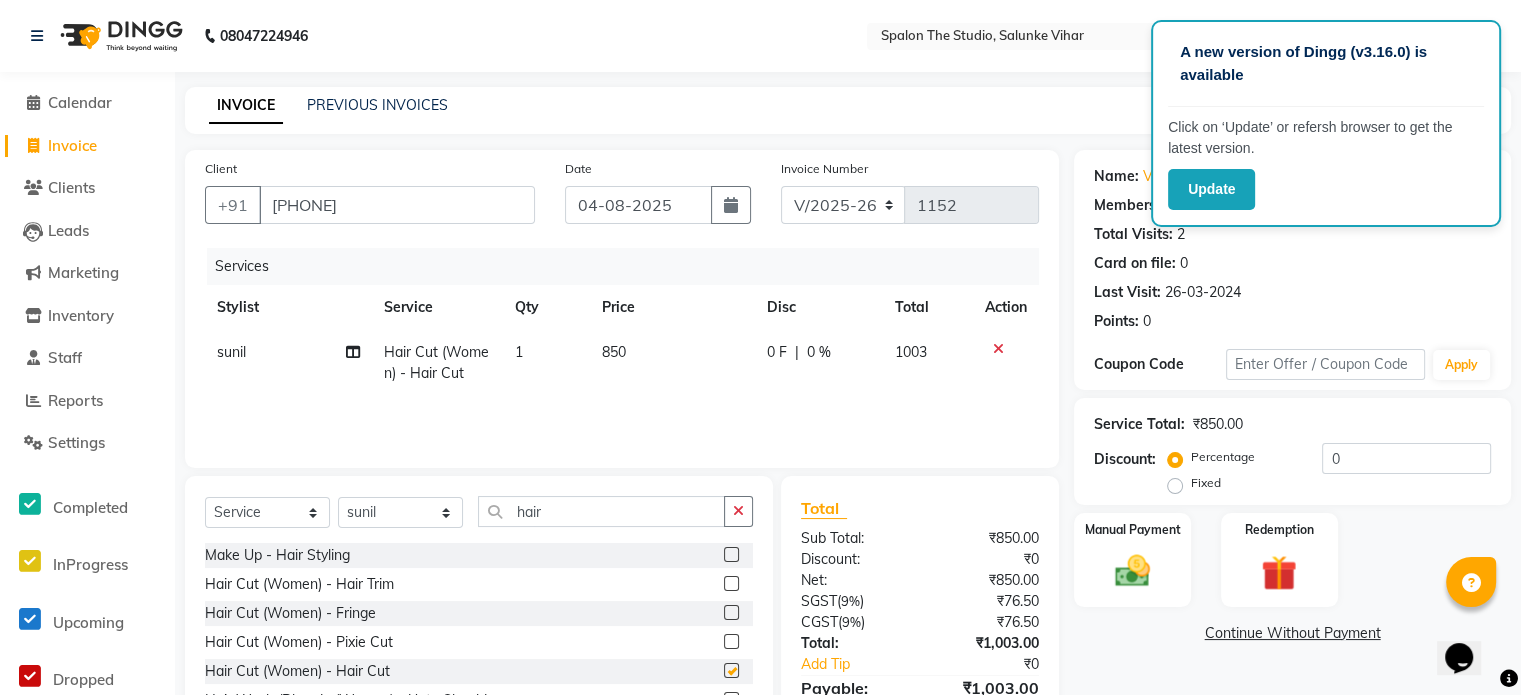 checkbox on "false" 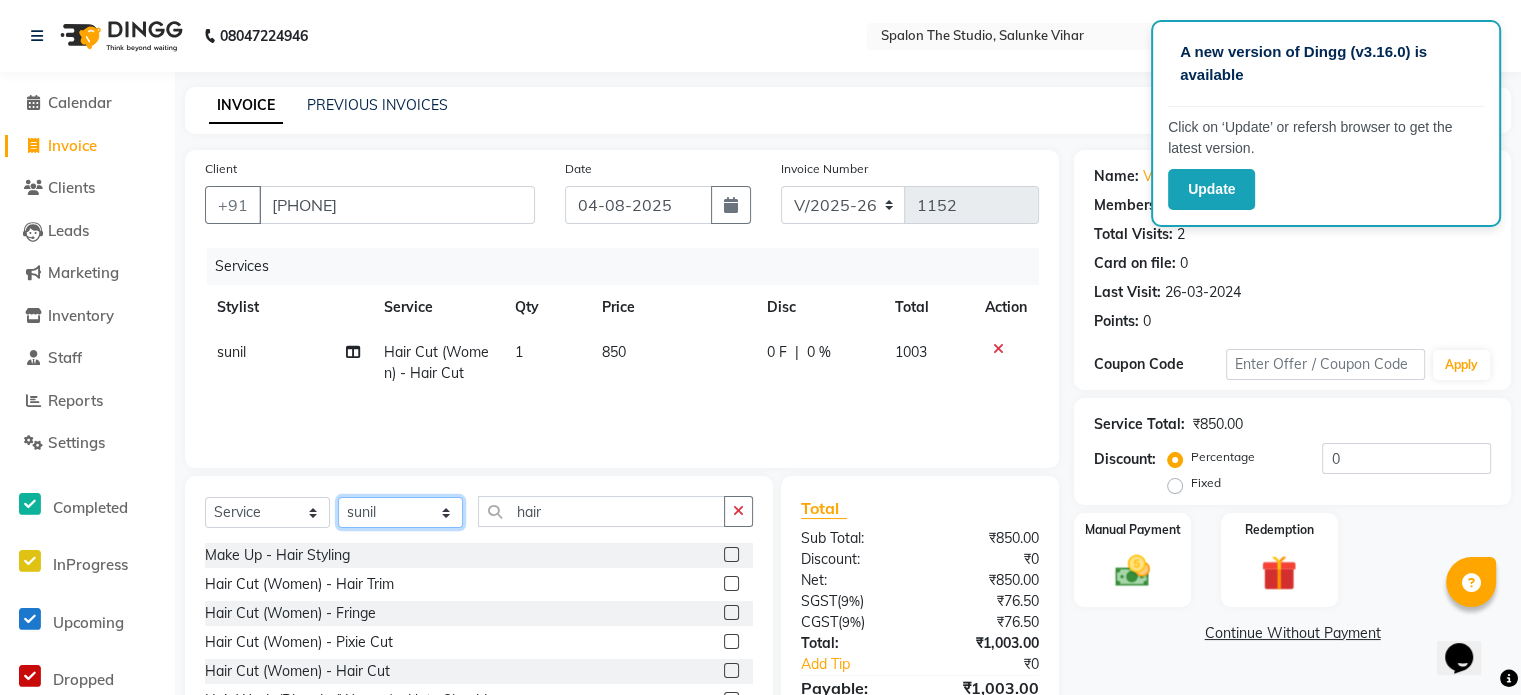 click on "Select Stylist Aarti AMBIKA farheen  Gernal komal  kusum Manager navazish pranali Riya Shetye Saisha SHARIF Shubham  Pawar siddhi sunil Vanshika" 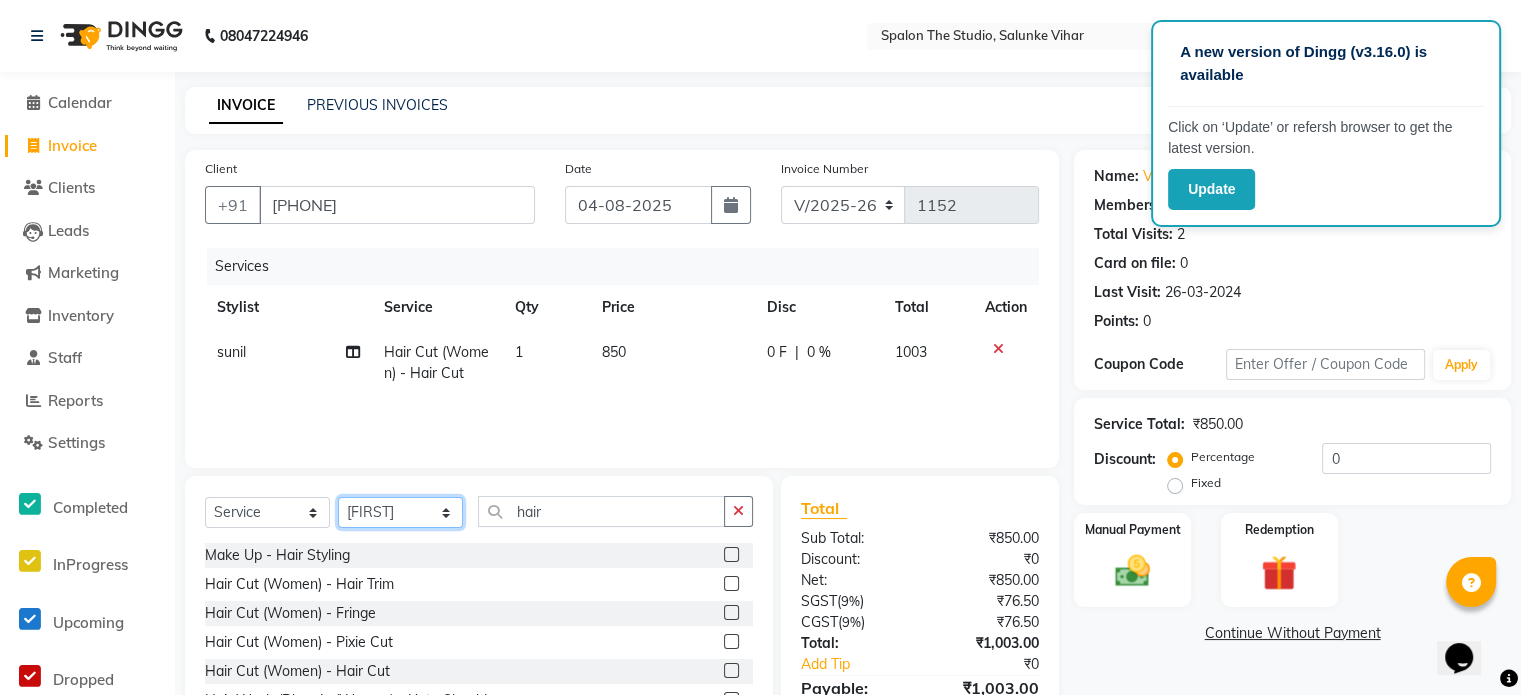 click on "Select Stylist Aarti AMBIKA farheen  Gernal komal  kusum Manager navazish pranali Riya Shetye Saisha SHARIF Shubham  Pawar siddhi sunil Vanshika" 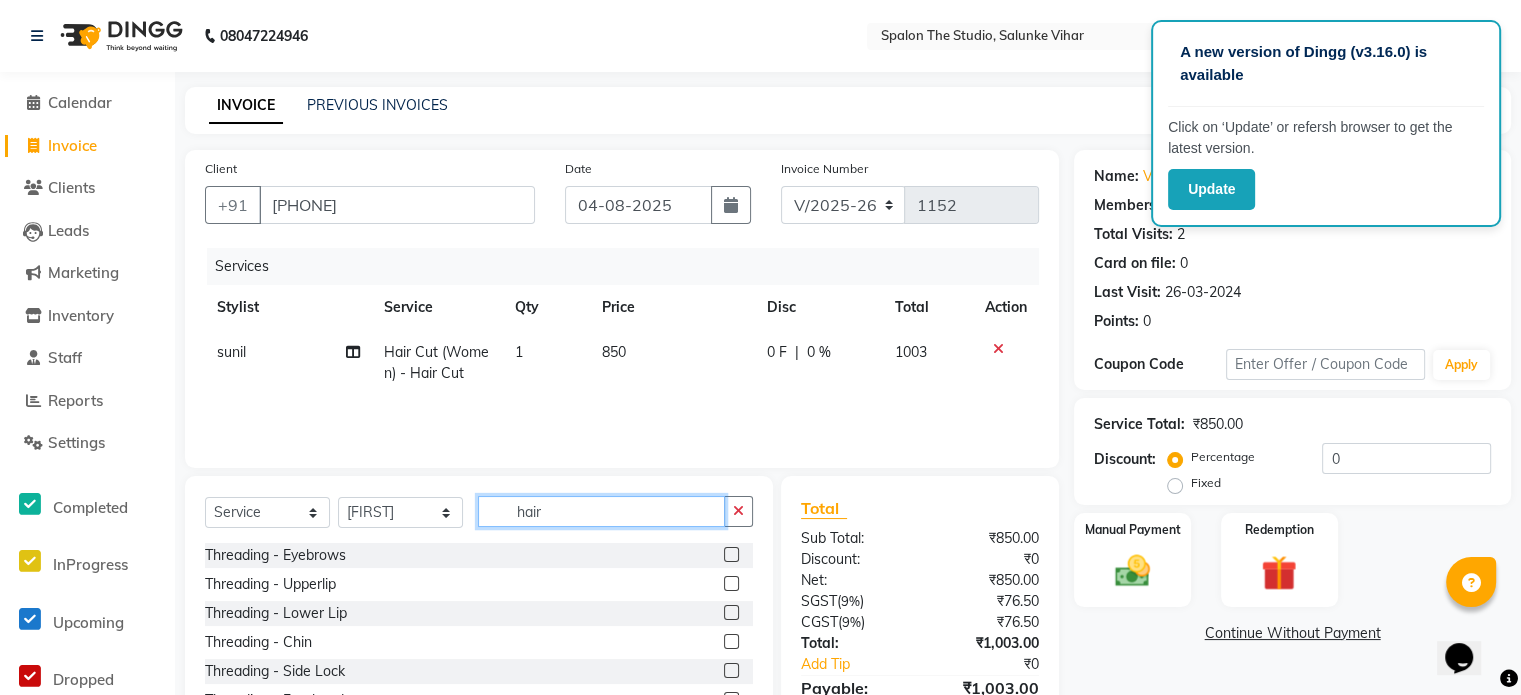 click on "hair" 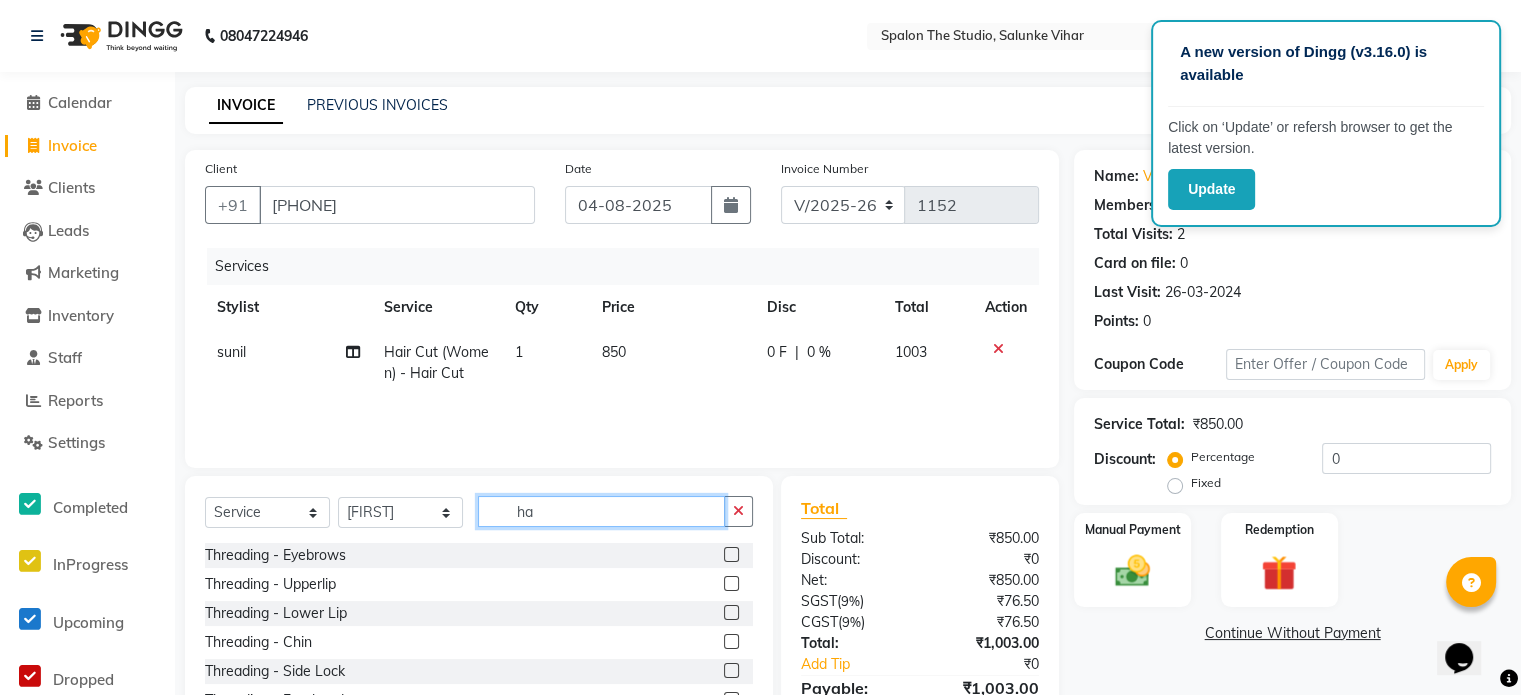 type on "h" 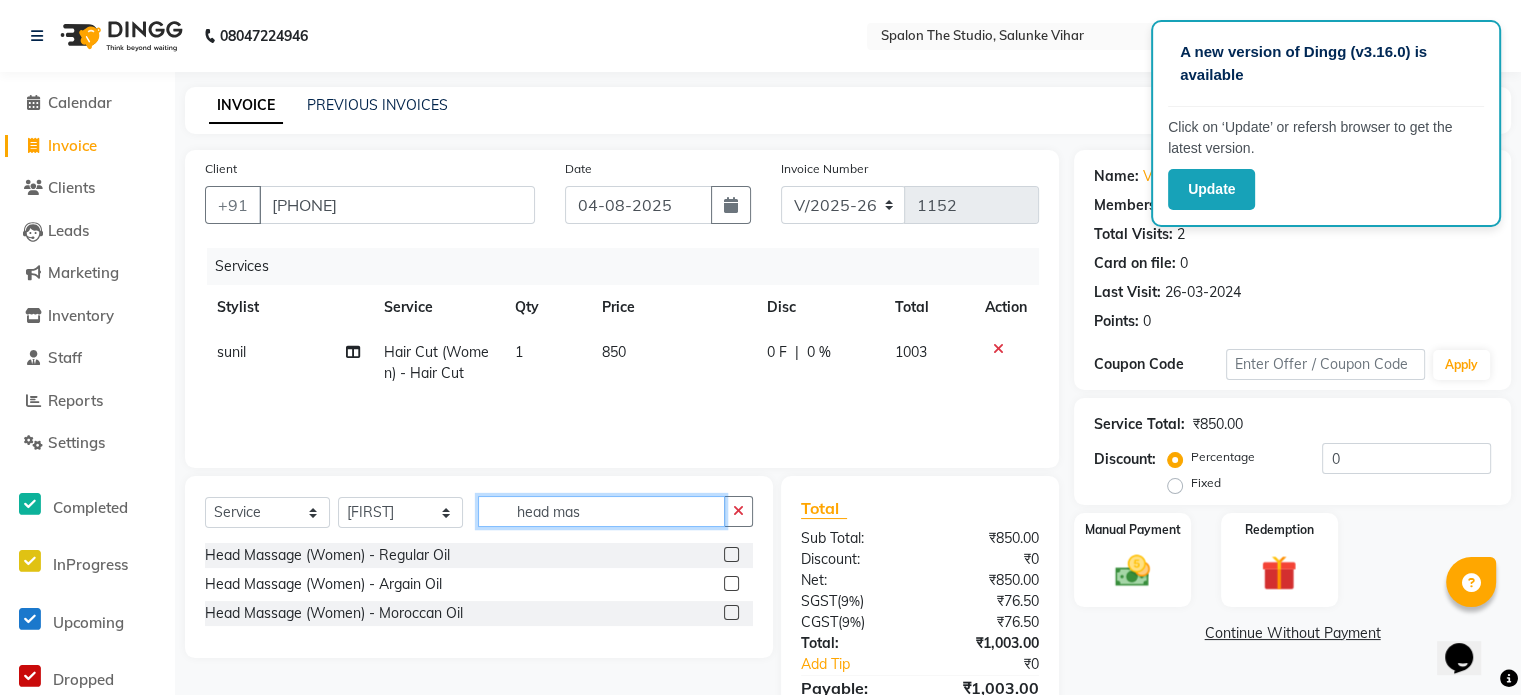 type on "head mas" 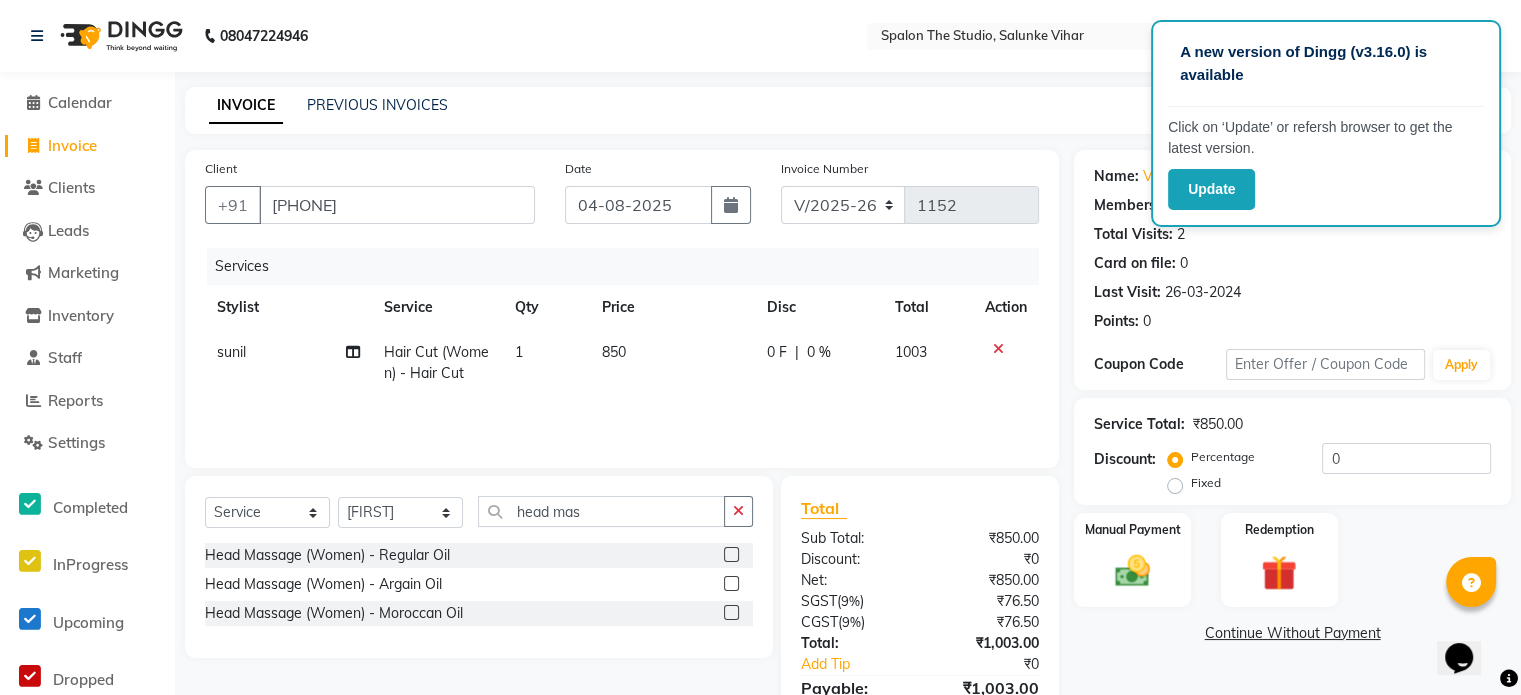 click 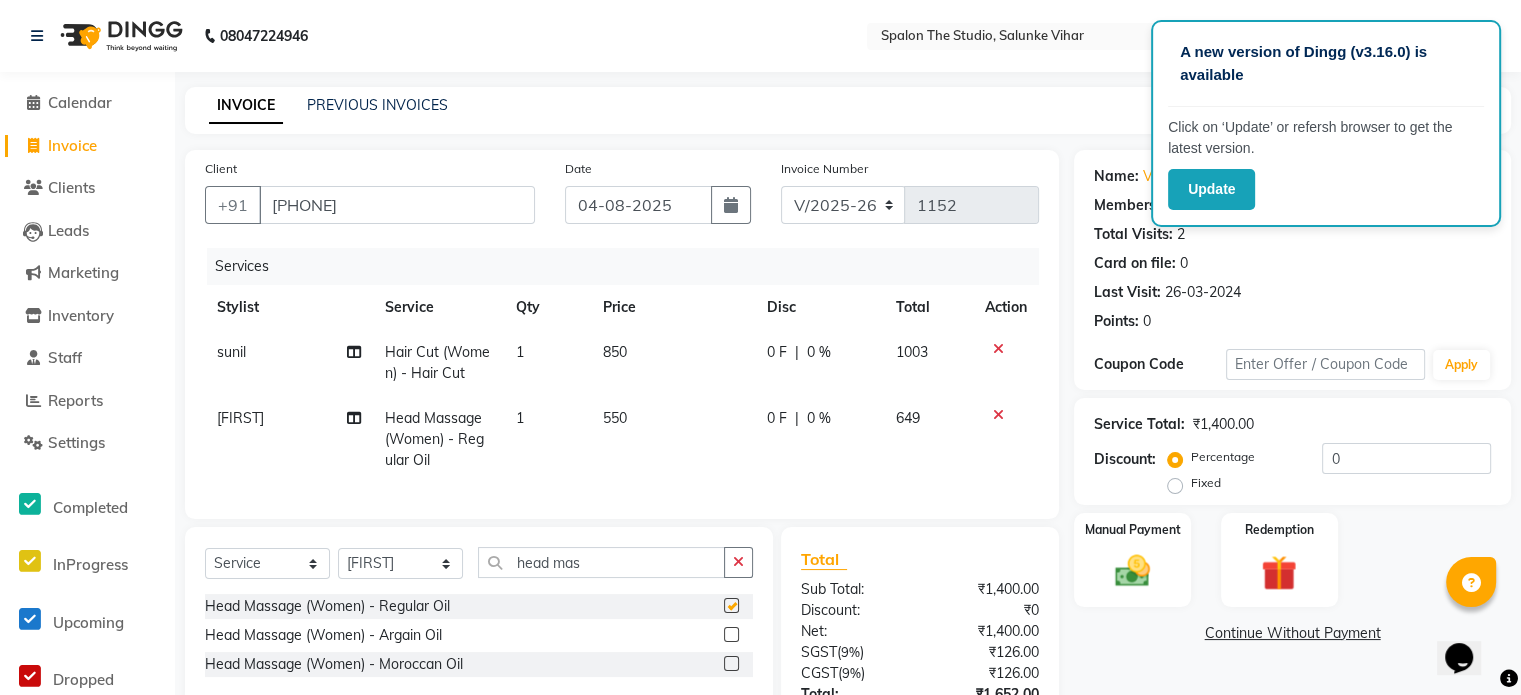 checkbox on "false" 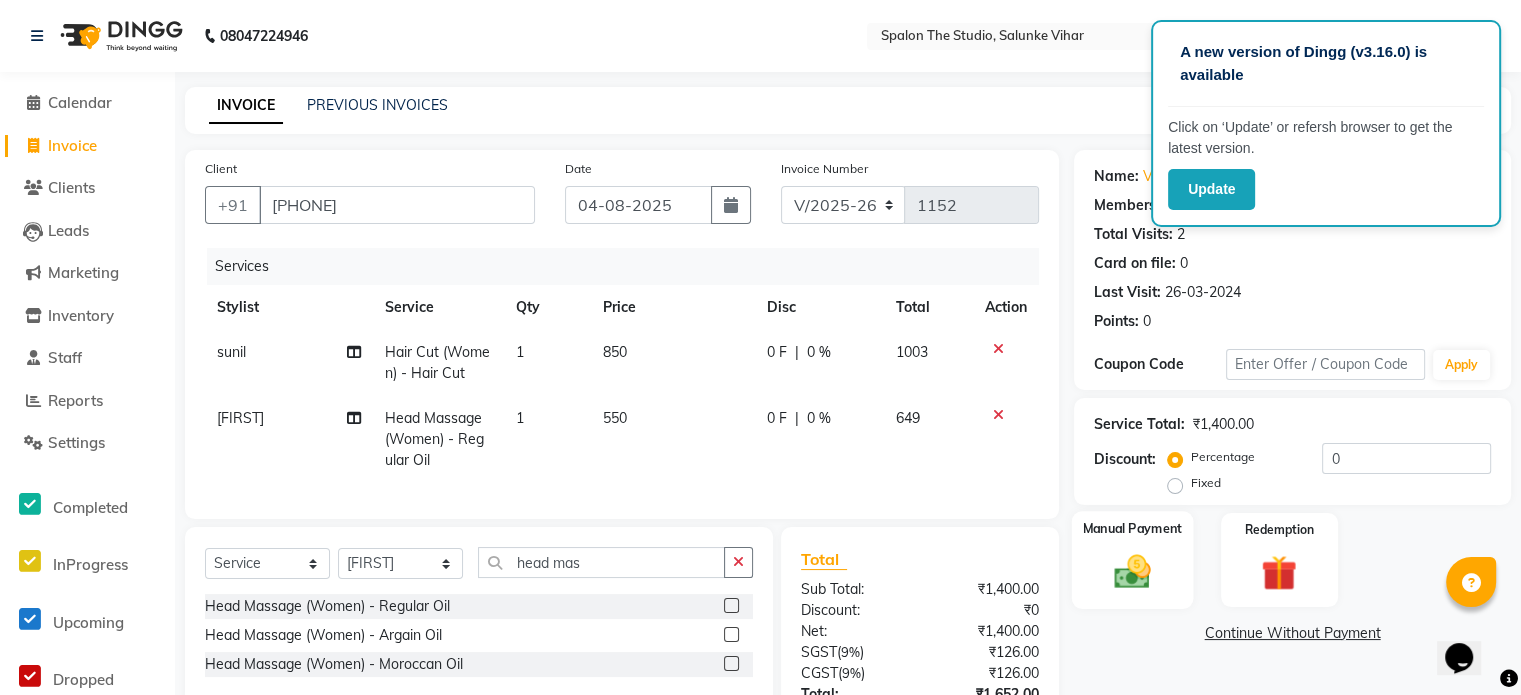 scroll, scrollTop: 100, scrollLeft: 0, axis: vertical 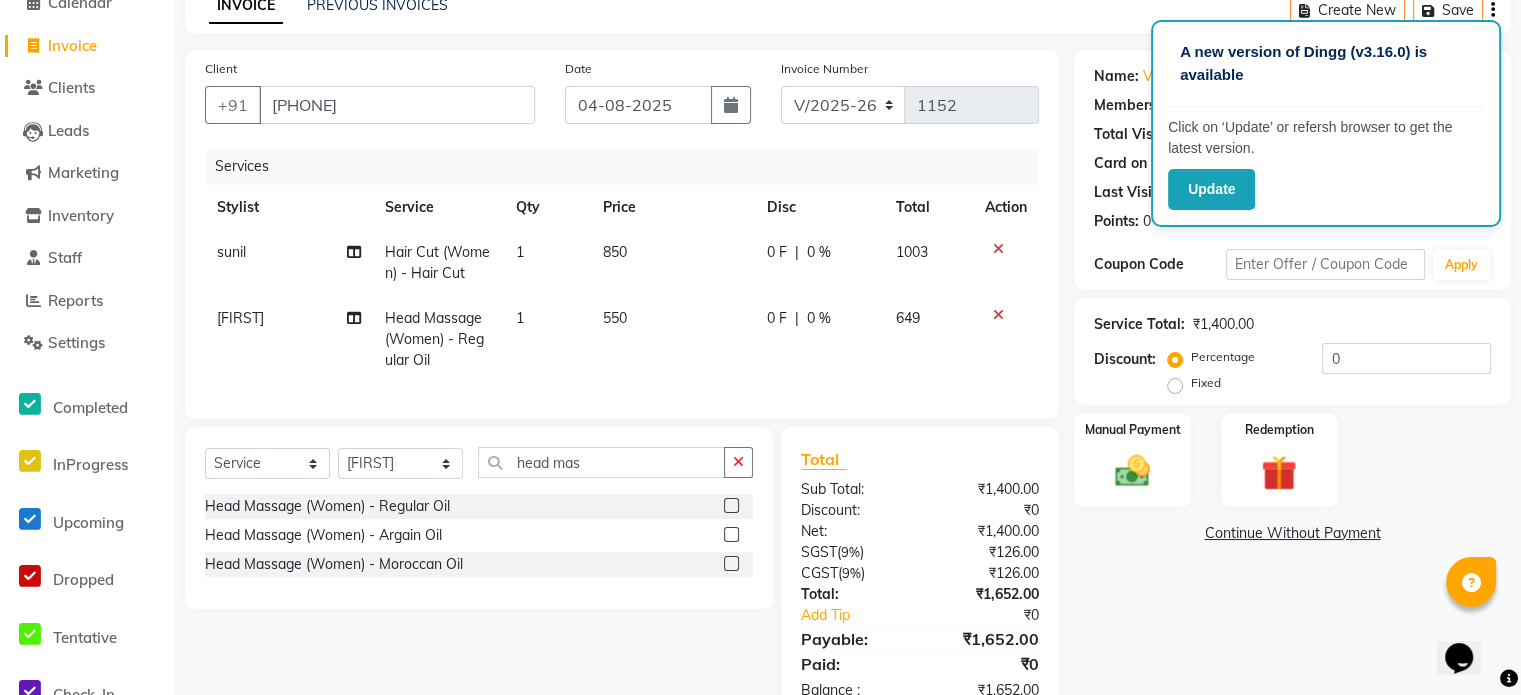 click on "550" 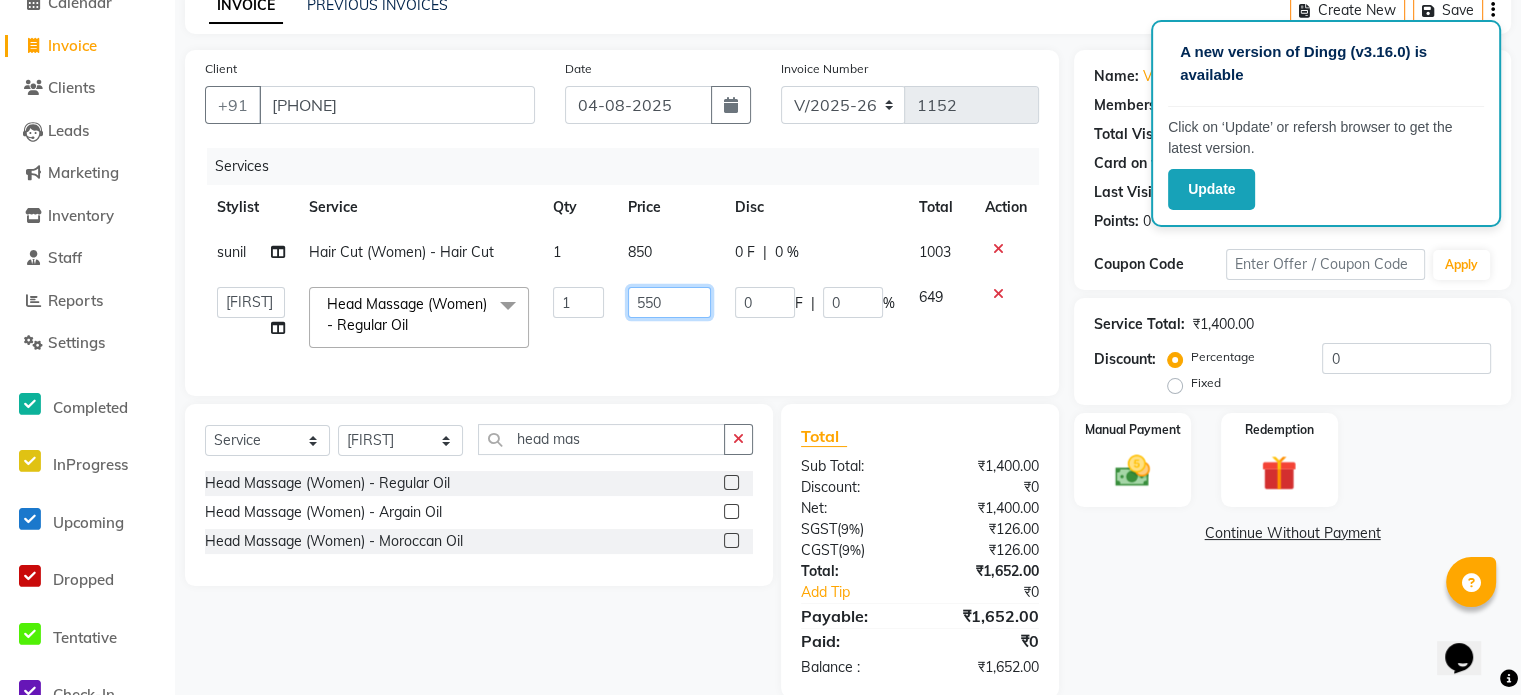 click on "550" 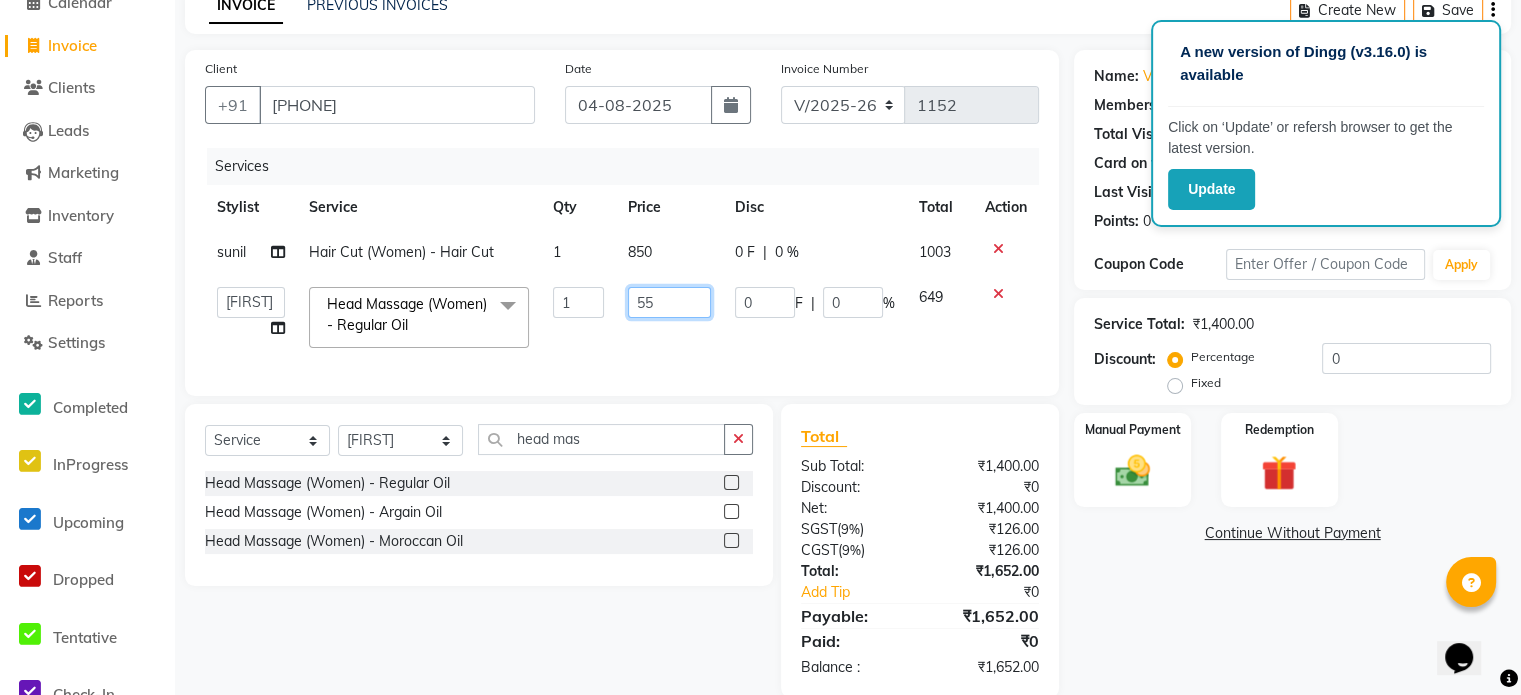 type on "5" 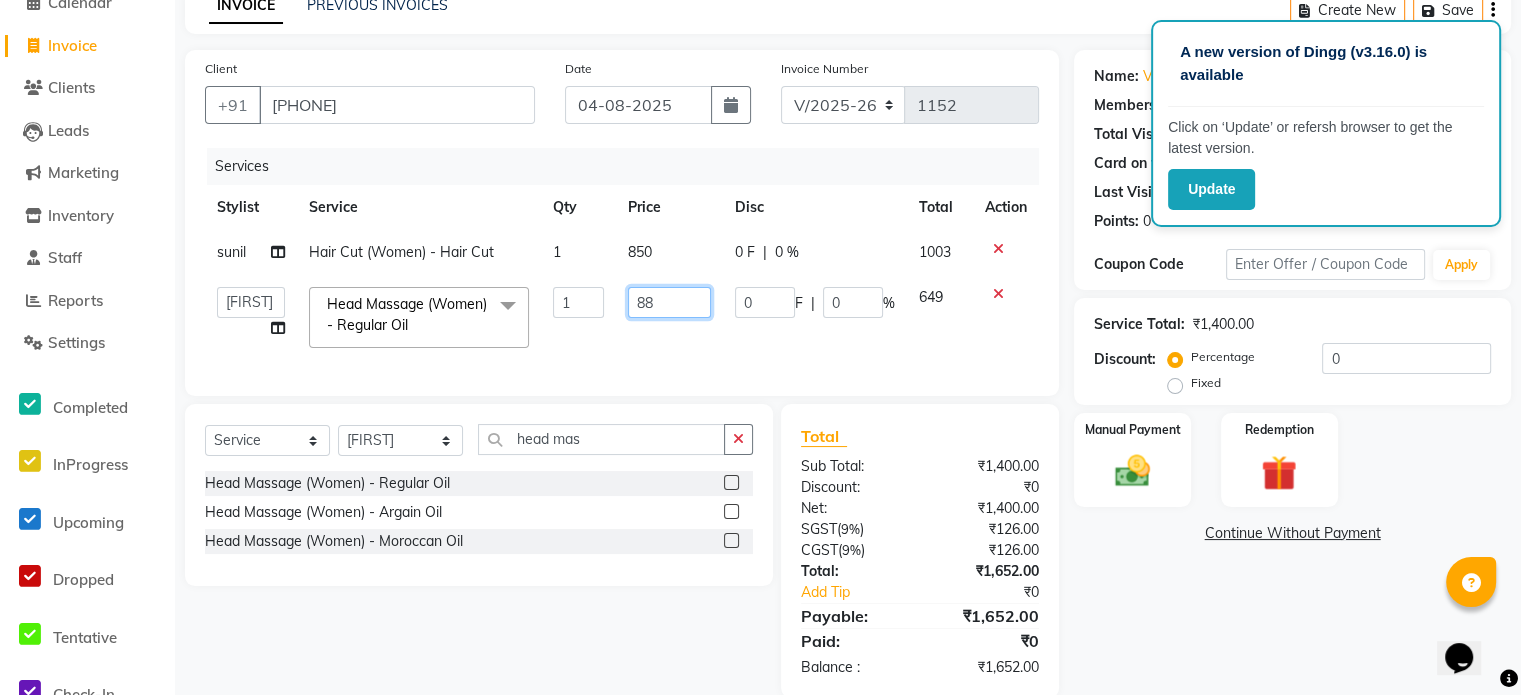 type on "885" 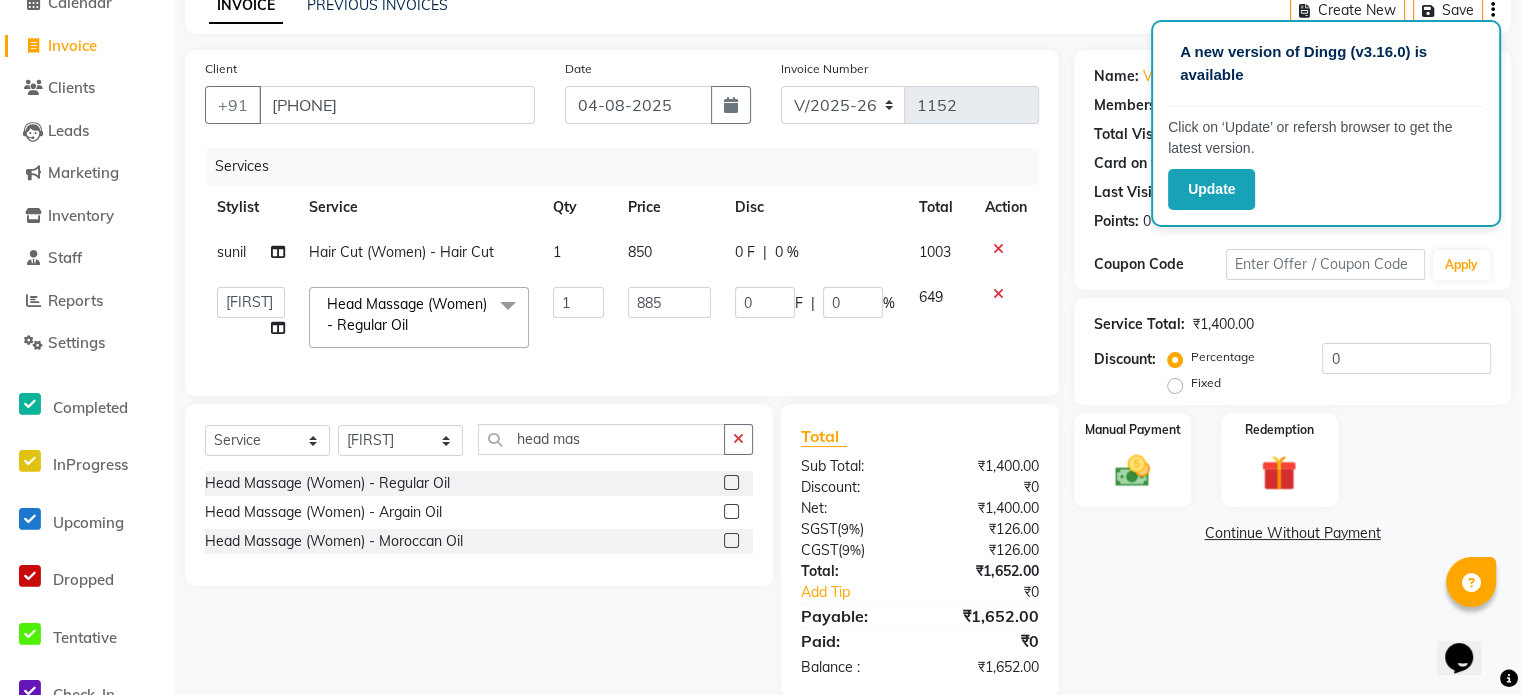 click on "0 F | 0 %" 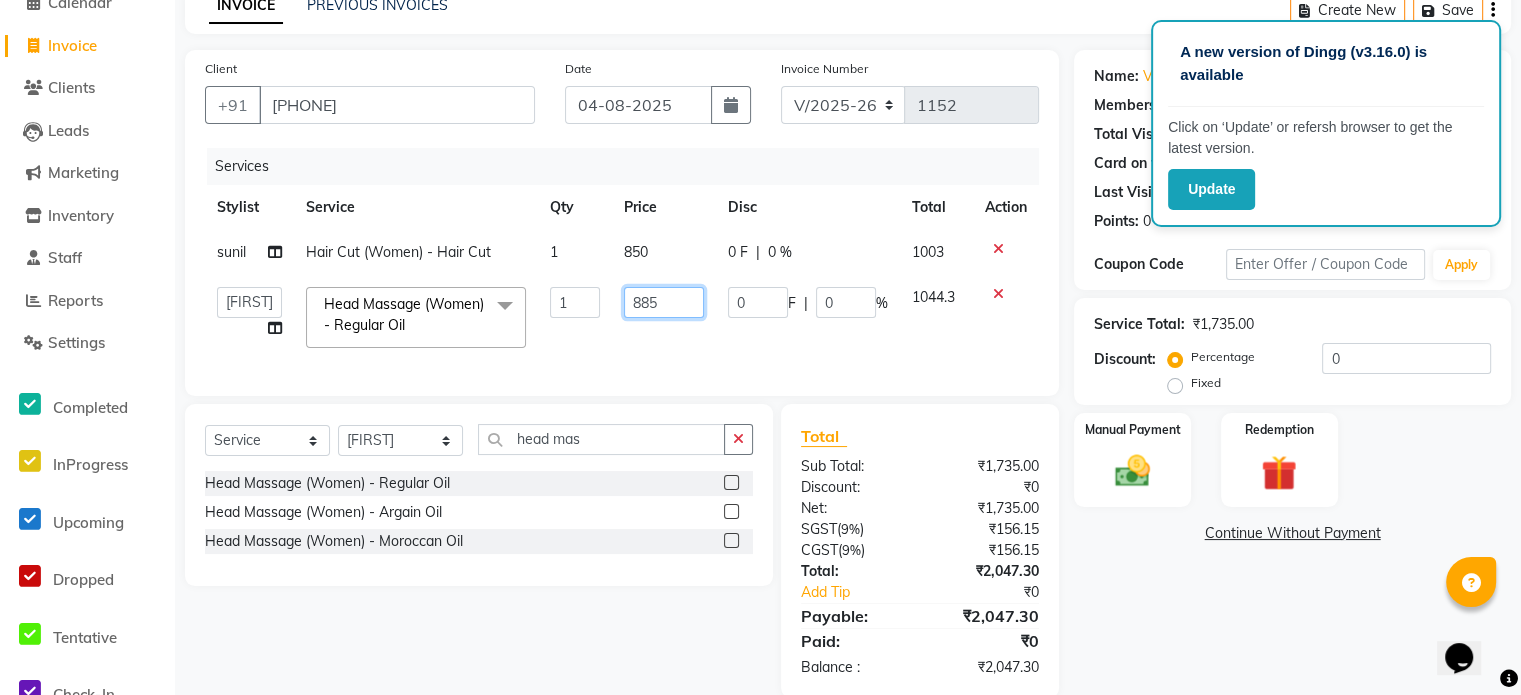 click on "885" 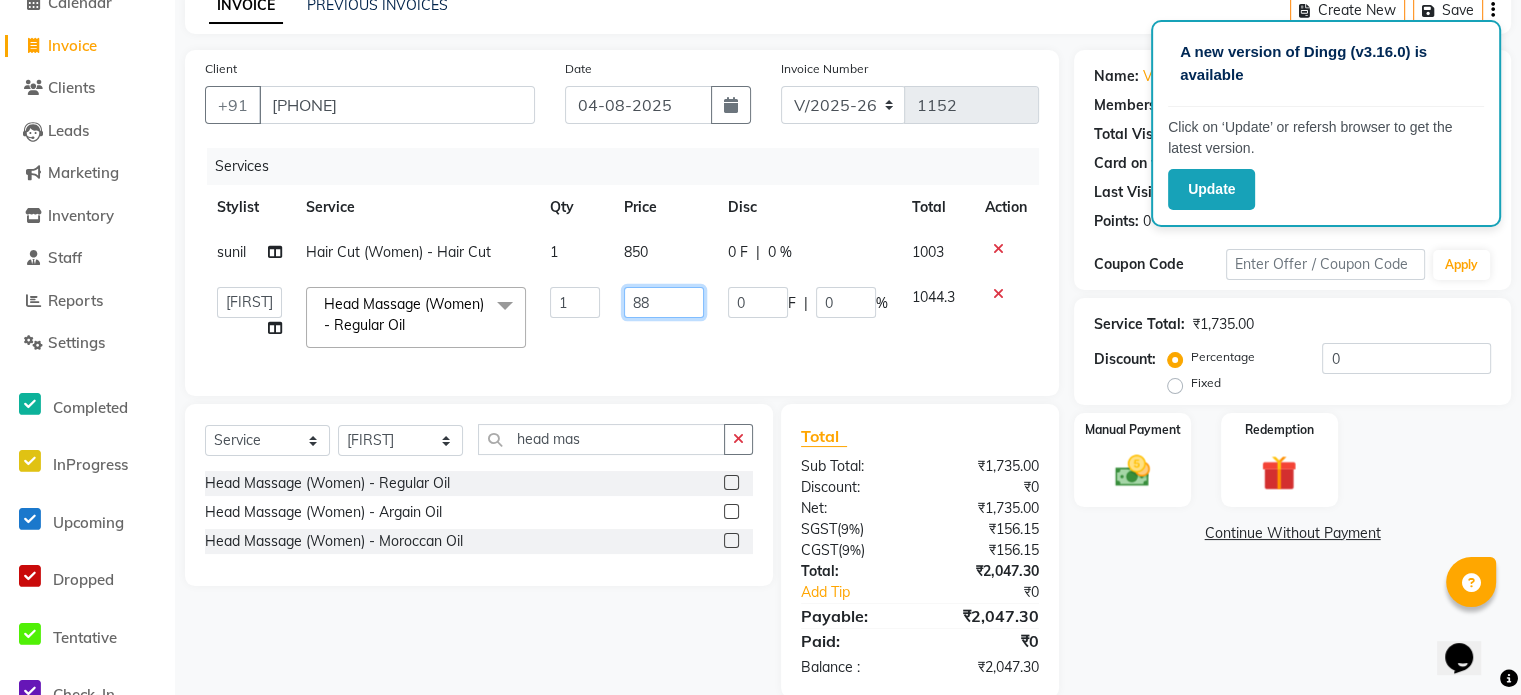 type on "8" 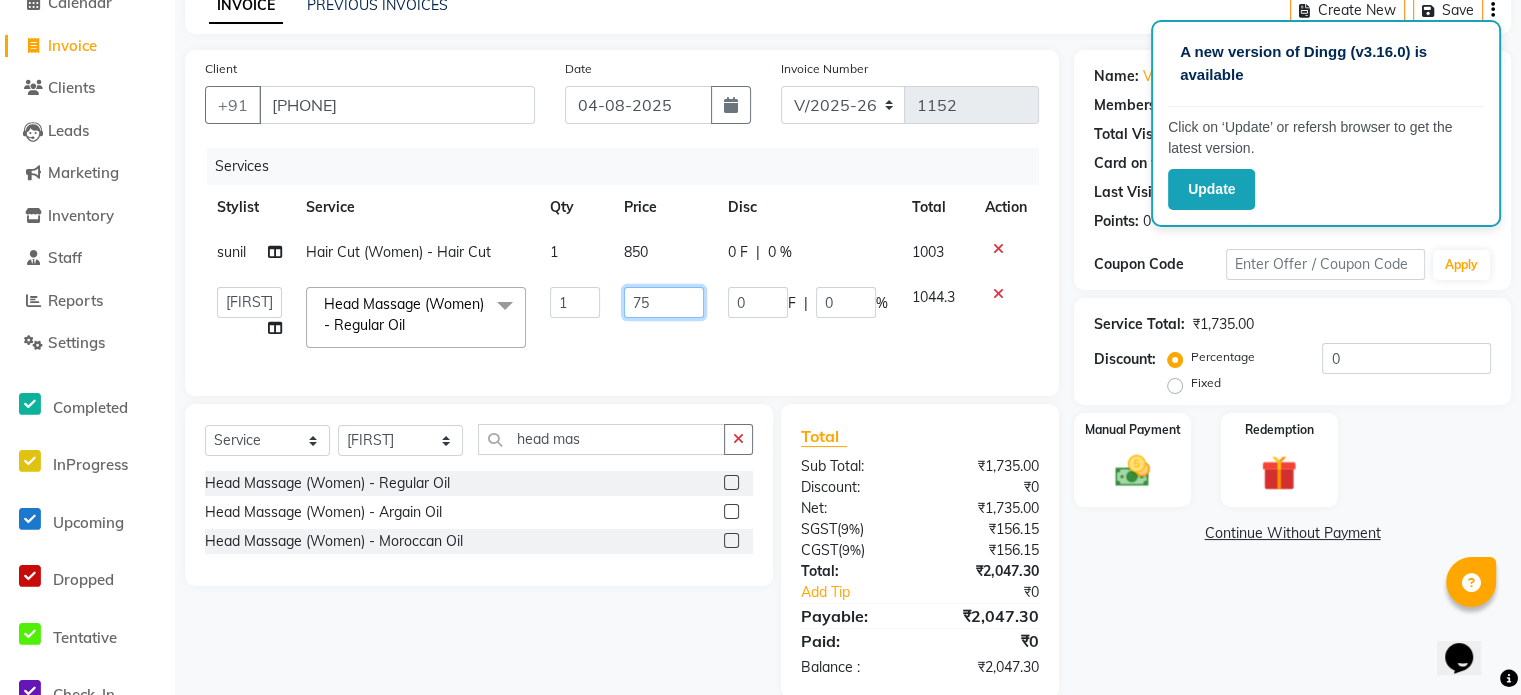type on "750" 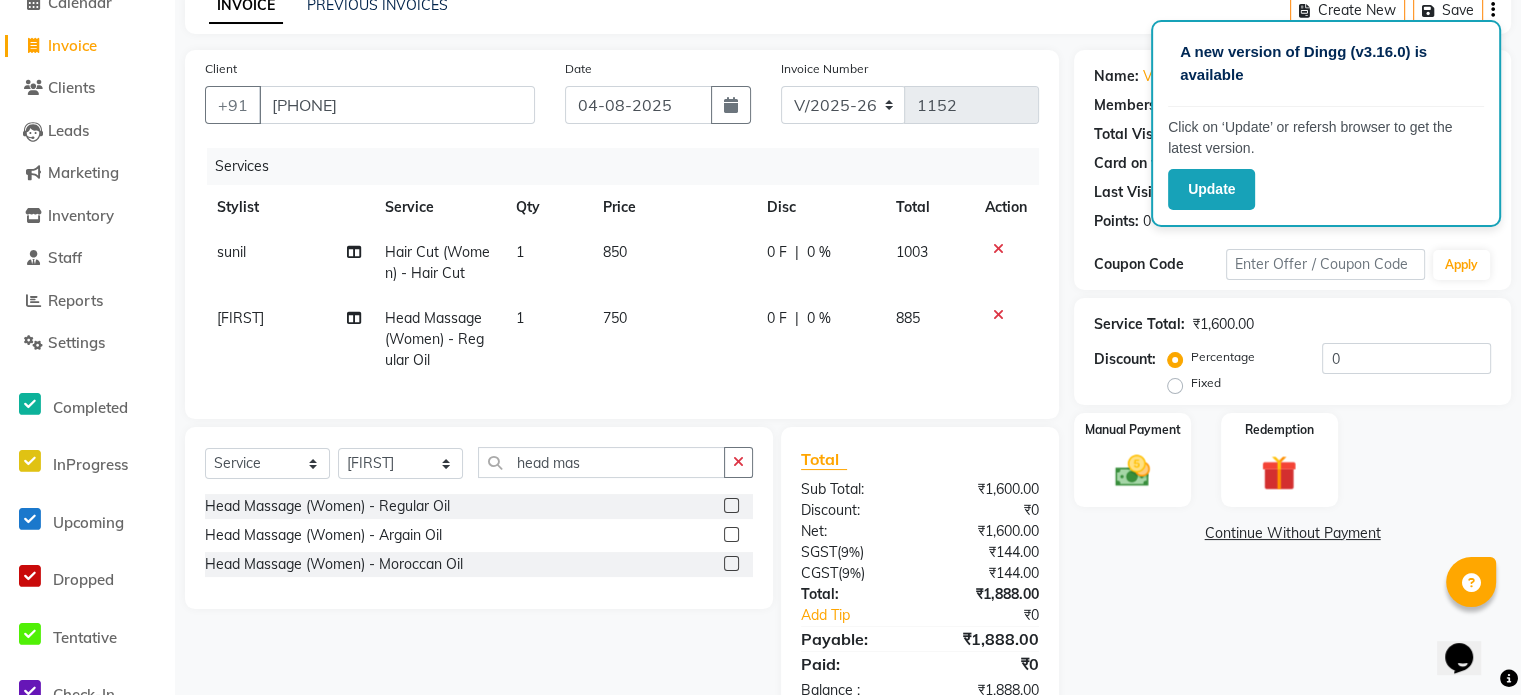 drag, startPoint x: 861, startPoint y: 356, endPoint x: 1201, endPoint y: 460, distance: 355.5503 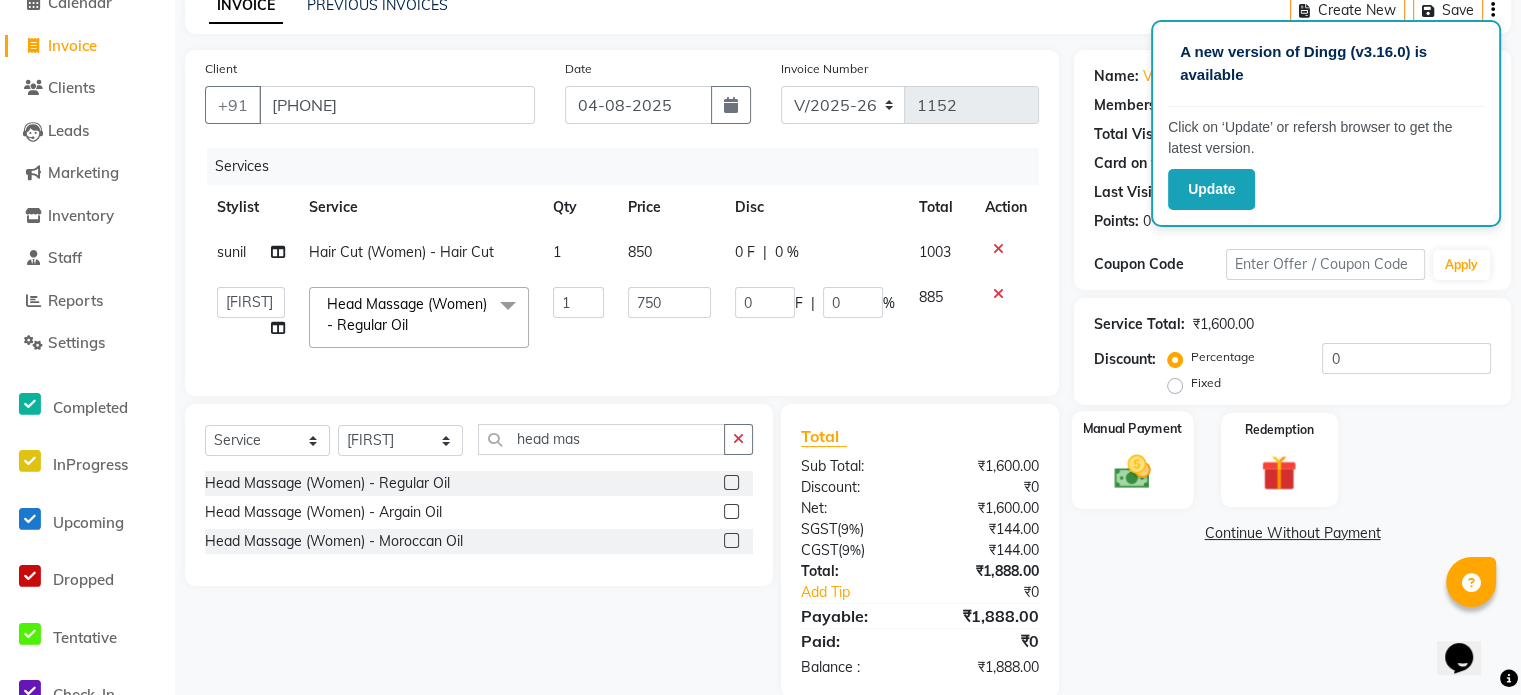 click on "Manual Payment" 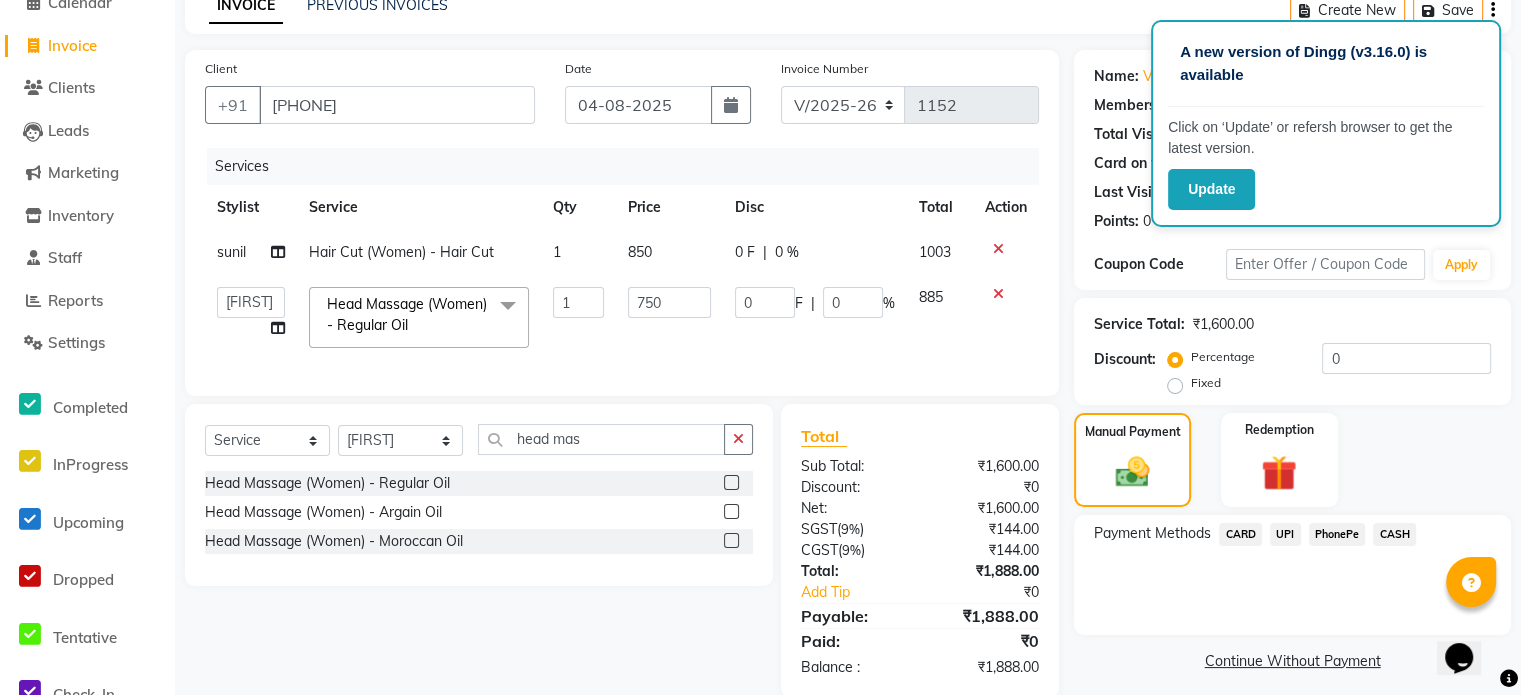 click on "UPI" 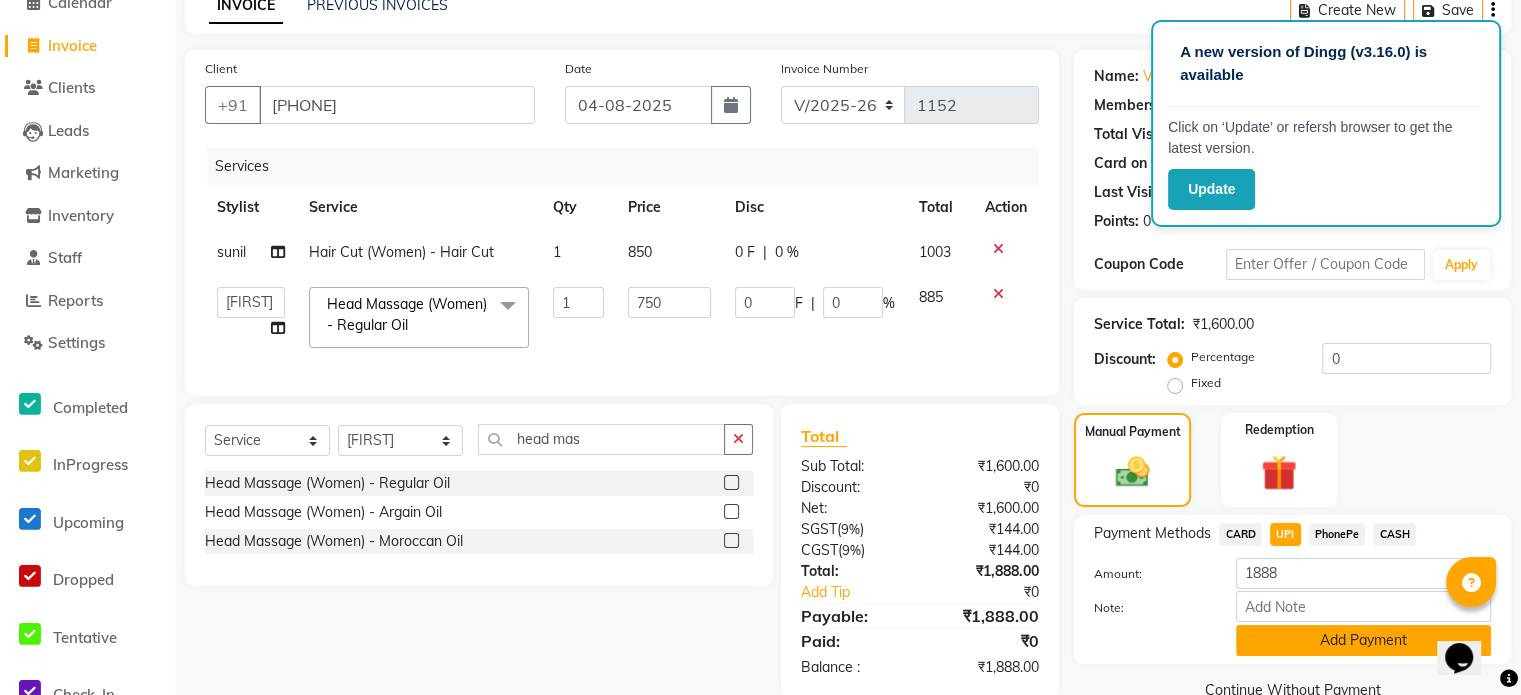 scroll, scrollTop: 148, scrollLeft: 0, axis: vertical 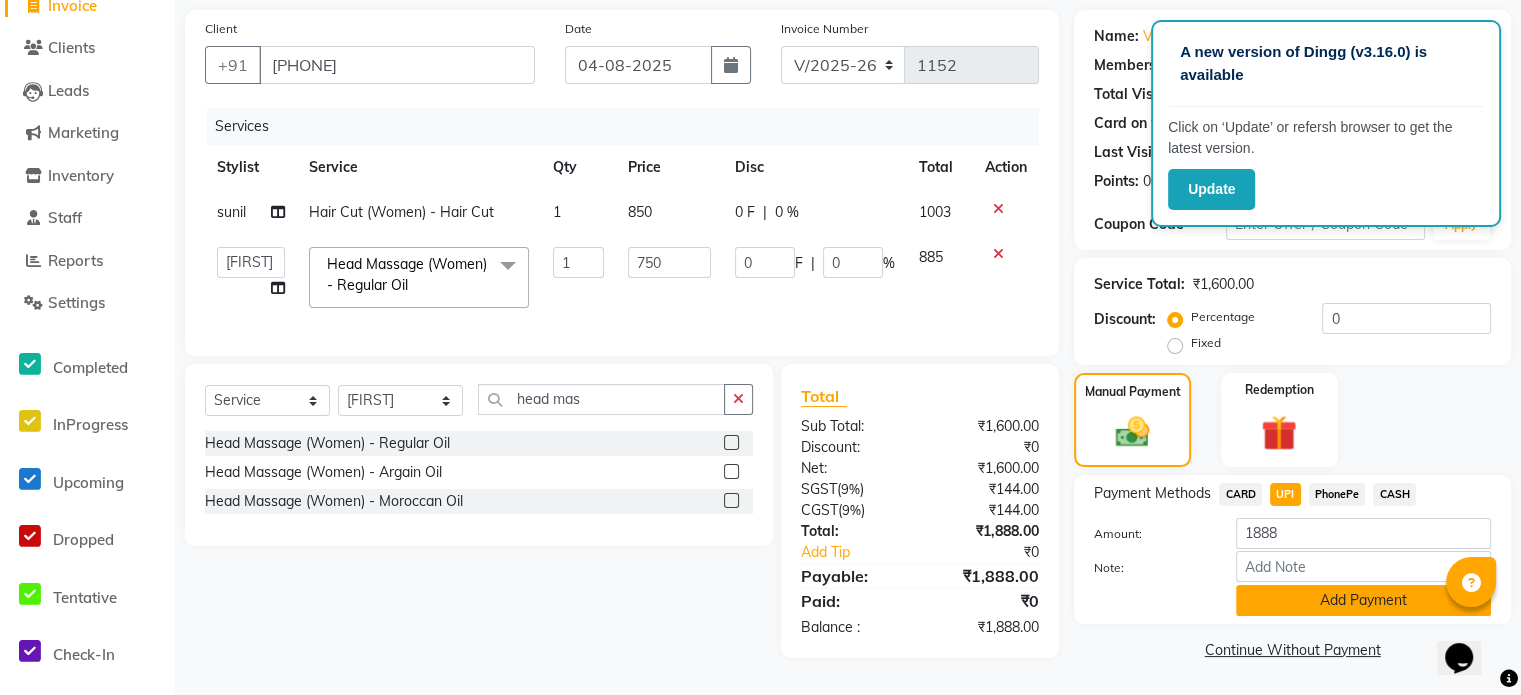 click on "Add Payment" 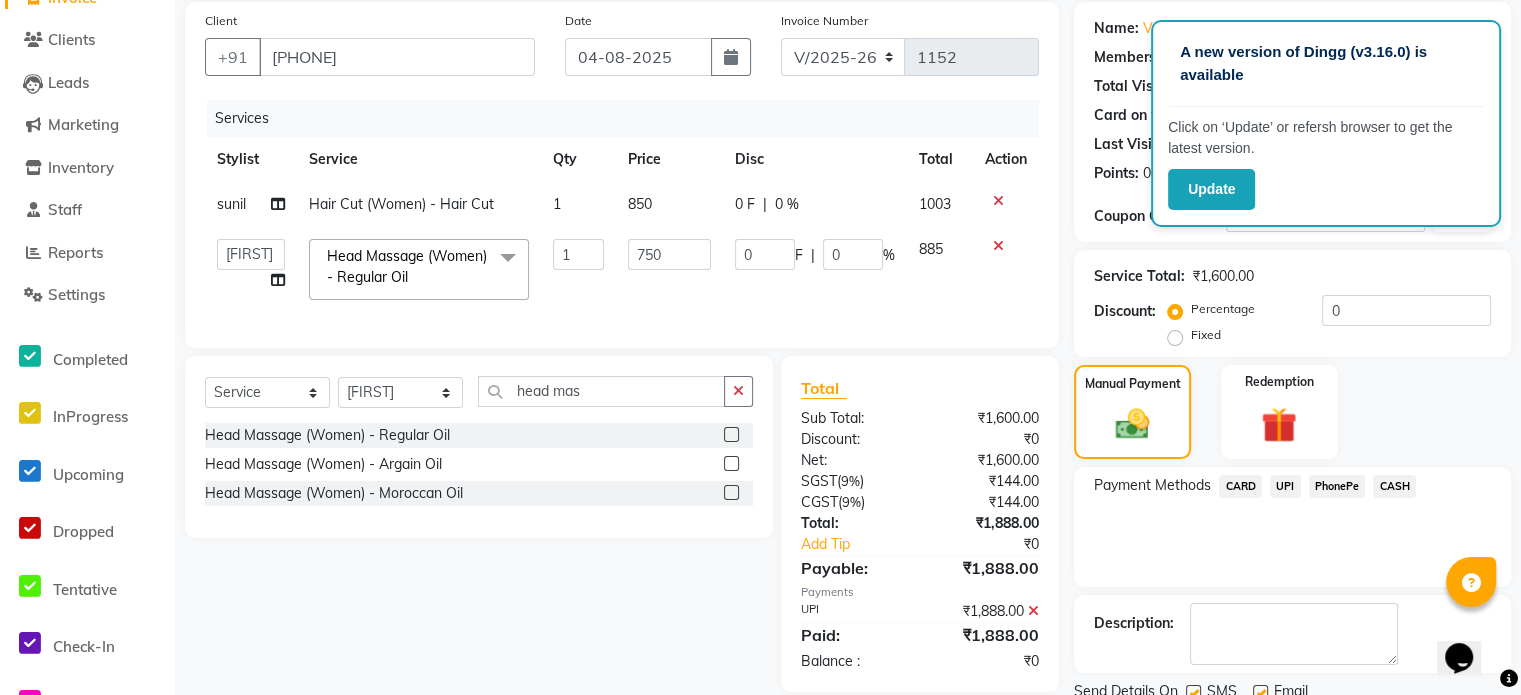 scroll, scrollTop: 223, scrollLeft: 0, axis: vertical 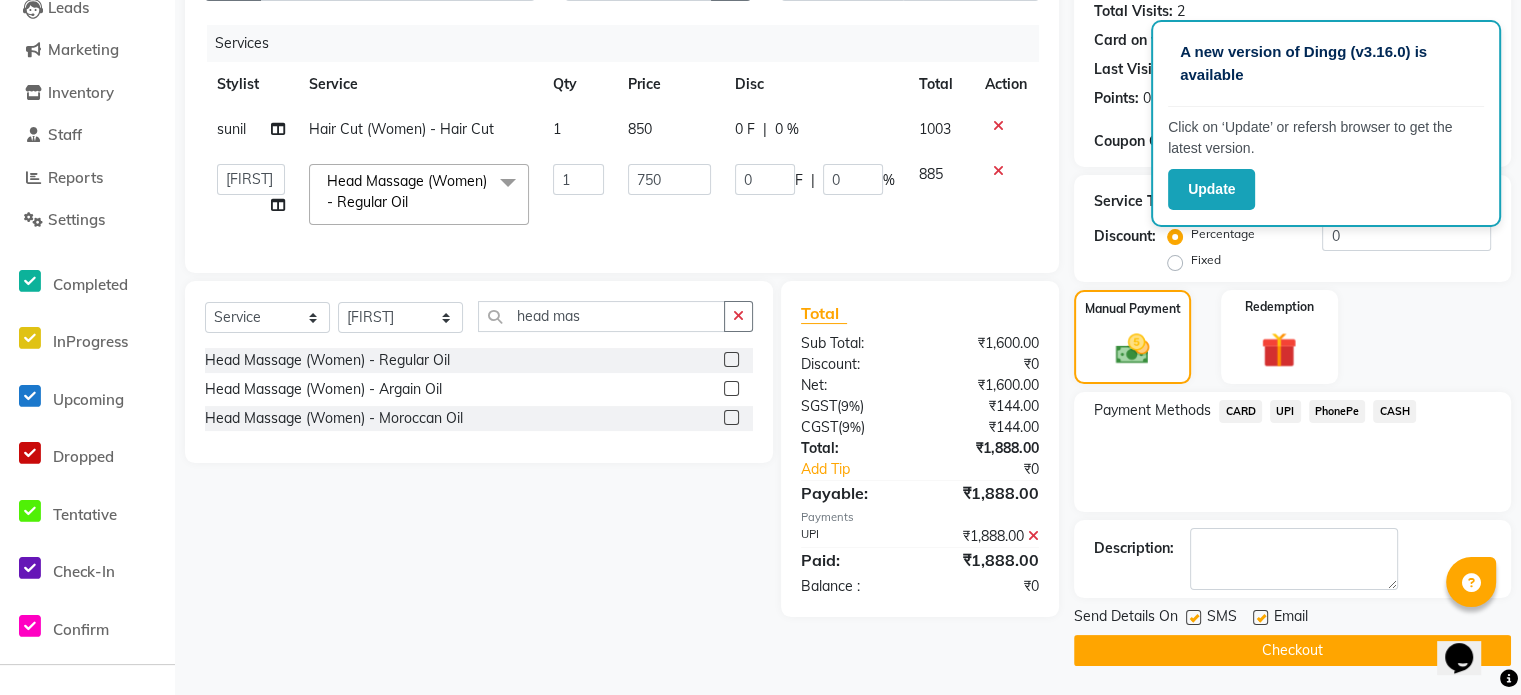 click on "Checkout" 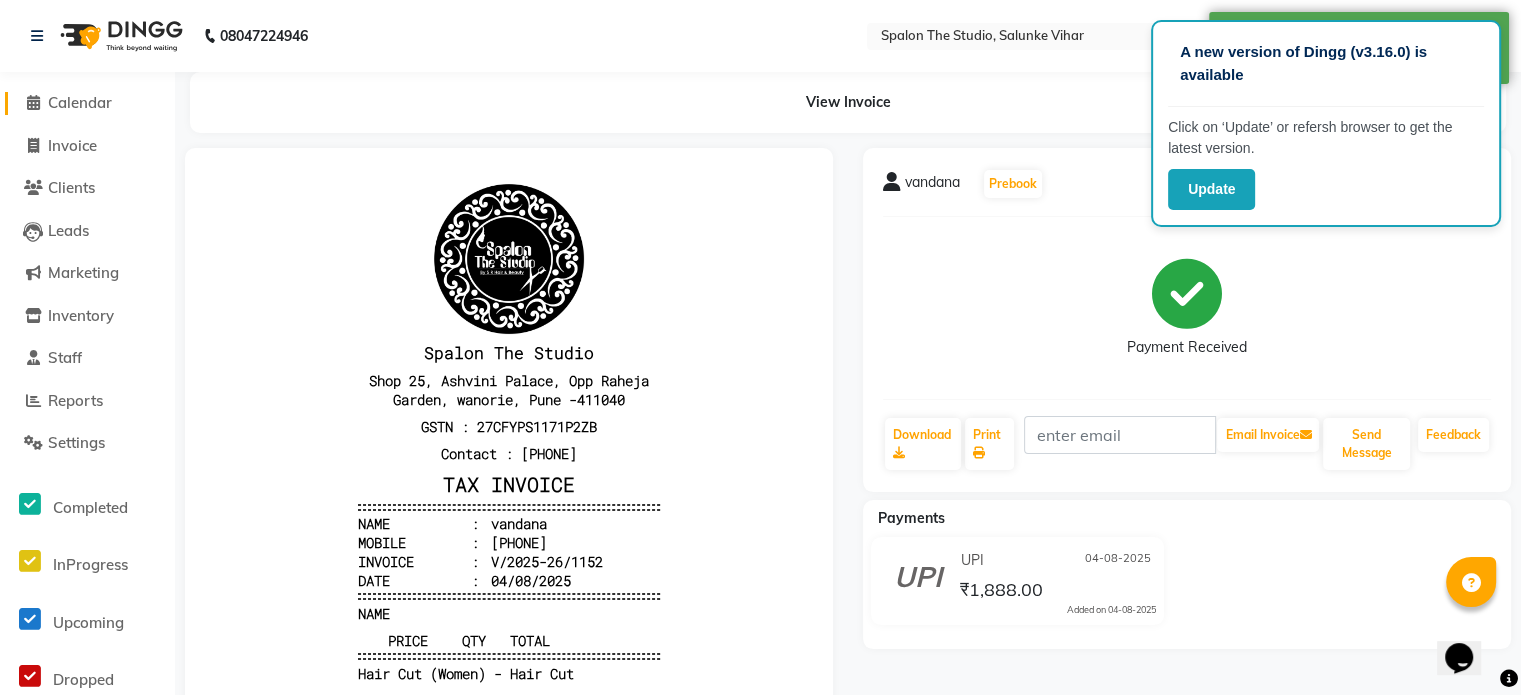 scroll, scrollTop: 0, scrollLeft: 0, axis: both 